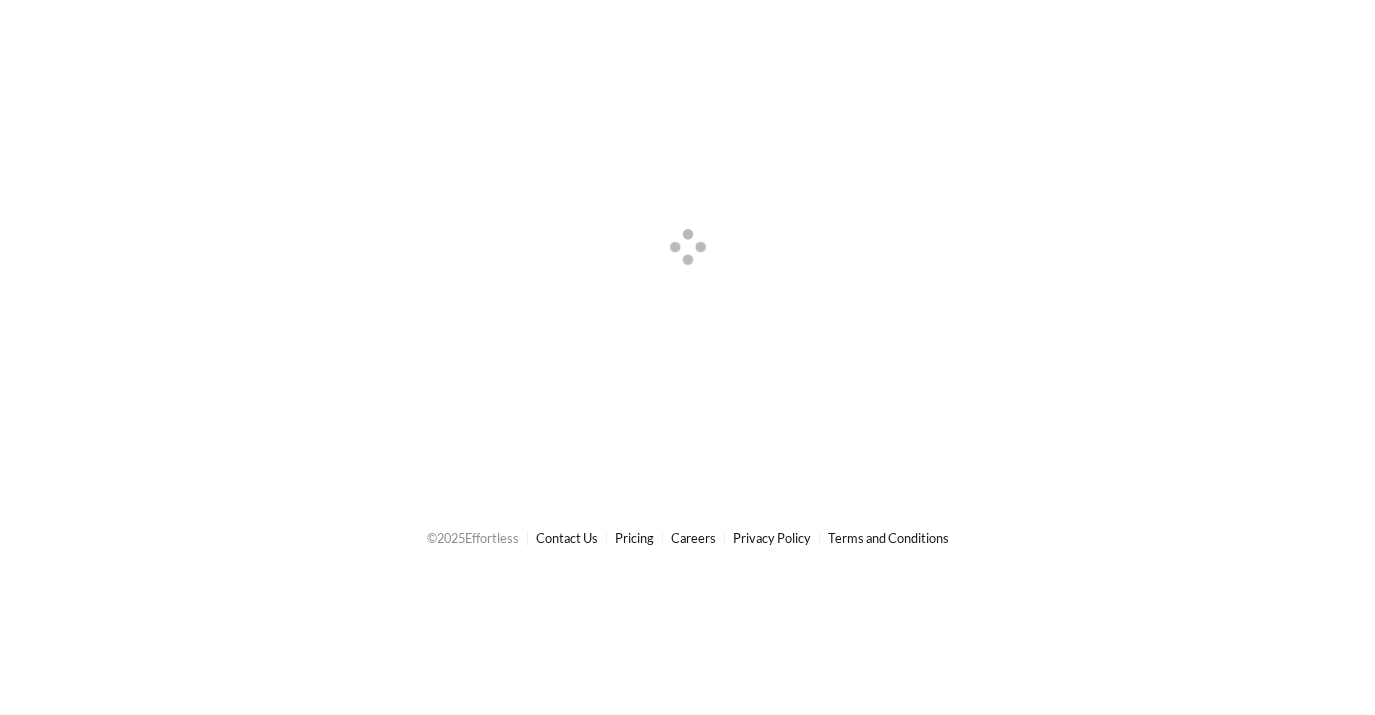scroll, scrollTop: 0, scrollLeft: 0, axis: both 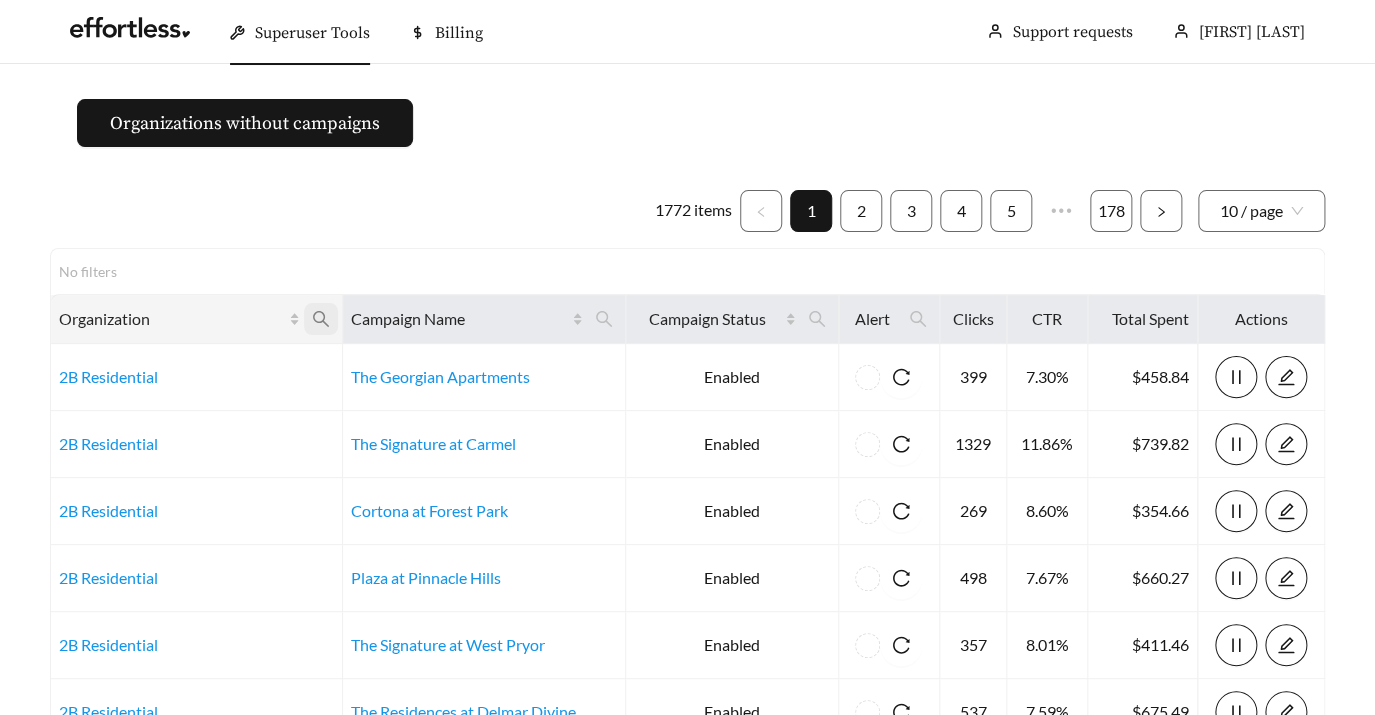 click 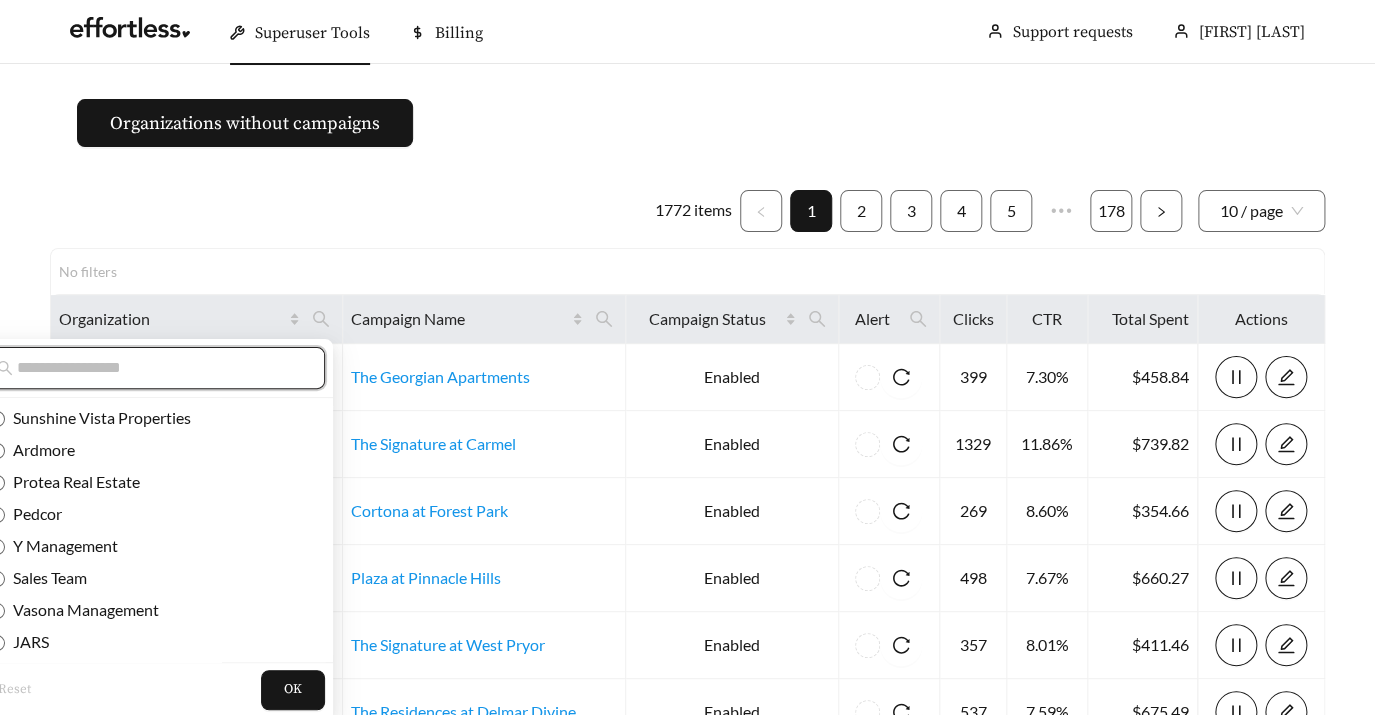click at bounding box center [160, 368] 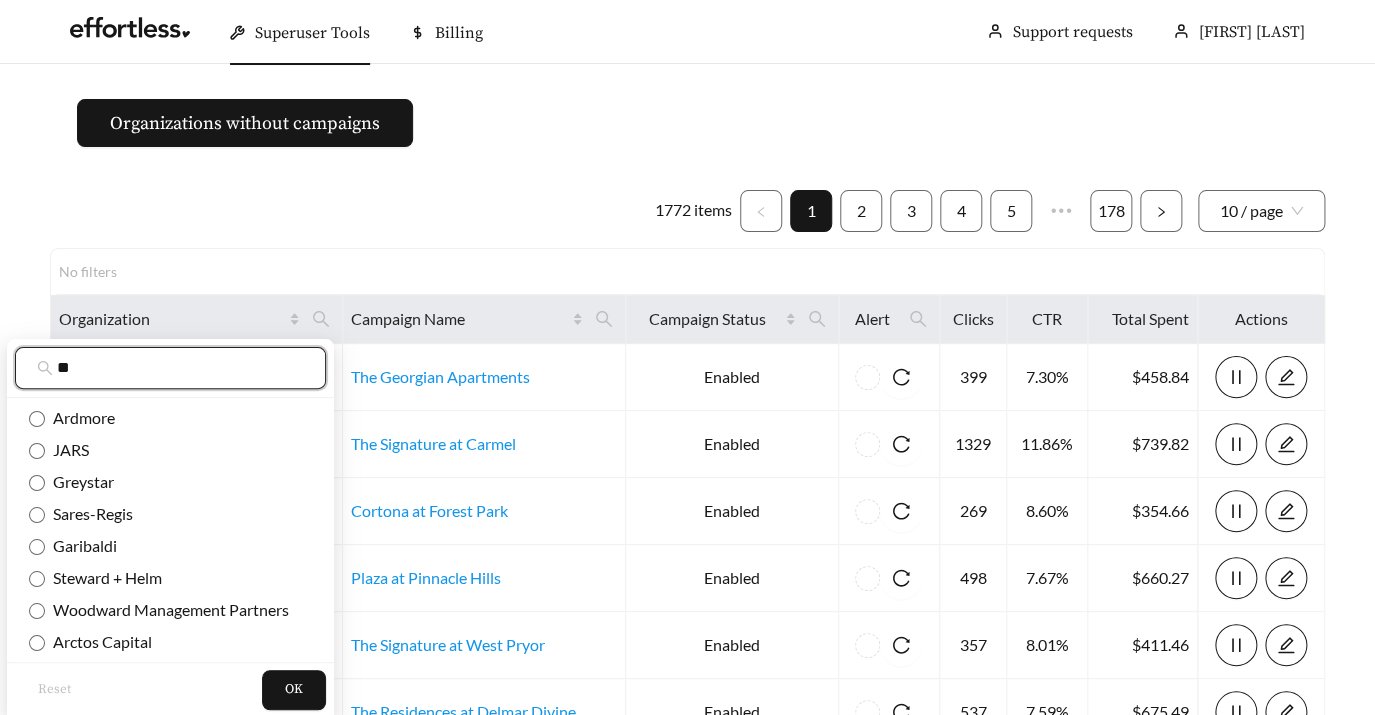 type on "*" 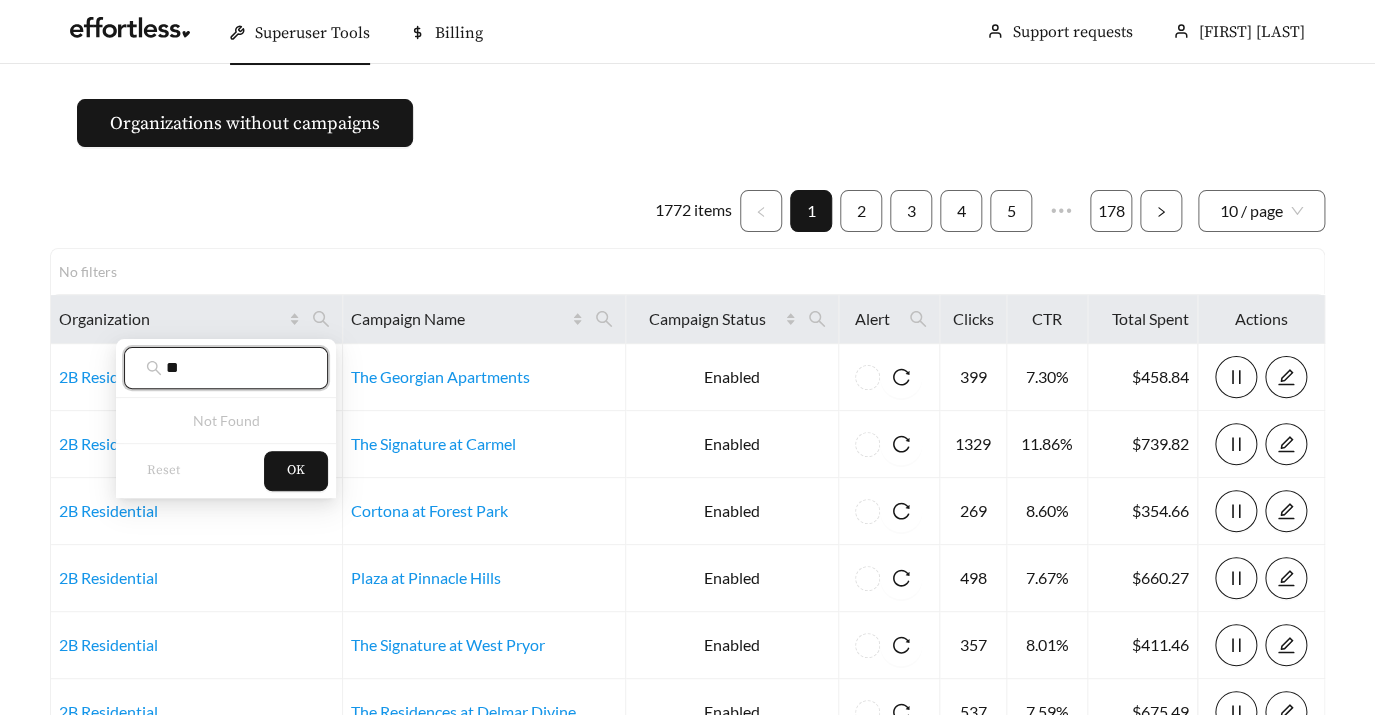 type on "*" 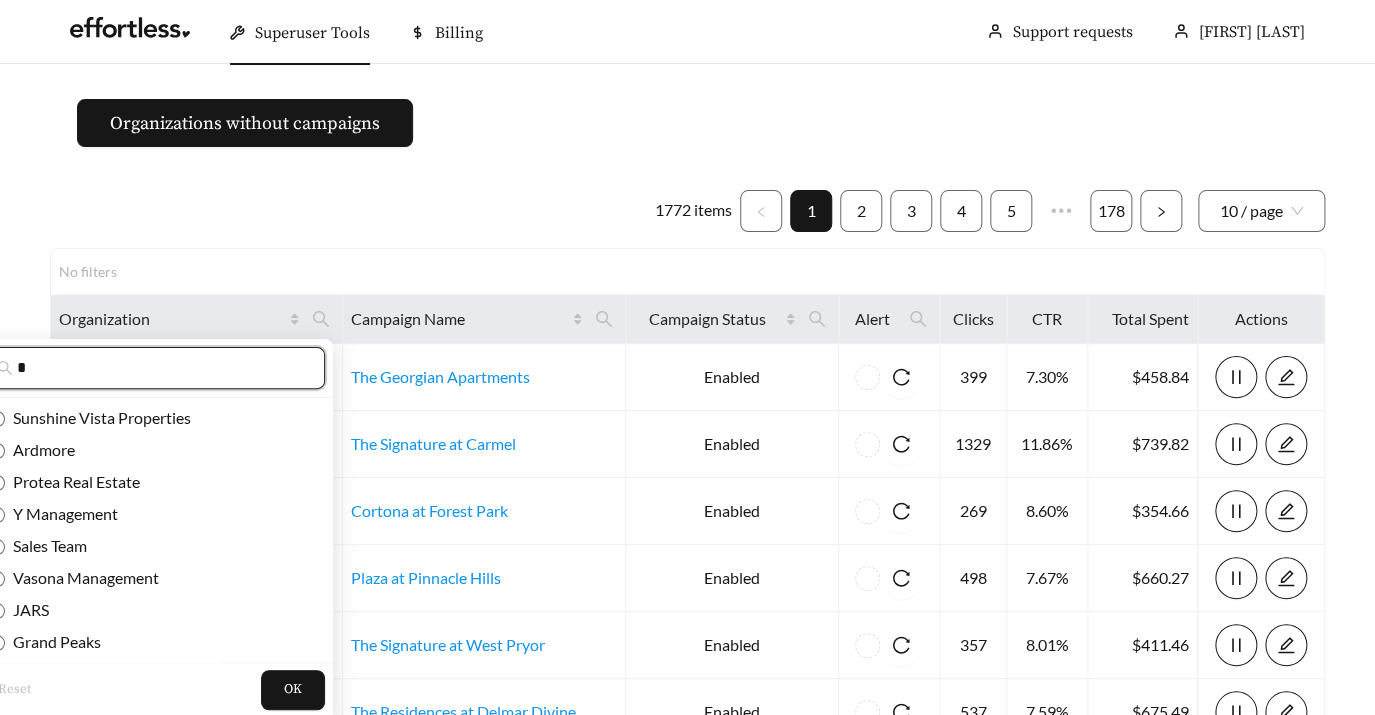 type 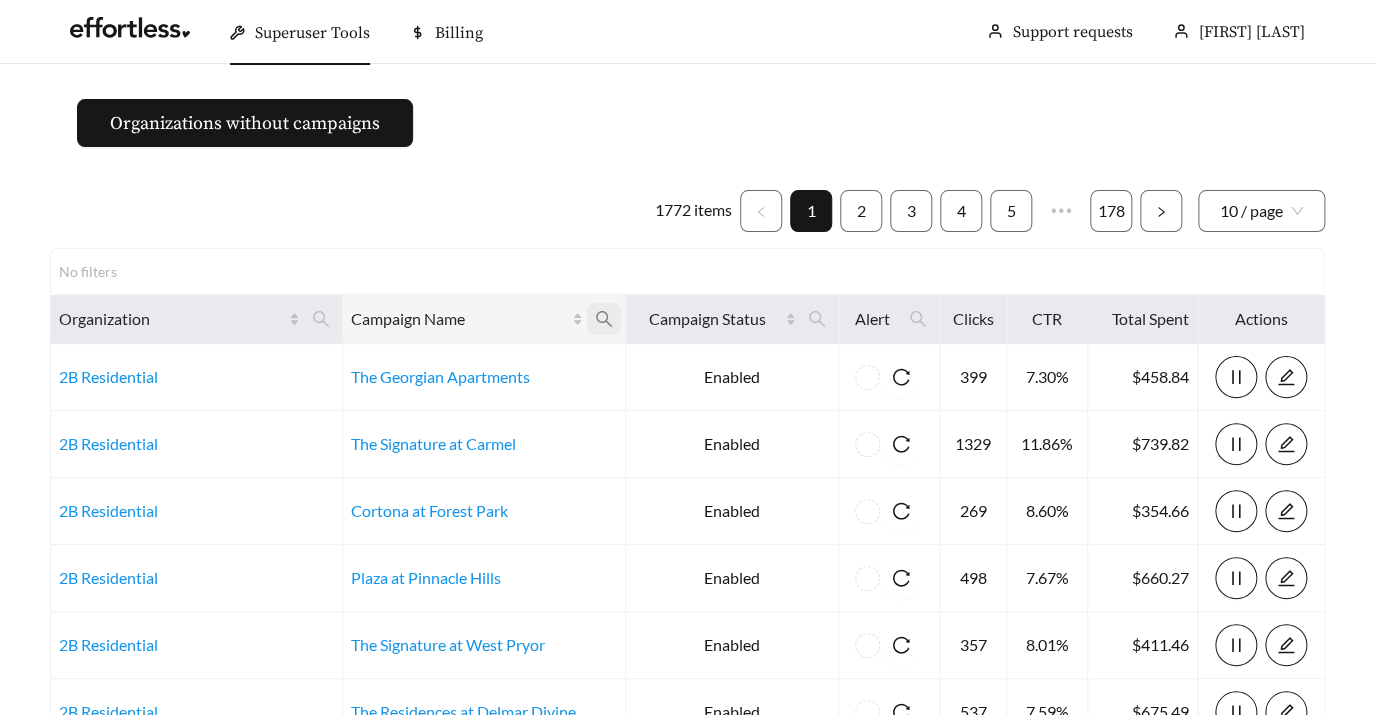 click 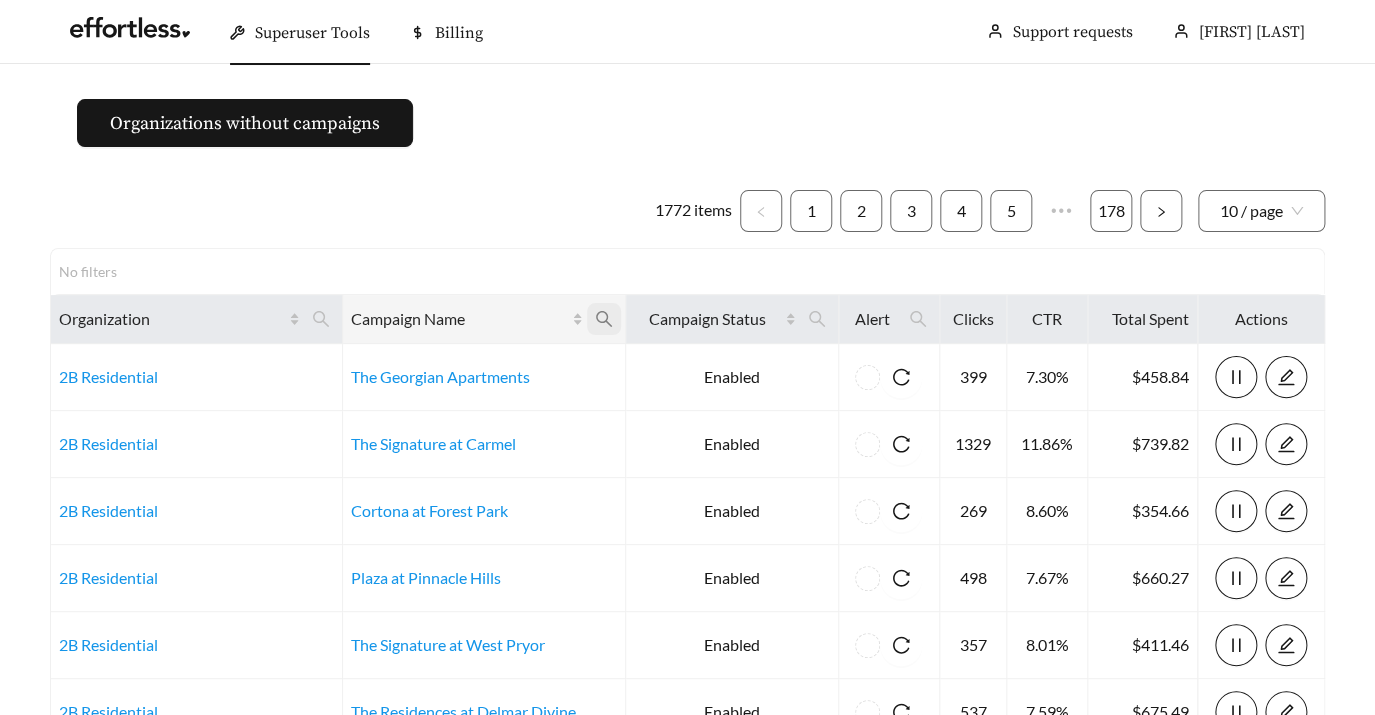 click at bounding box center (604, 319) 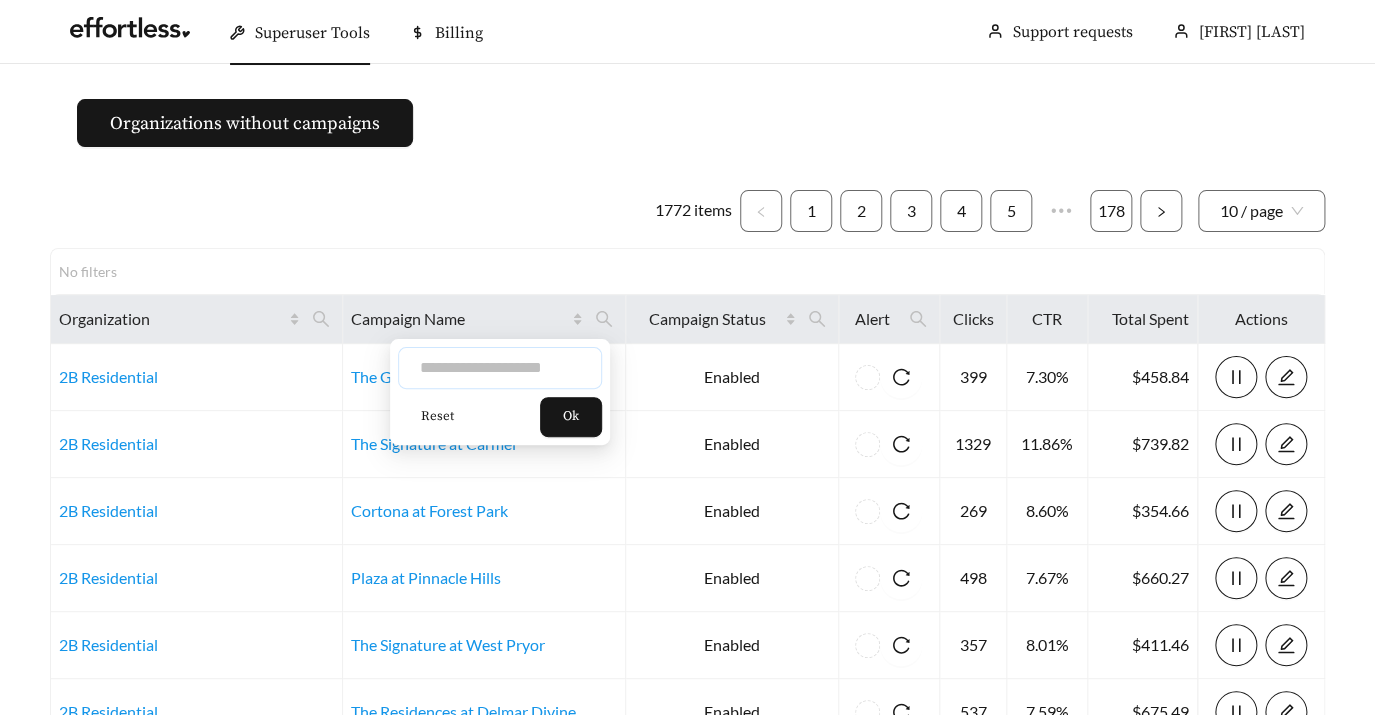 click at bounding box center [500, 368] 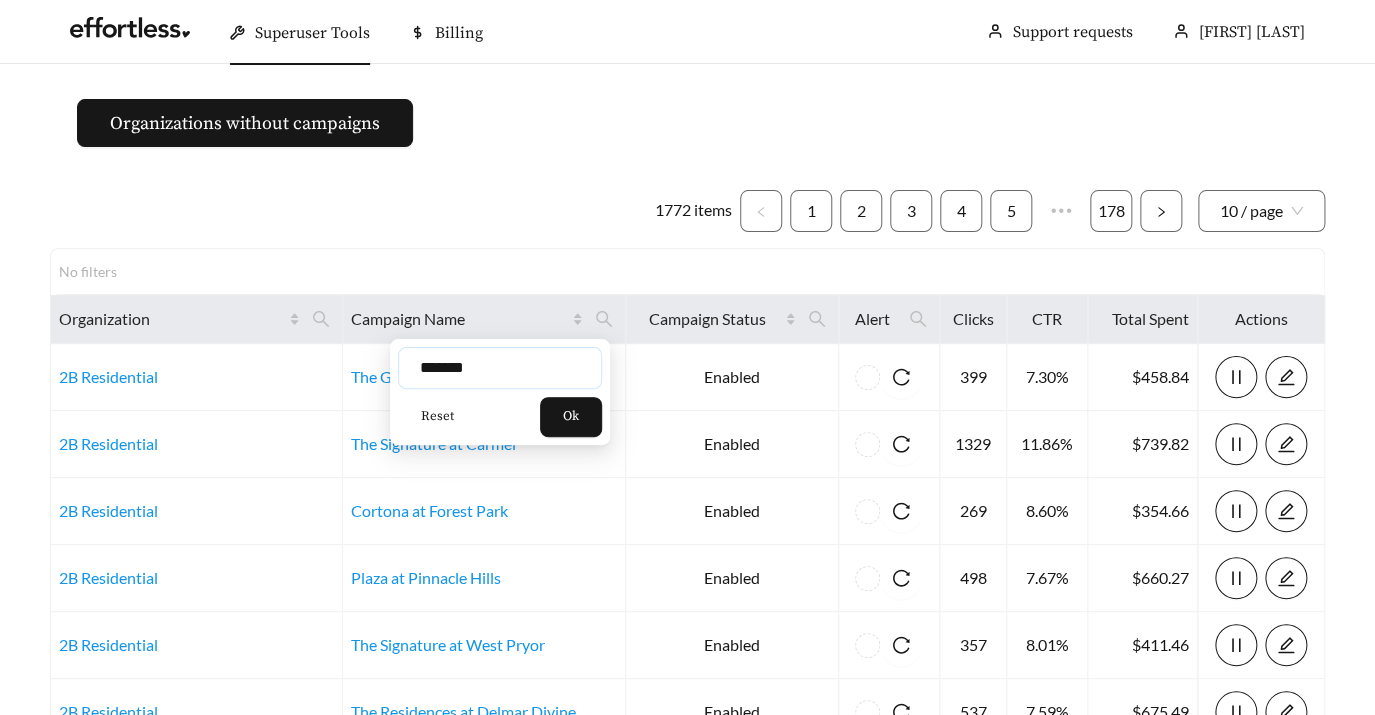 type on "*******" 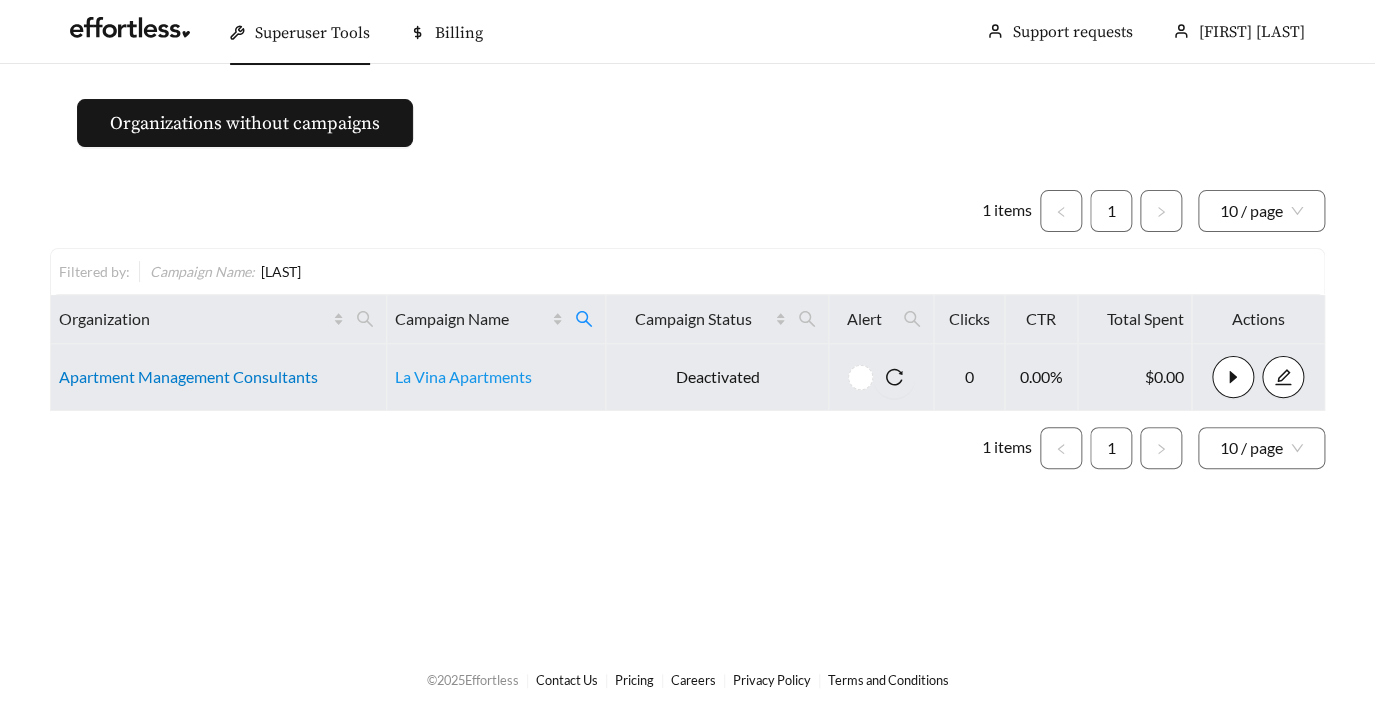click on "Apartment Management Consultants" at bounding box center [188, 376] 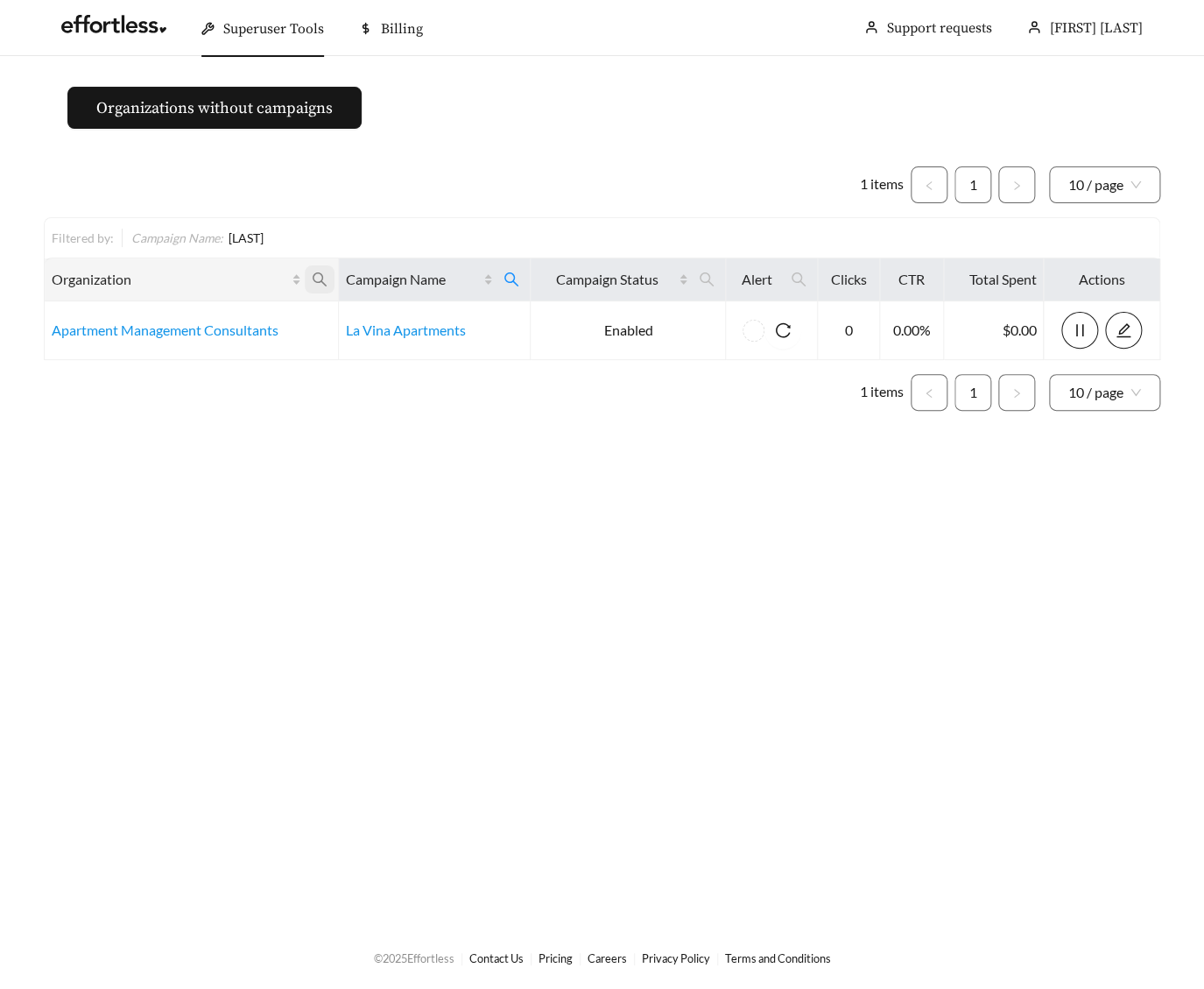 click 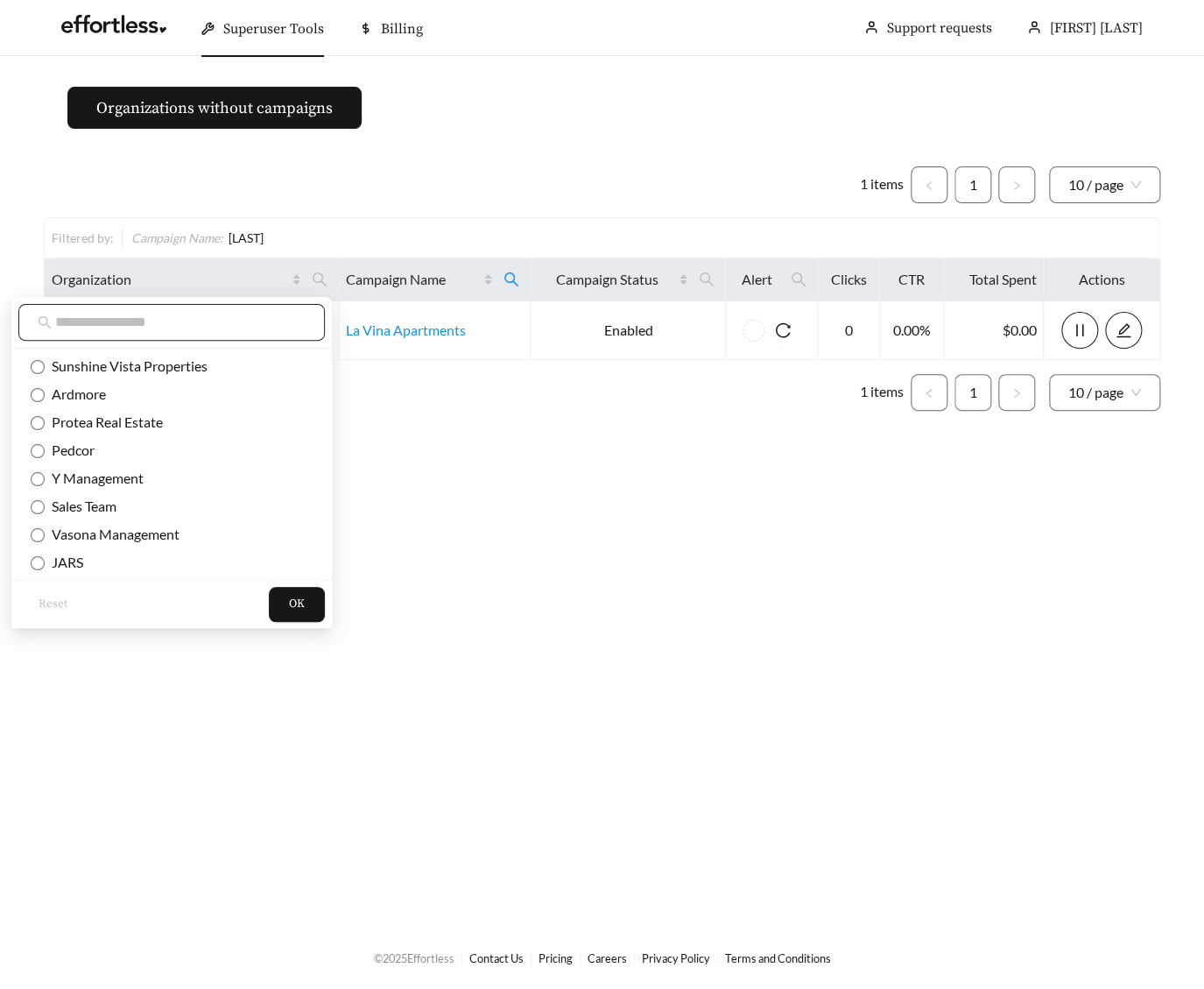 click at bounding box center [180, 322] 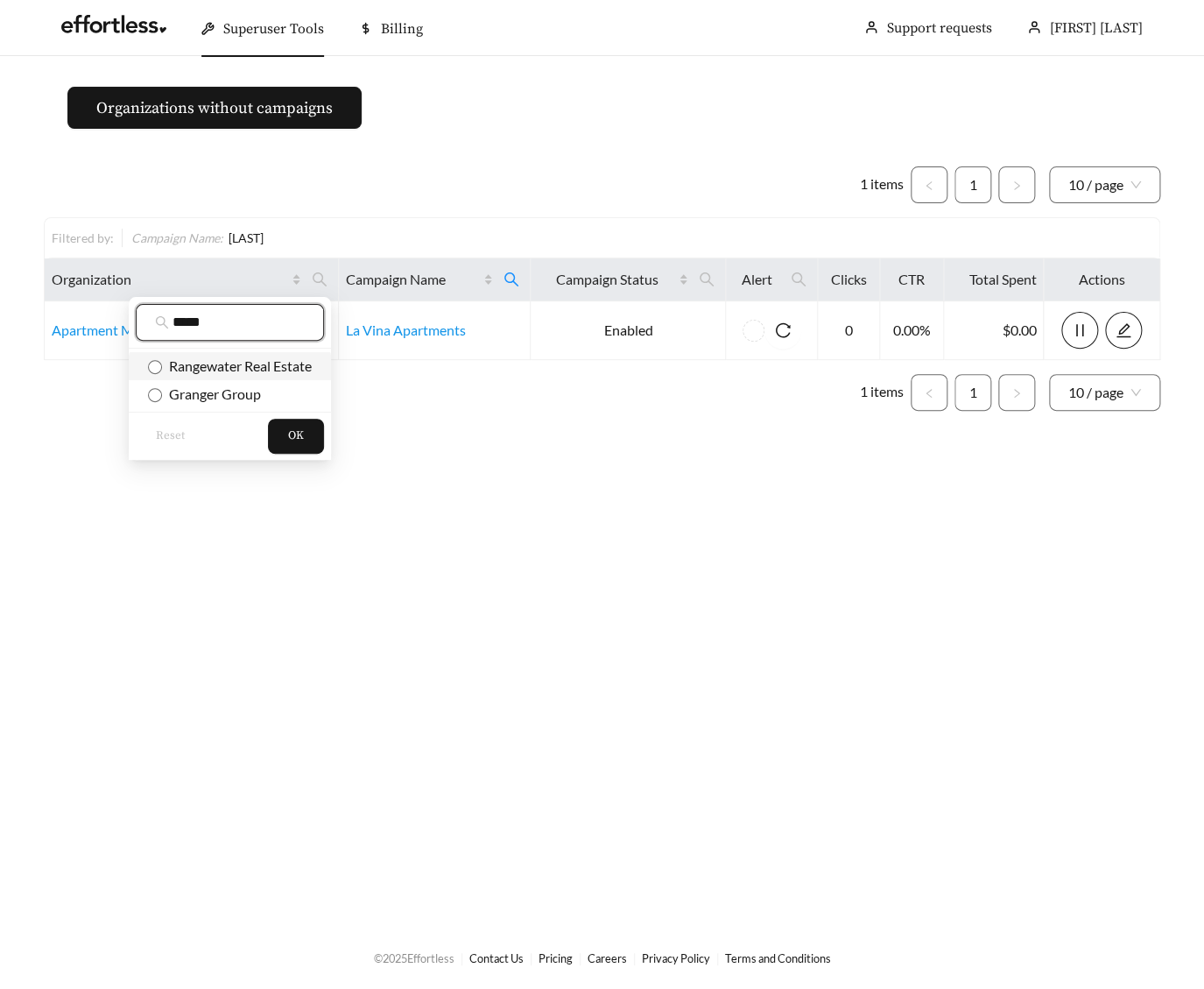 type on "*****" 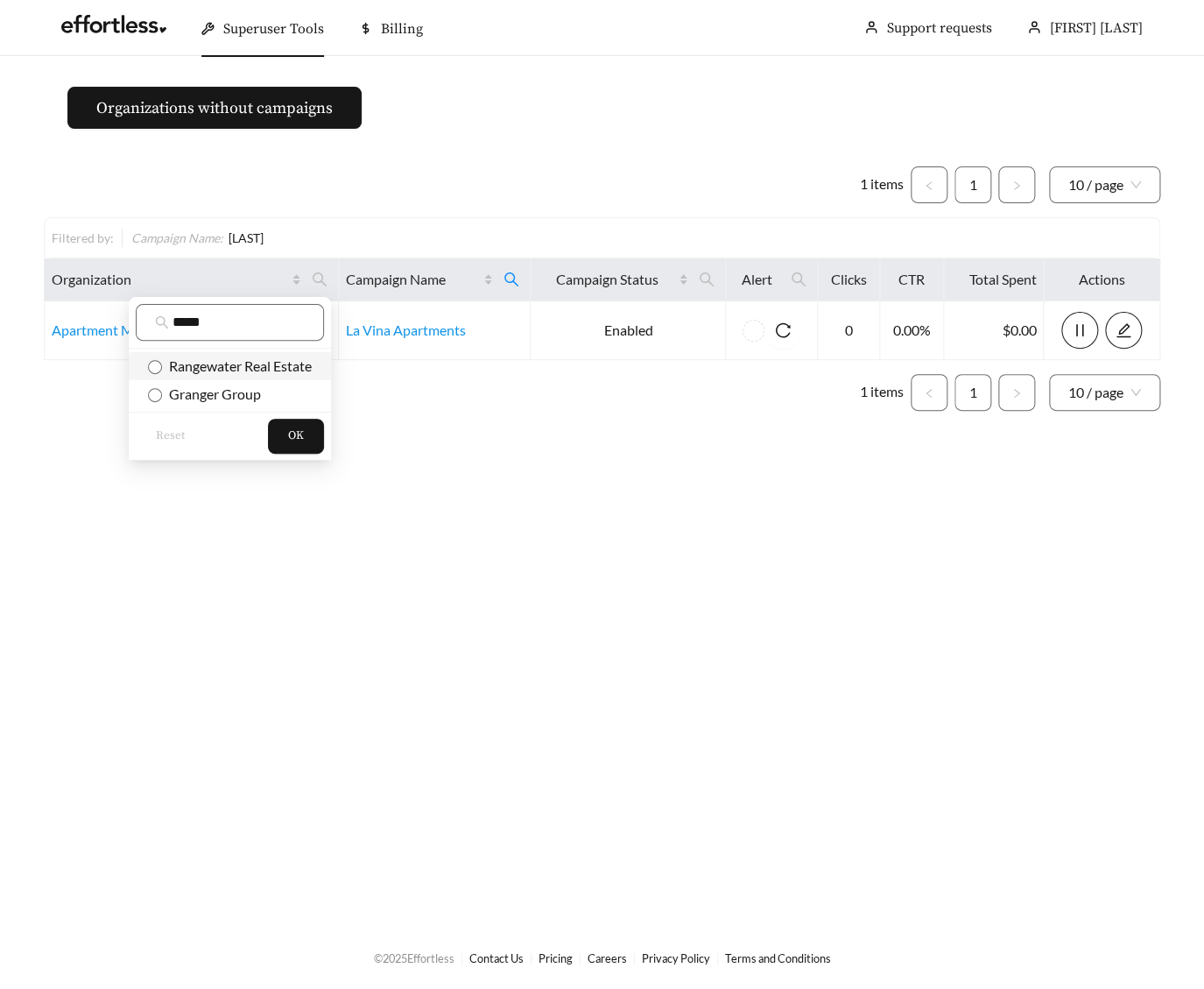 click on "Rangewater Real Estate" at bounding box center (236, 365) 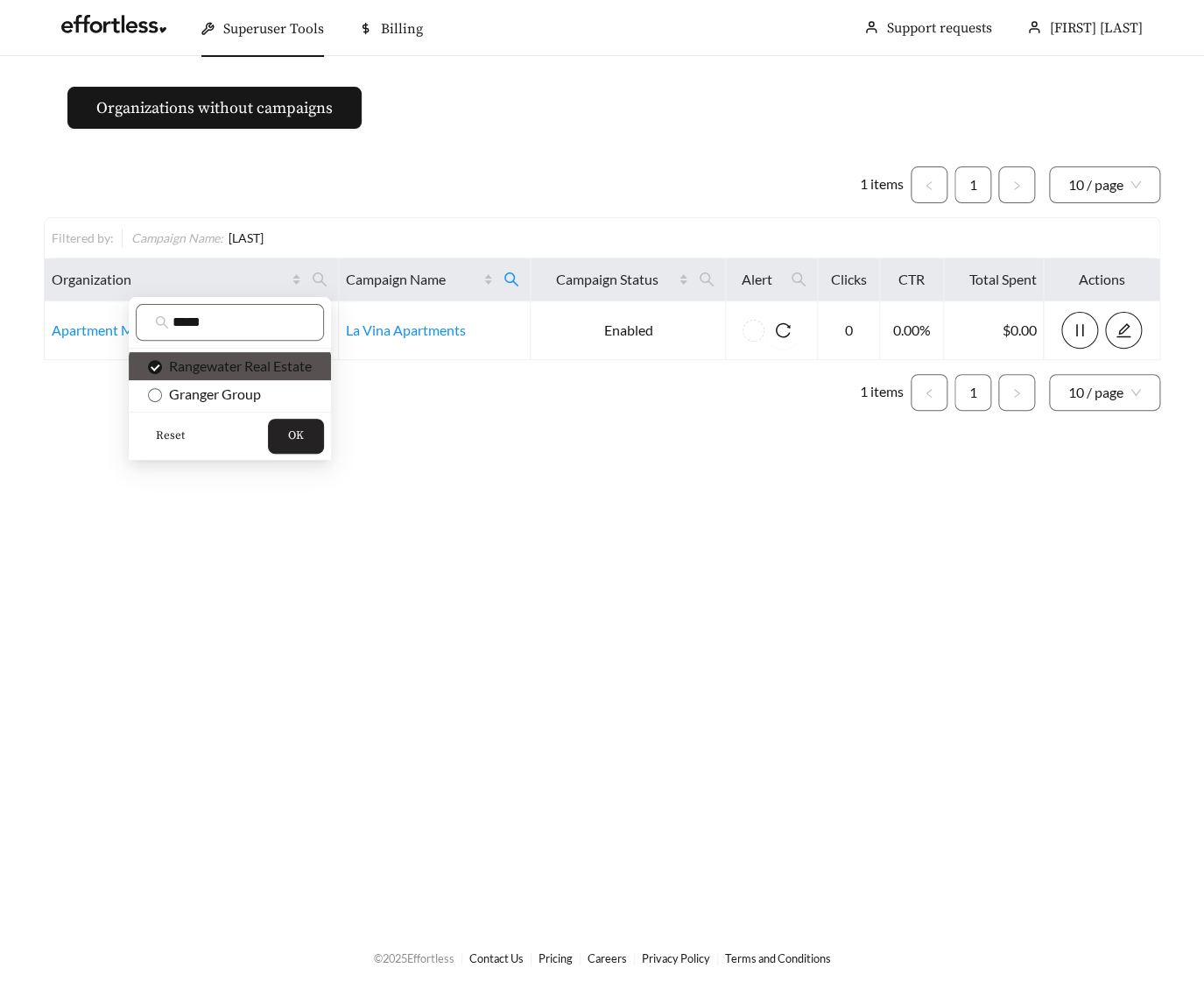 click on "OK" at bounding box center [296, 436] 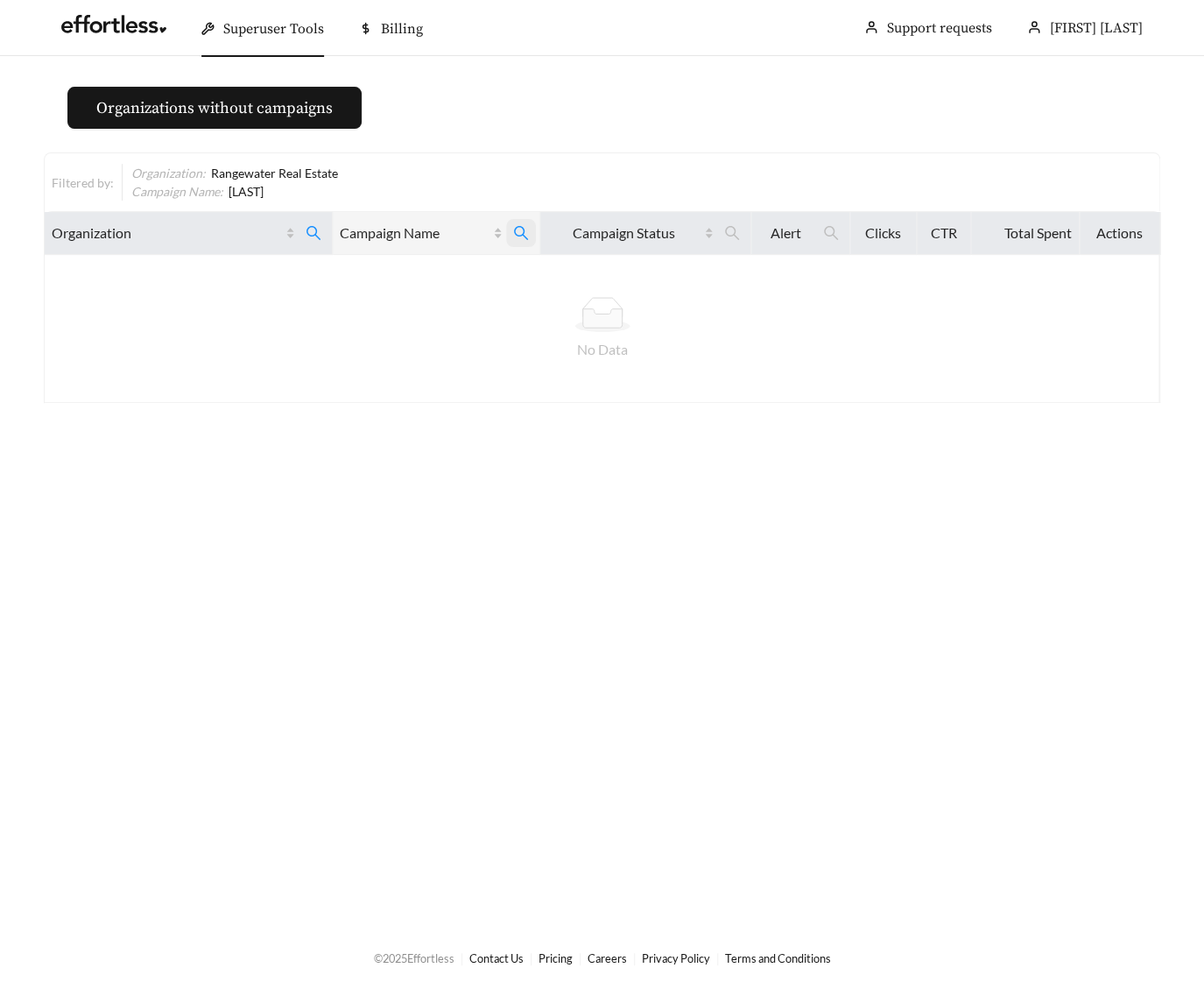 click 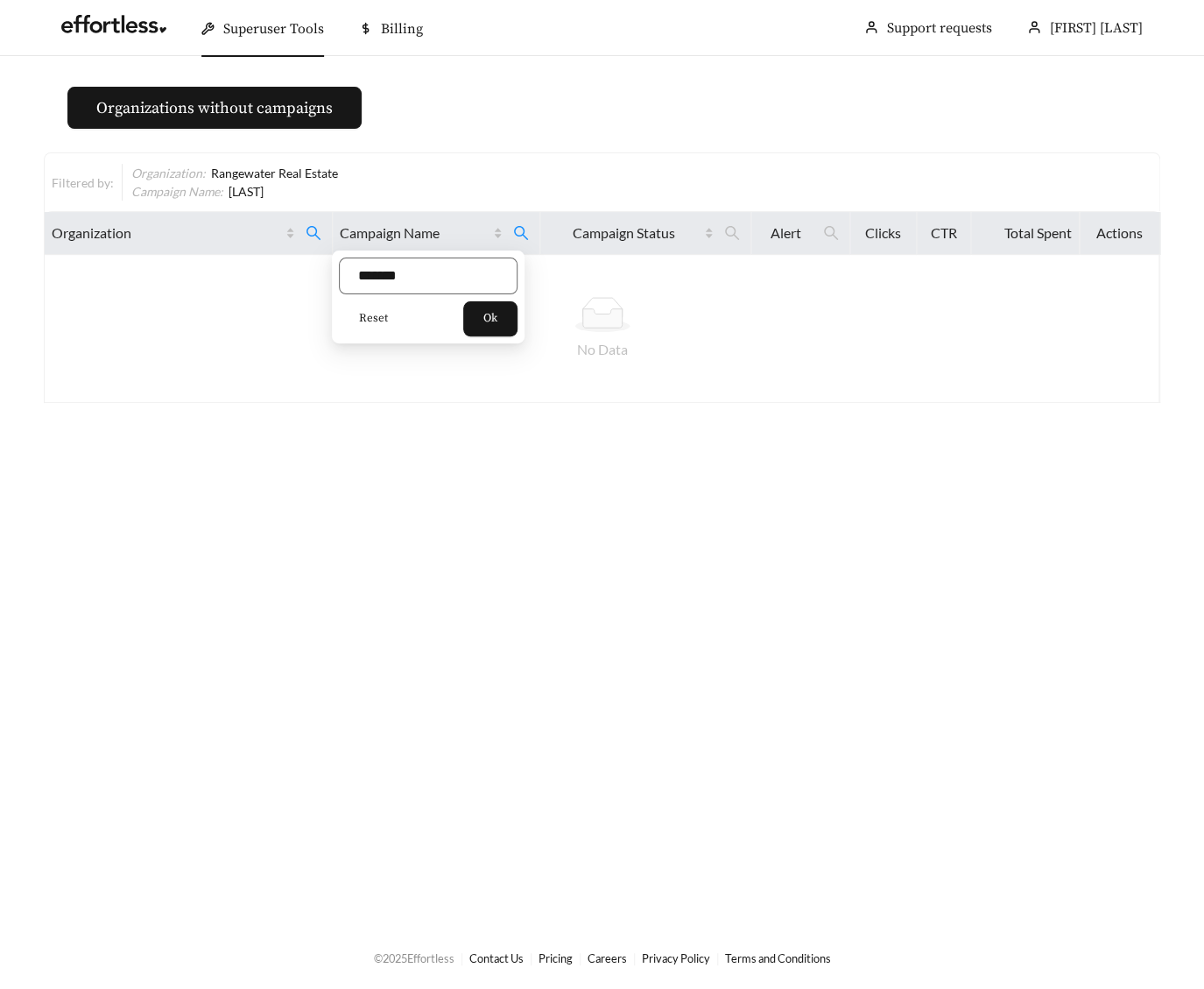 click on "Reset" at bounding box center (373, 319) 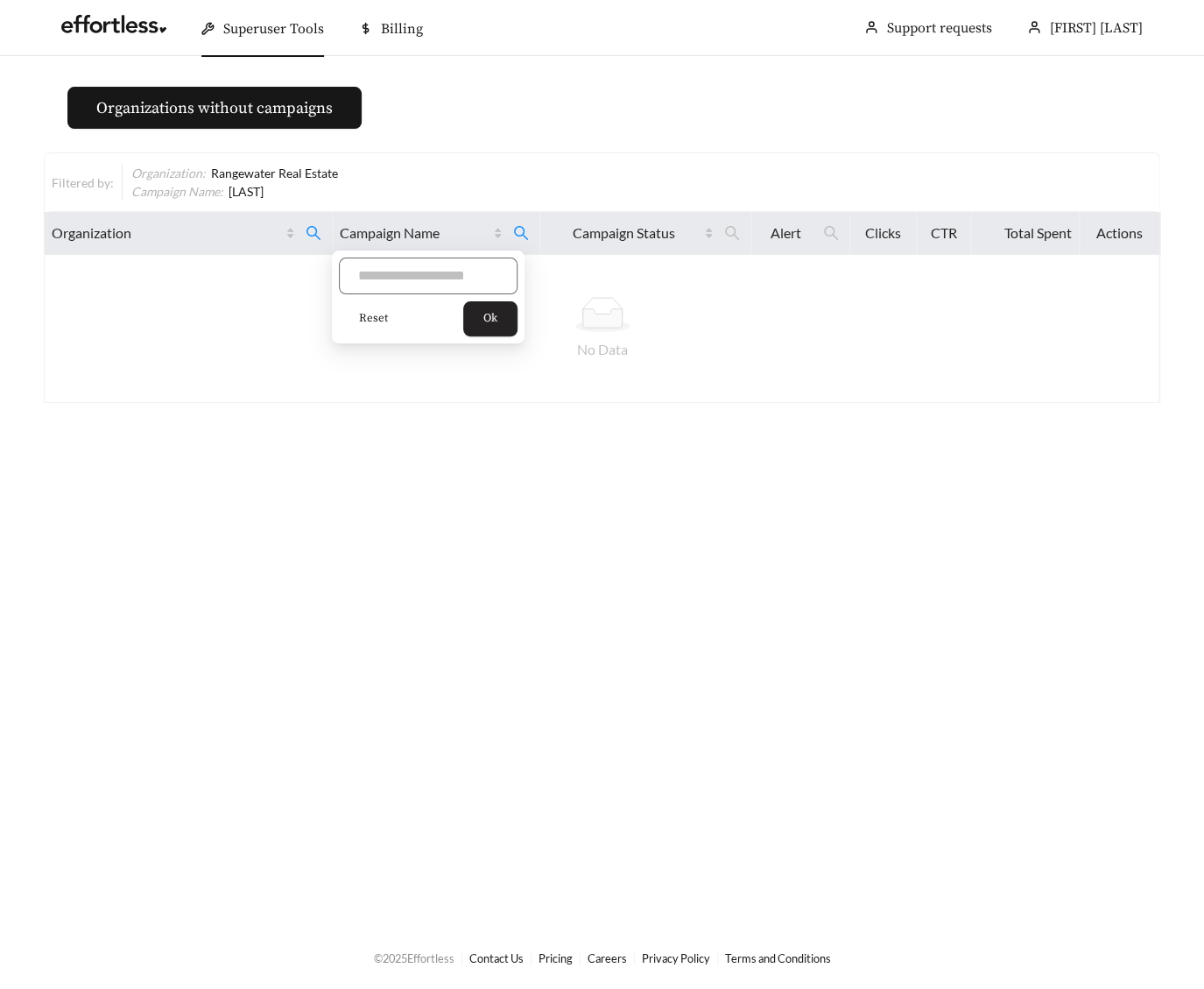 click on "Ok" at bounding box center (490, 319) 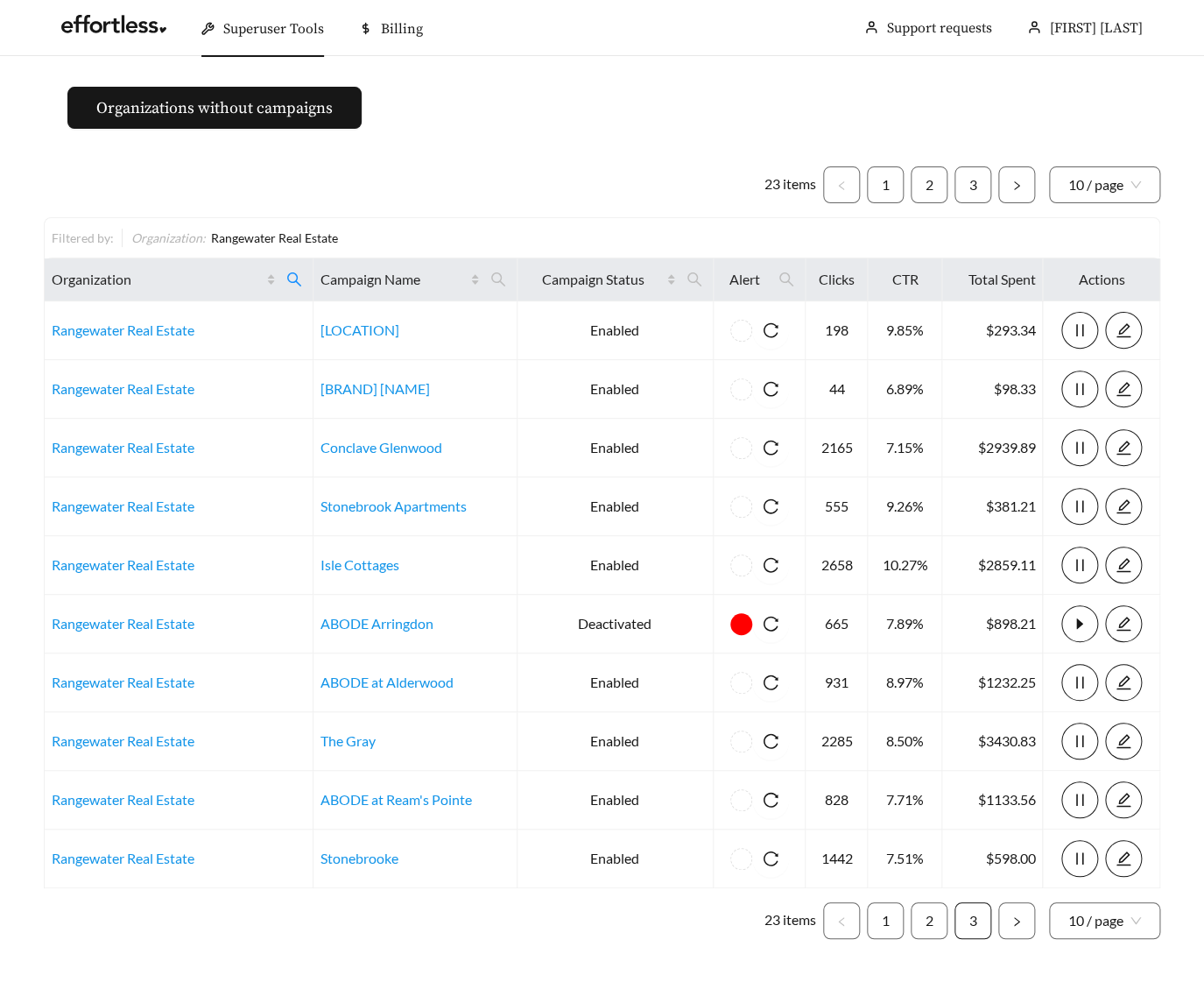 click on "3" at bounding box center (973, 921) 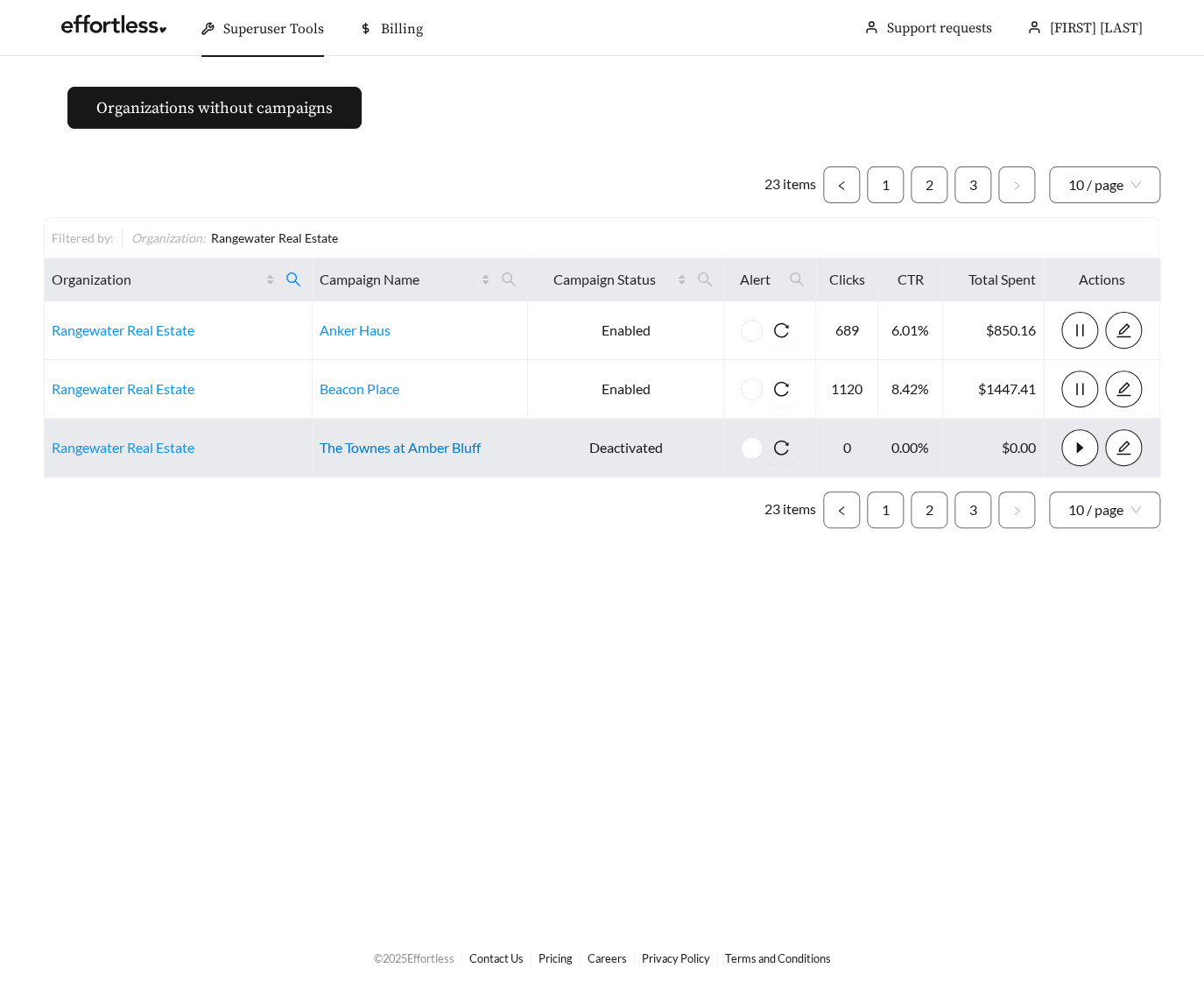 click on "The Townes at Amber Bluff" at bounding box center (400, 447) 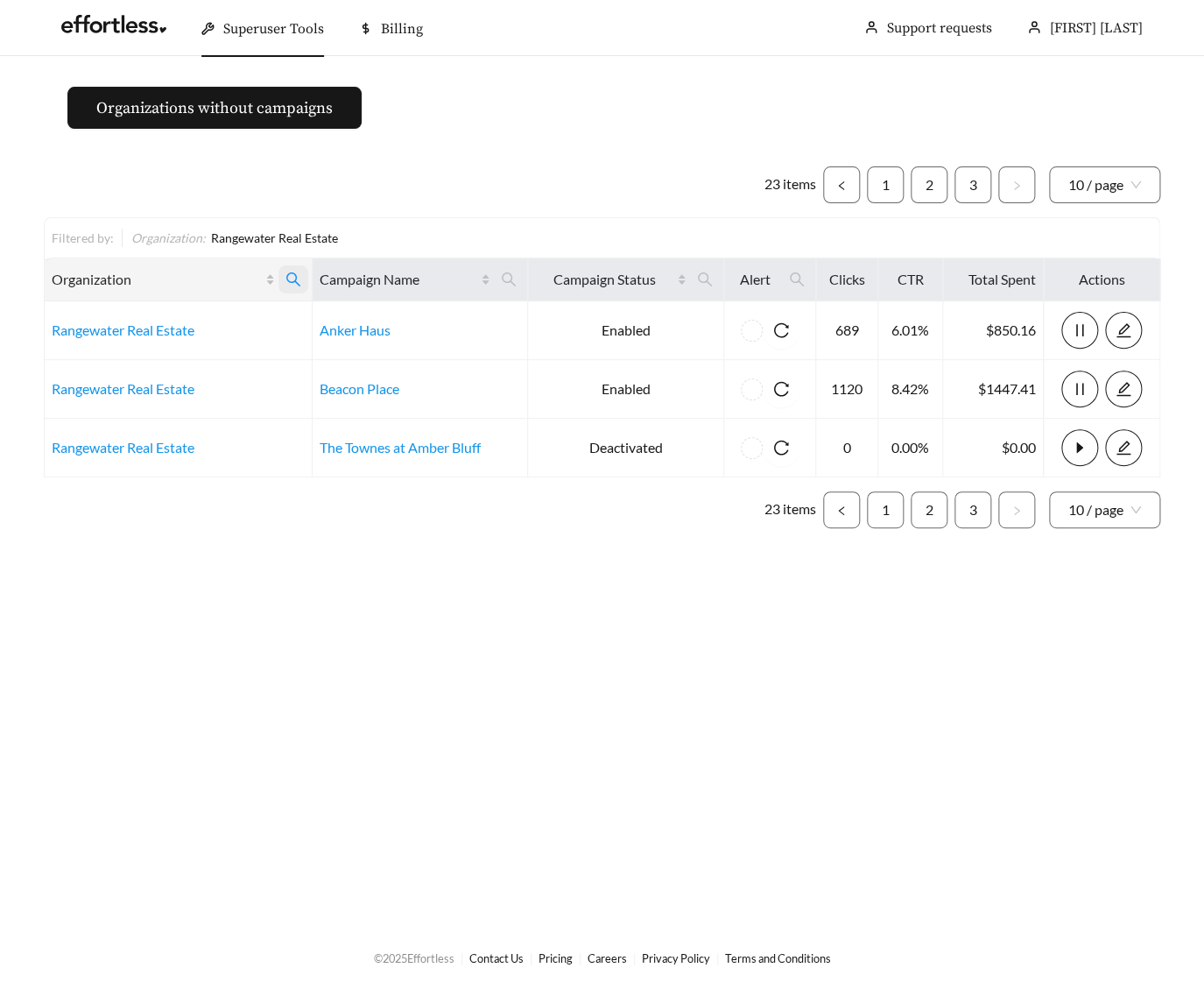 click at bounding box center (293, 279) 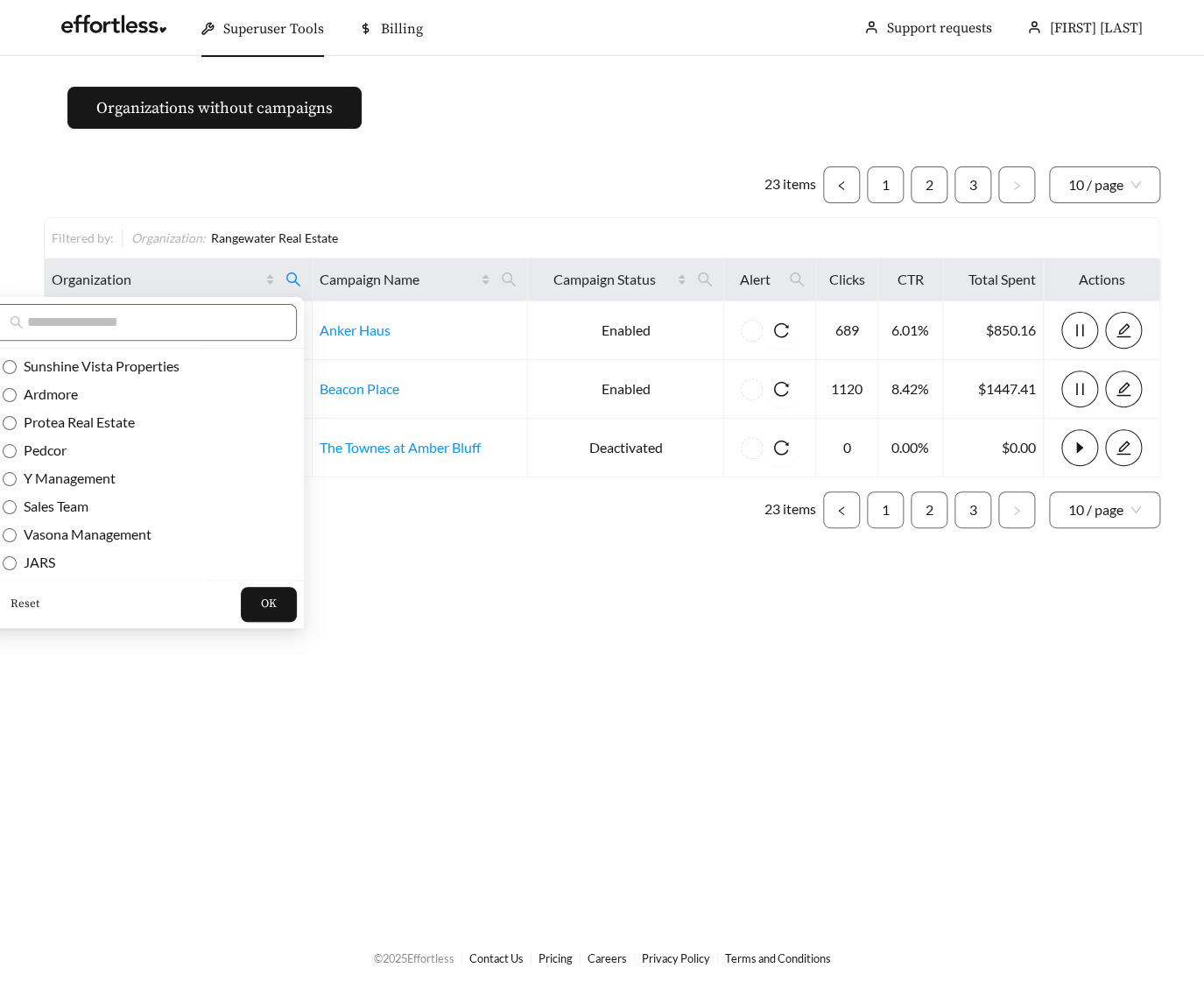 click on "Reset" at bounding box center (25, 604) 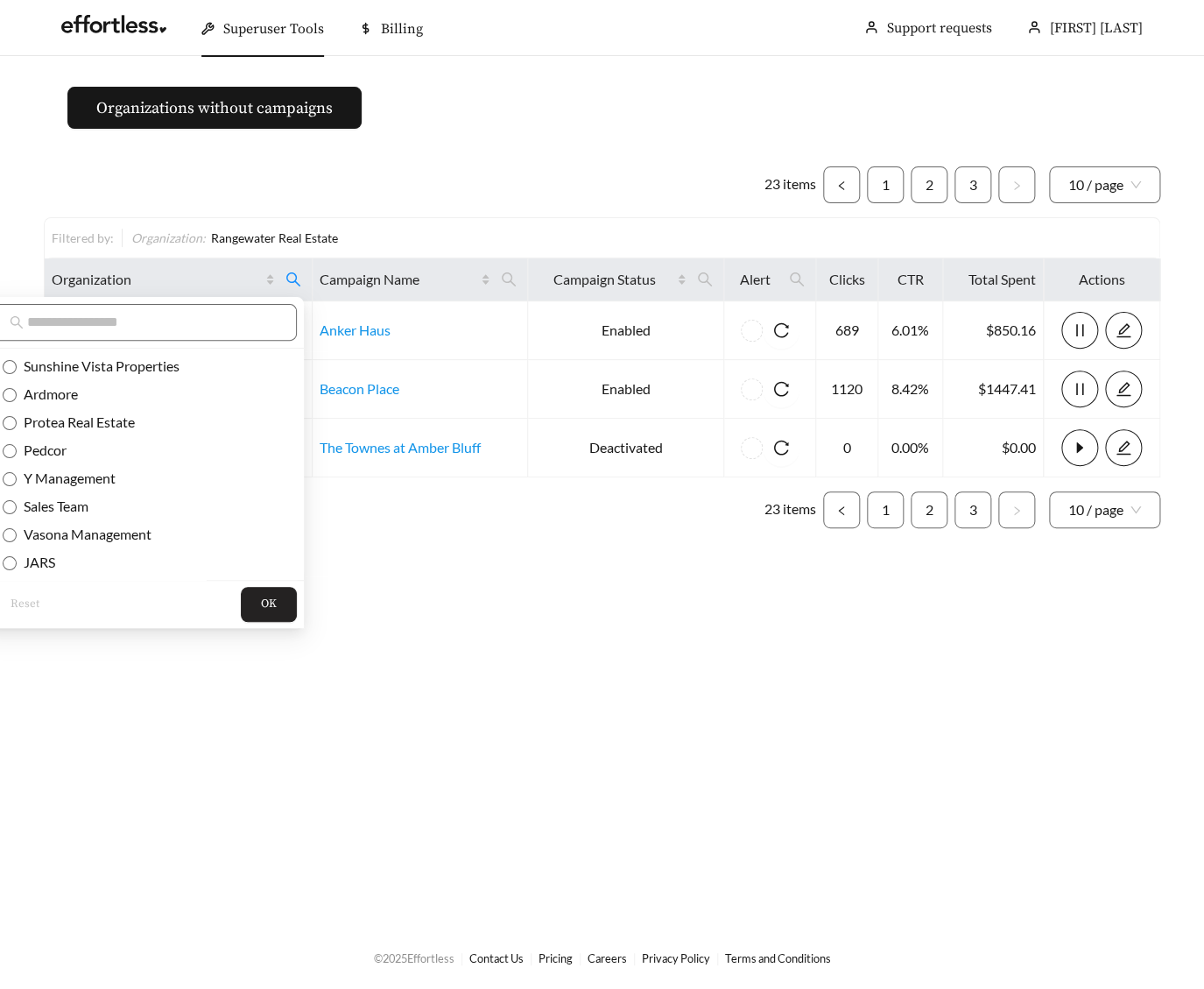 click on "OK" at bounding box center [269, 604] 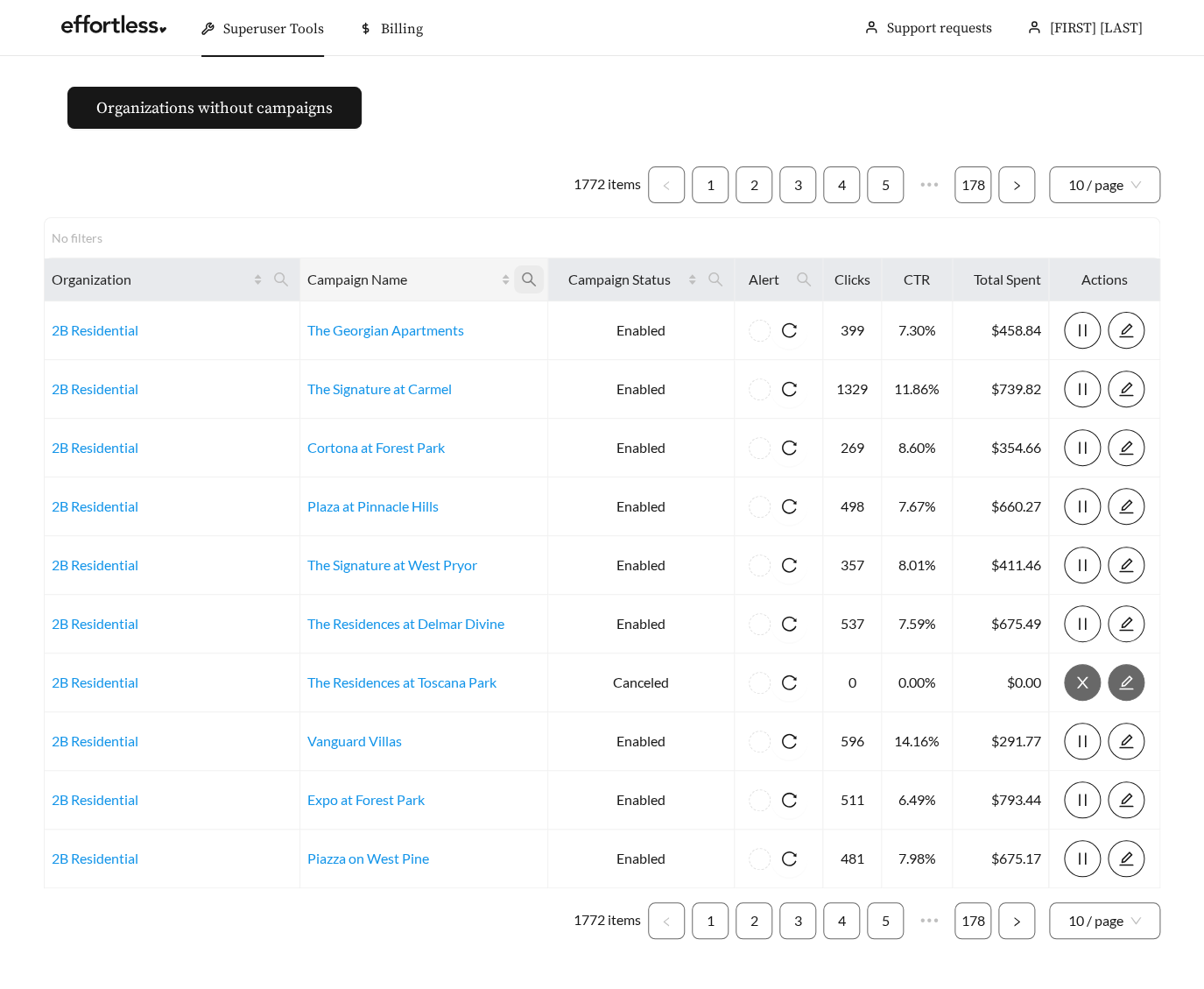 click 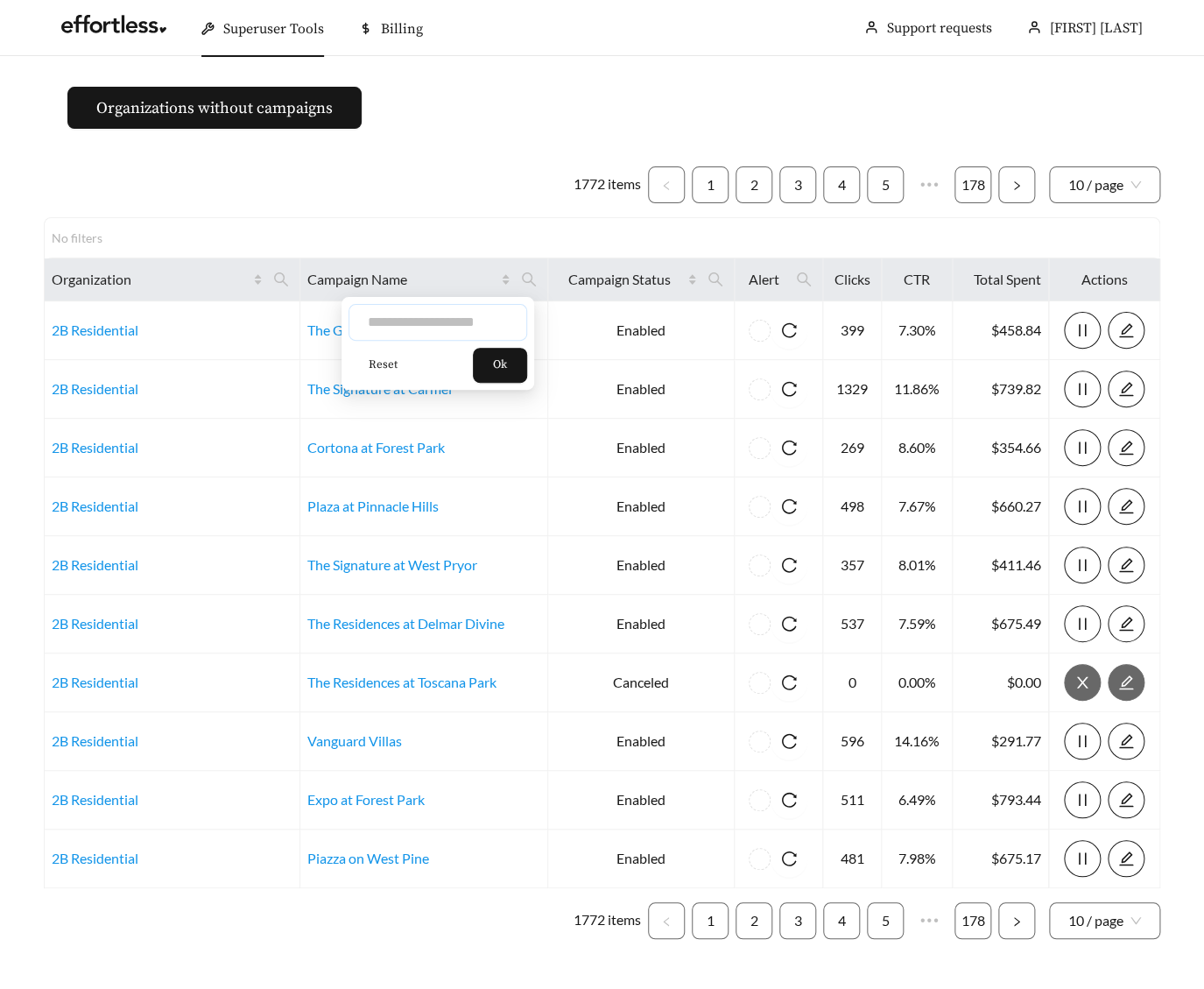 click at bounding box center [438, 322] 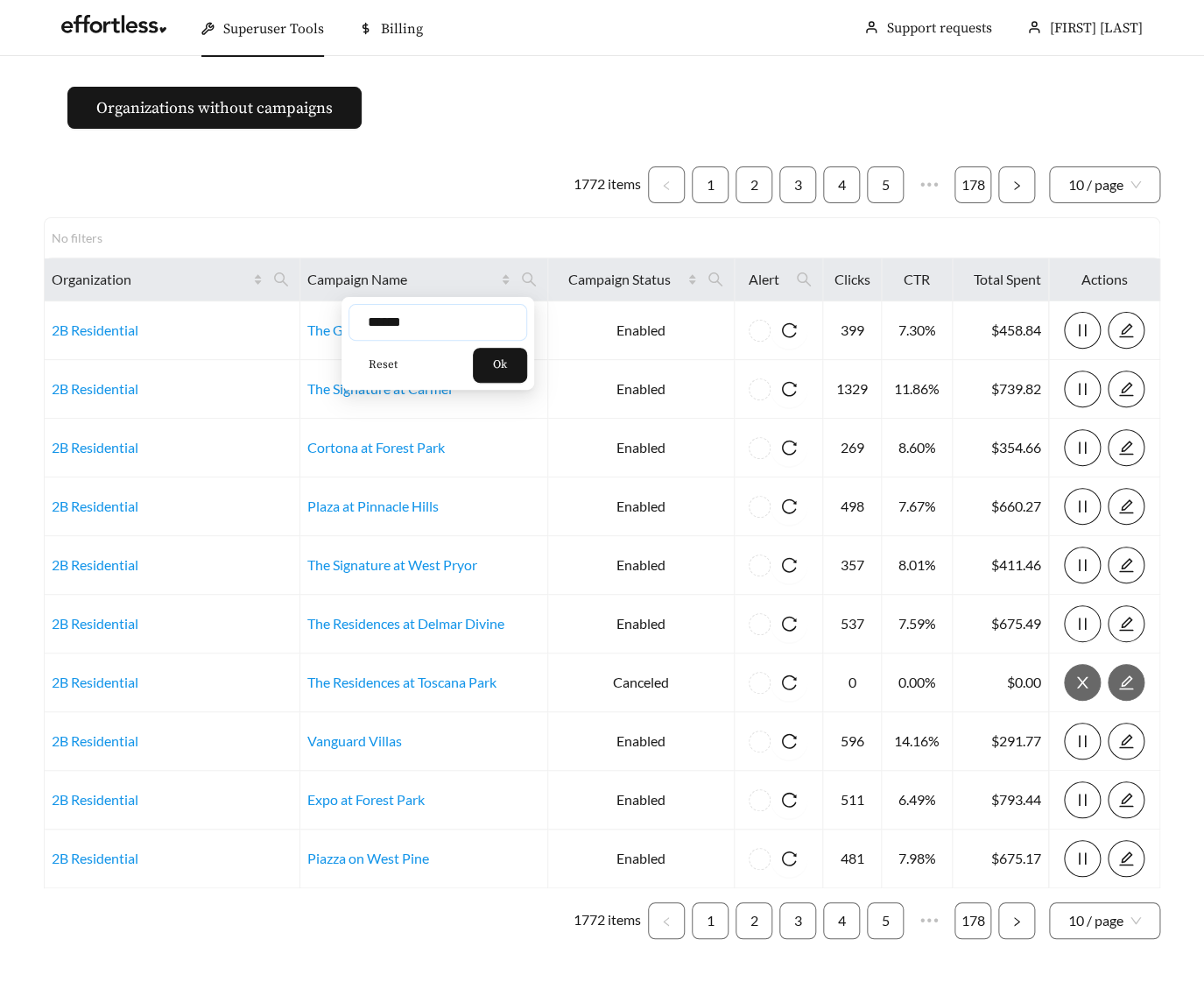 type on "******" 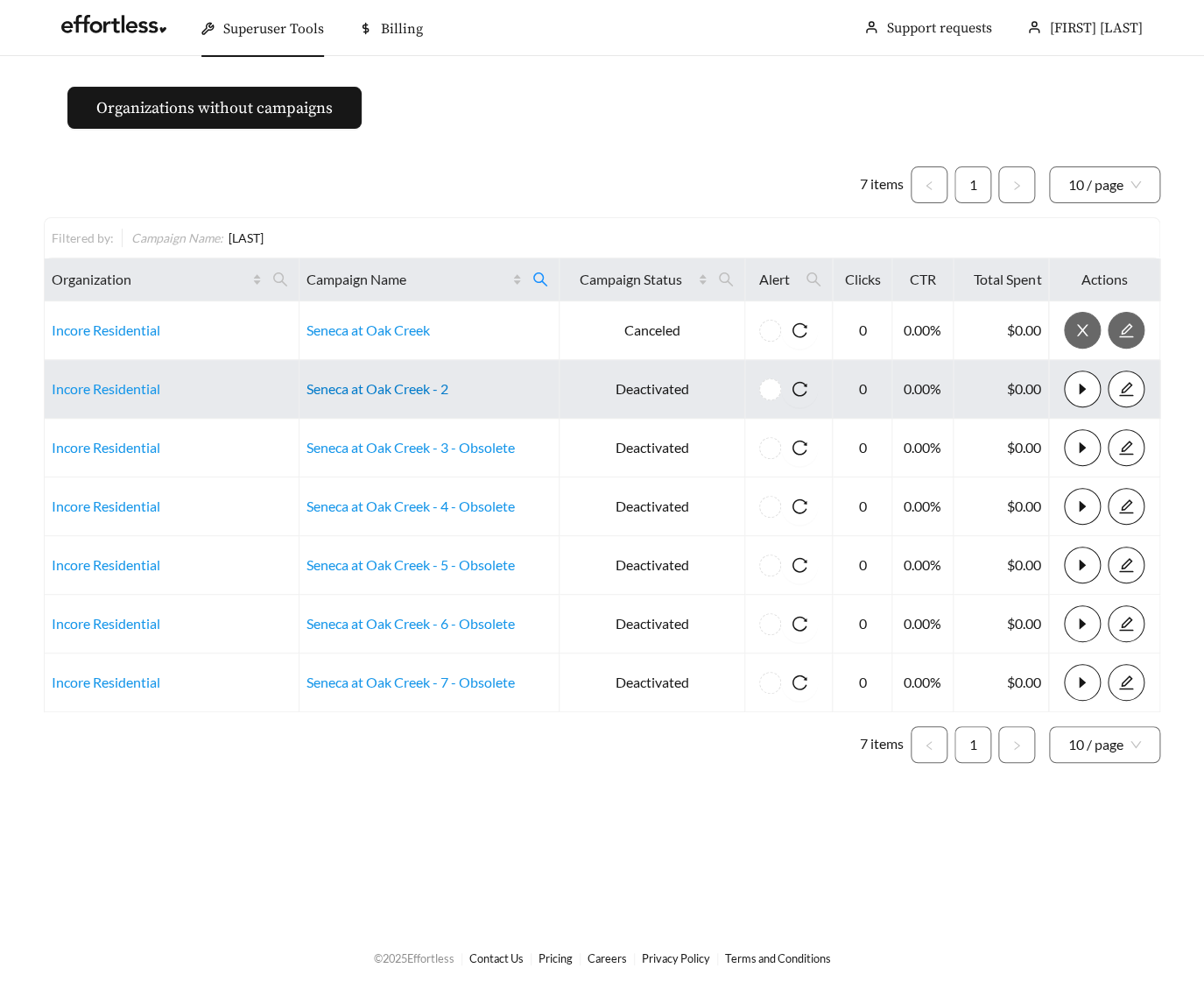 click on "Seneca at Oak Creek - 2" at bounding box center [377, 388] 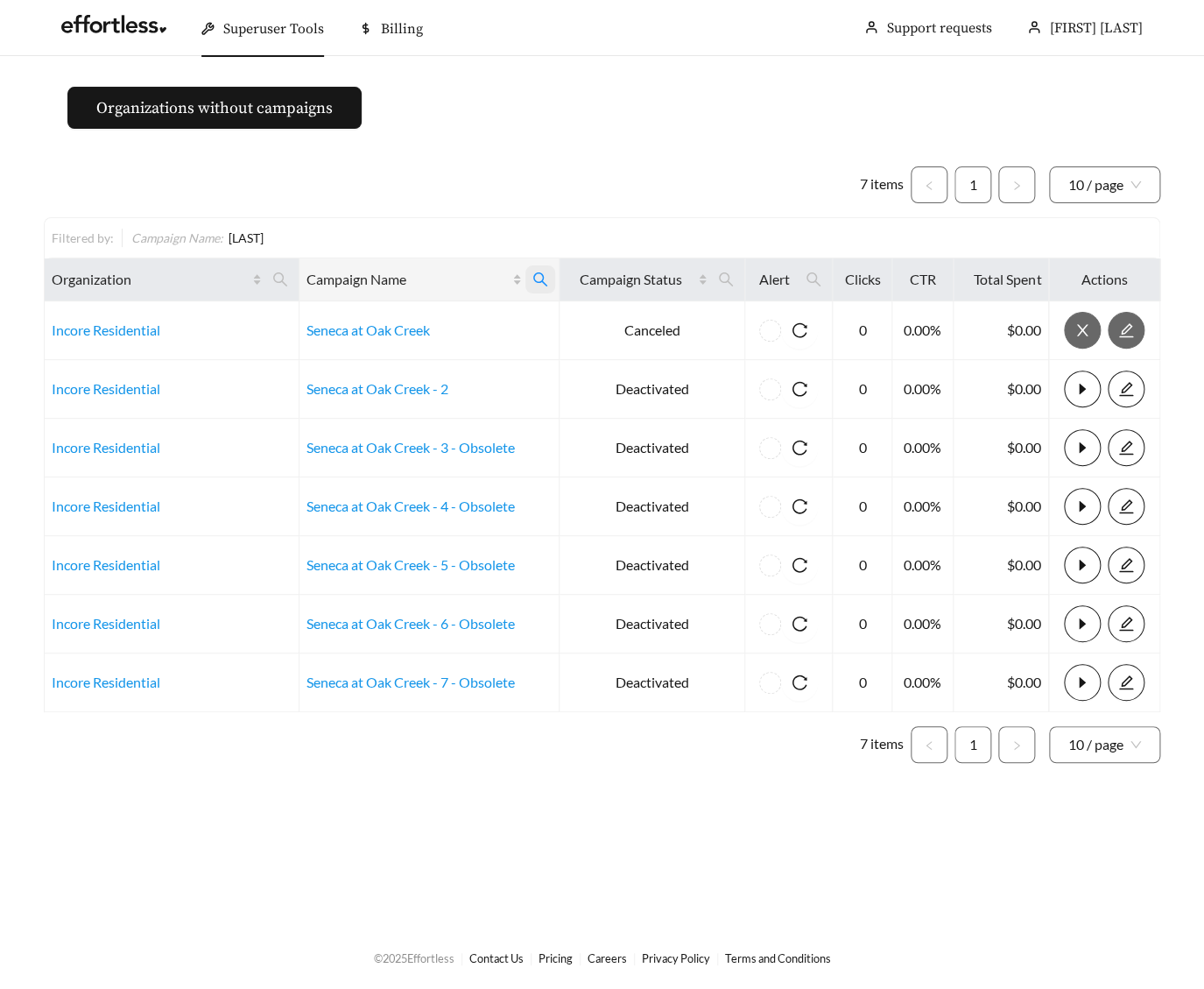 click 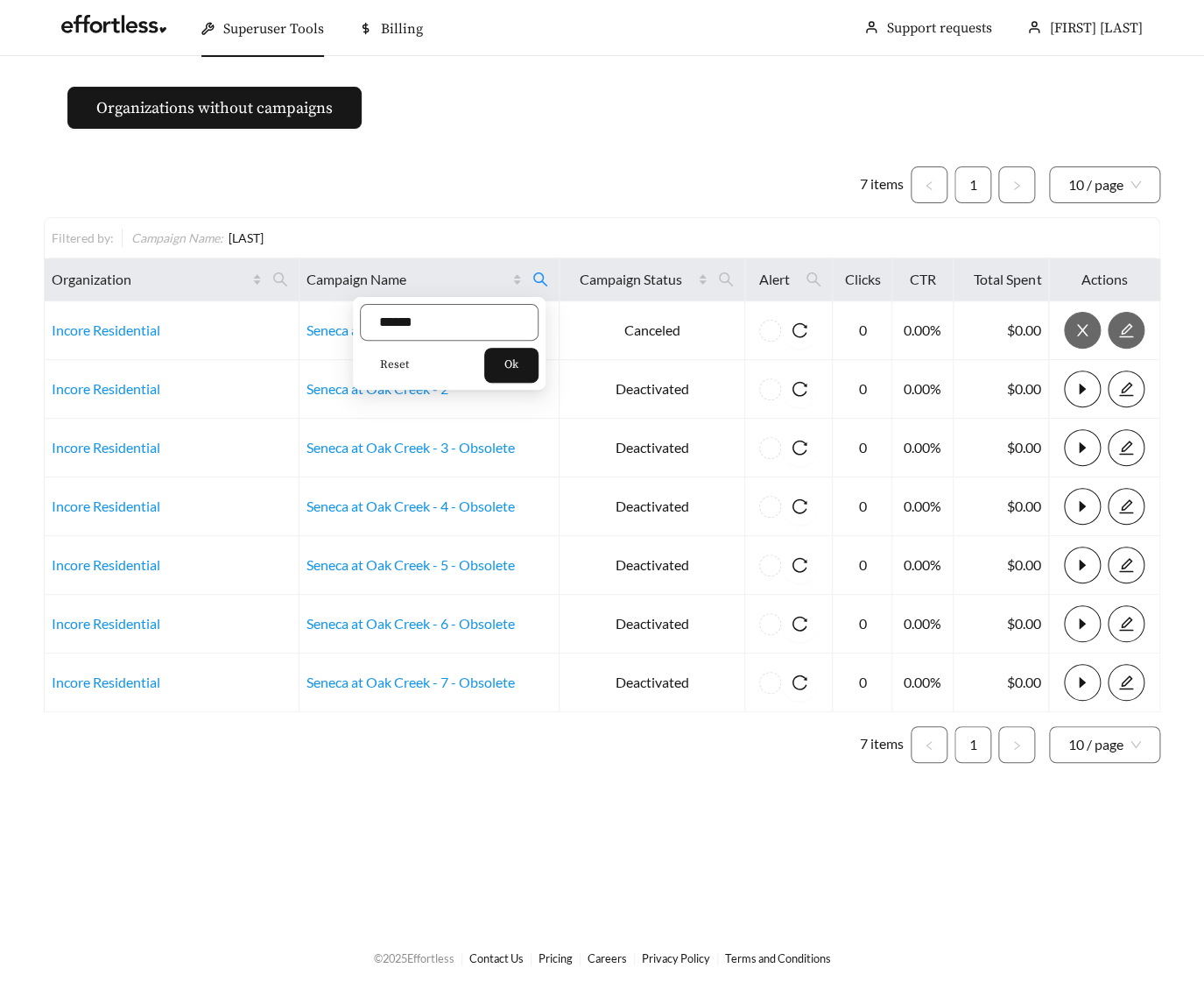 click on "Reset" at bounding box center (394, 365) 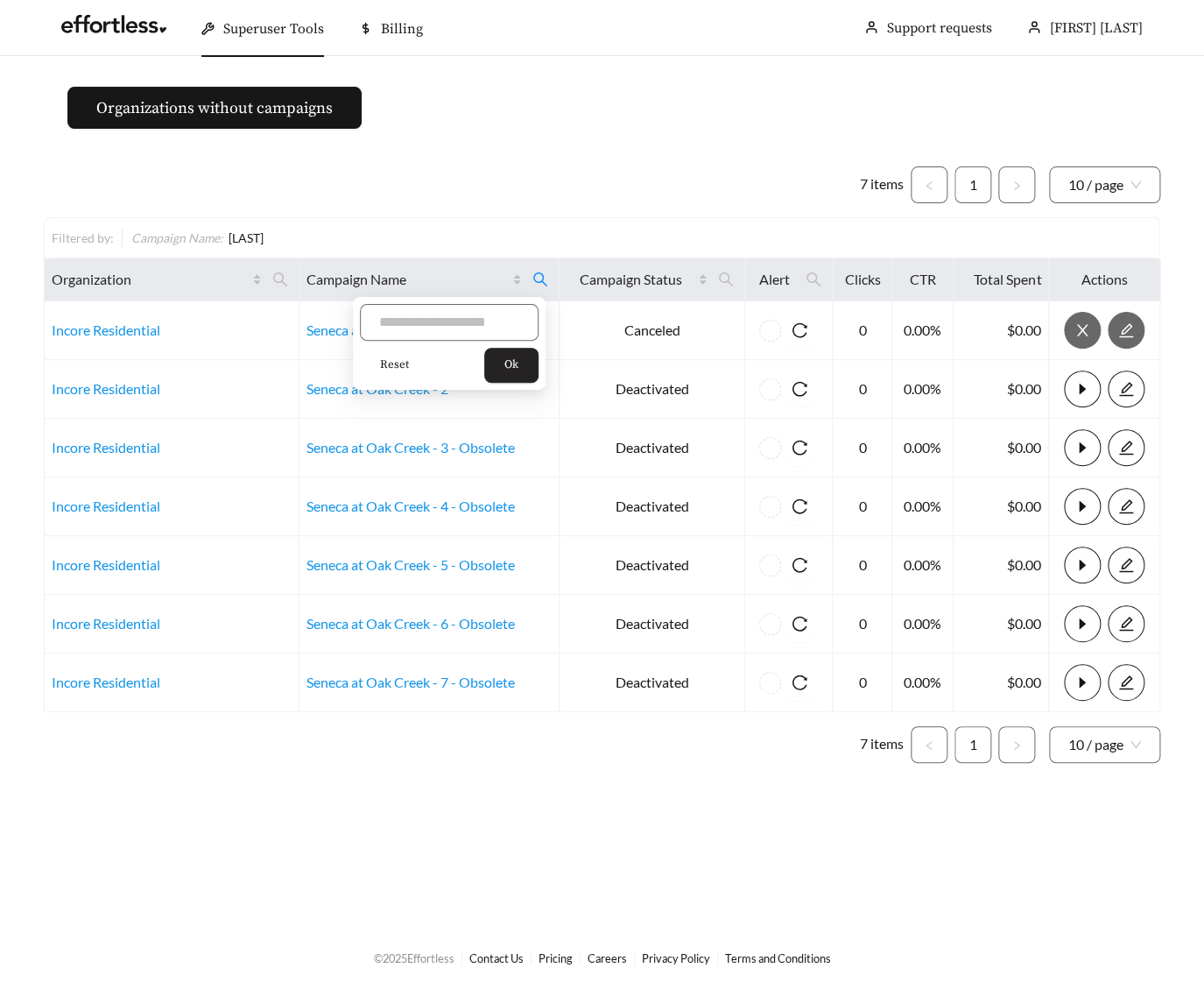 click on "Ok" at bounding box center [511, 365] 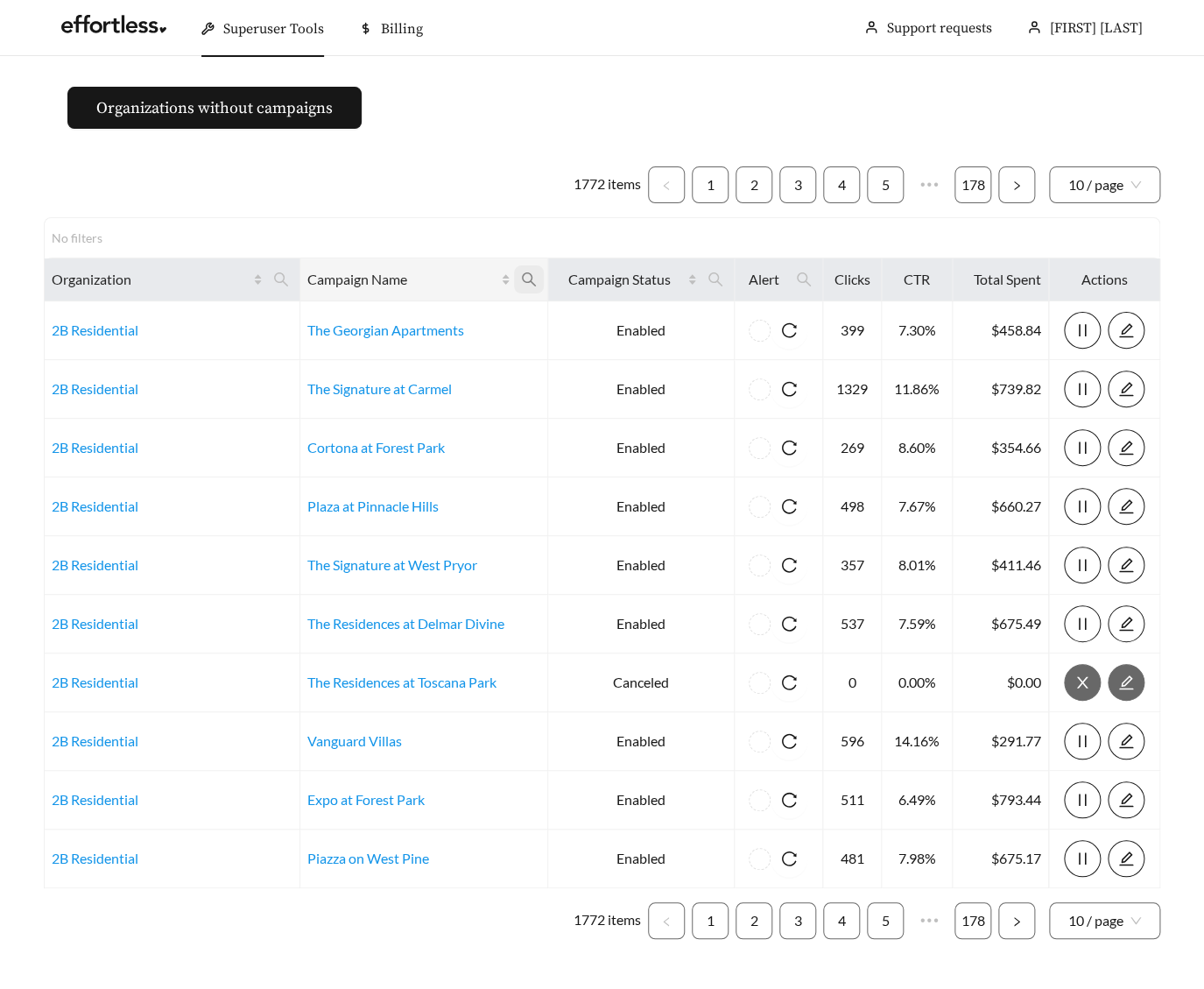 click 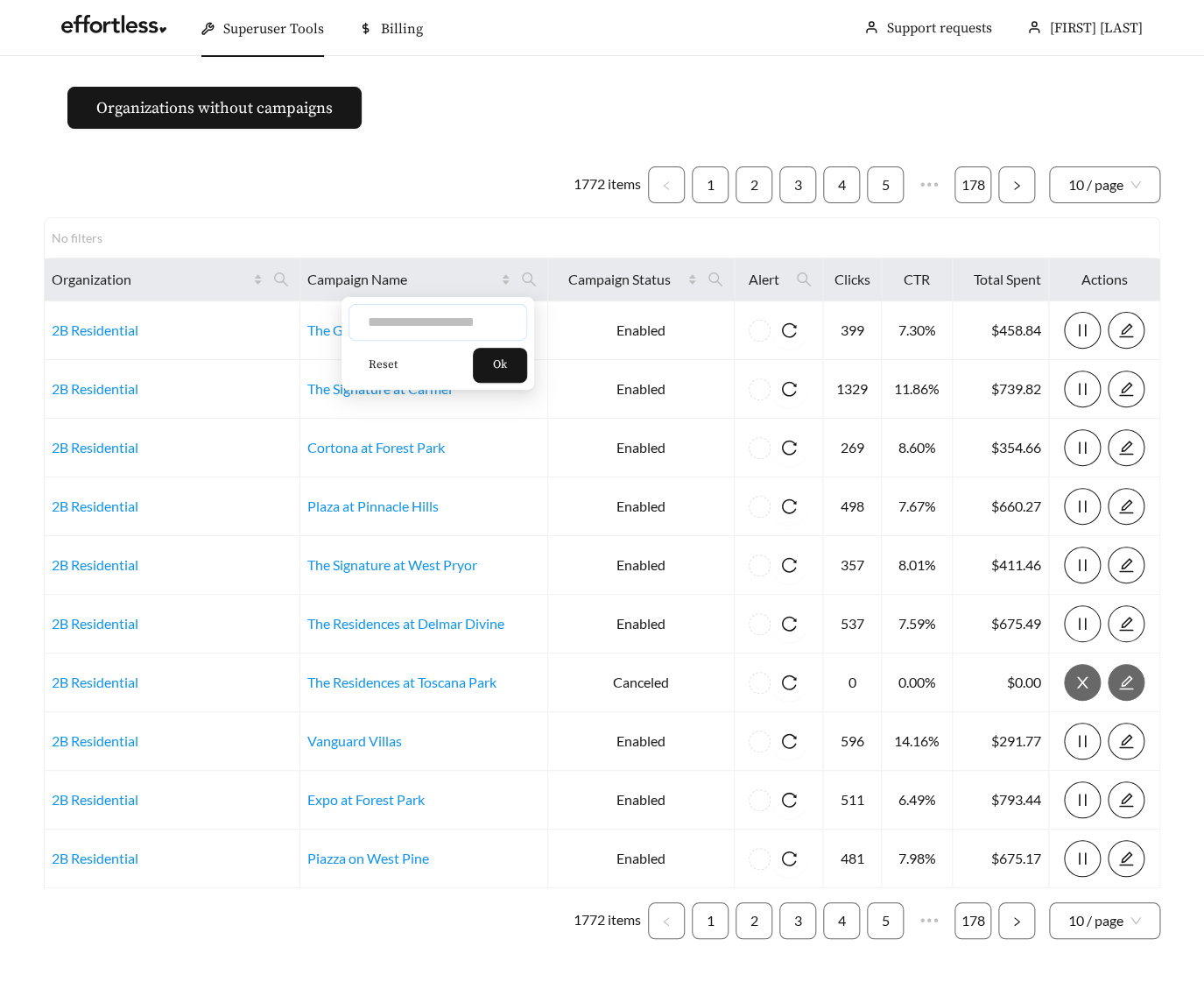 click at bounding box center [438, 322] 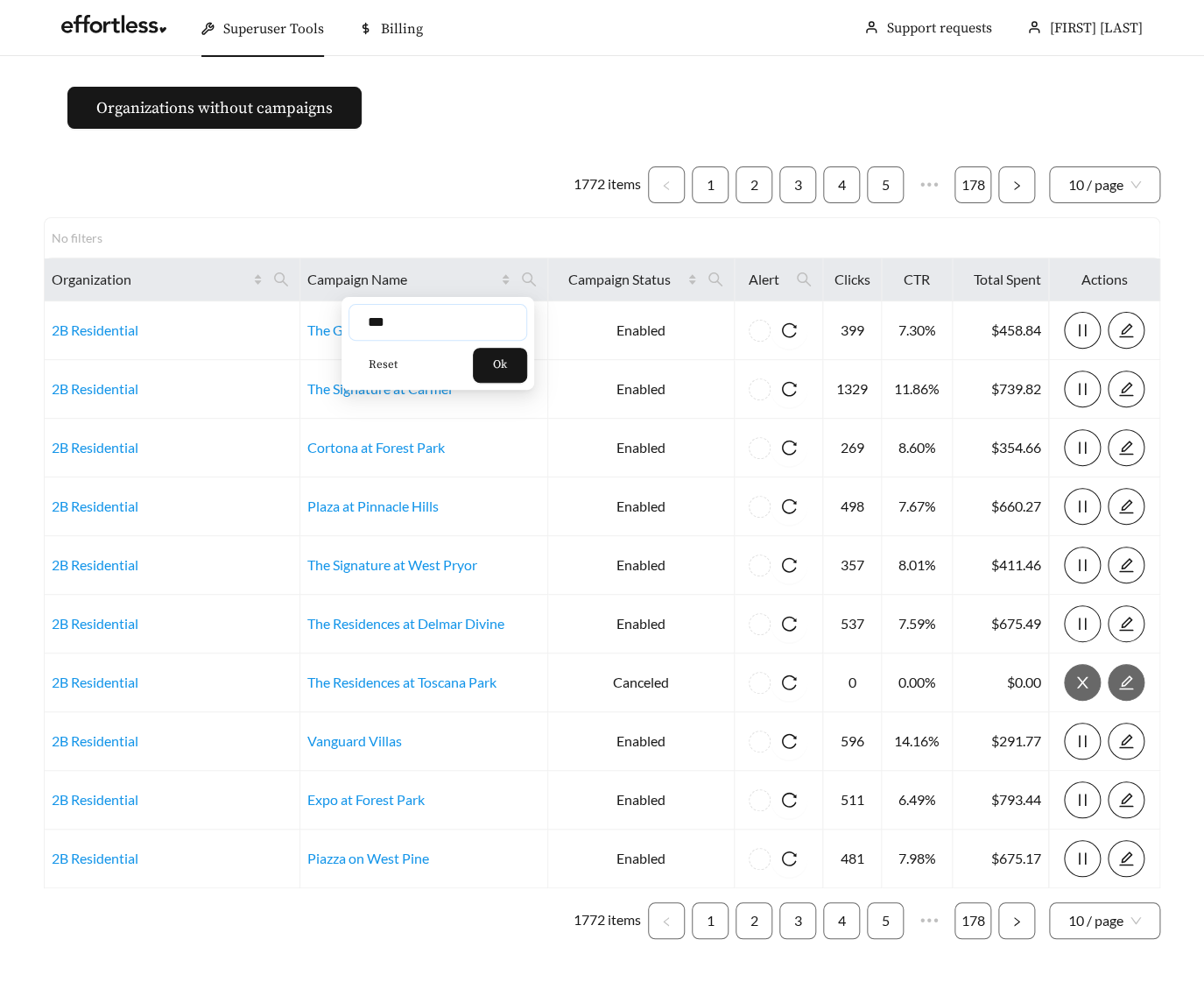 type on "***" 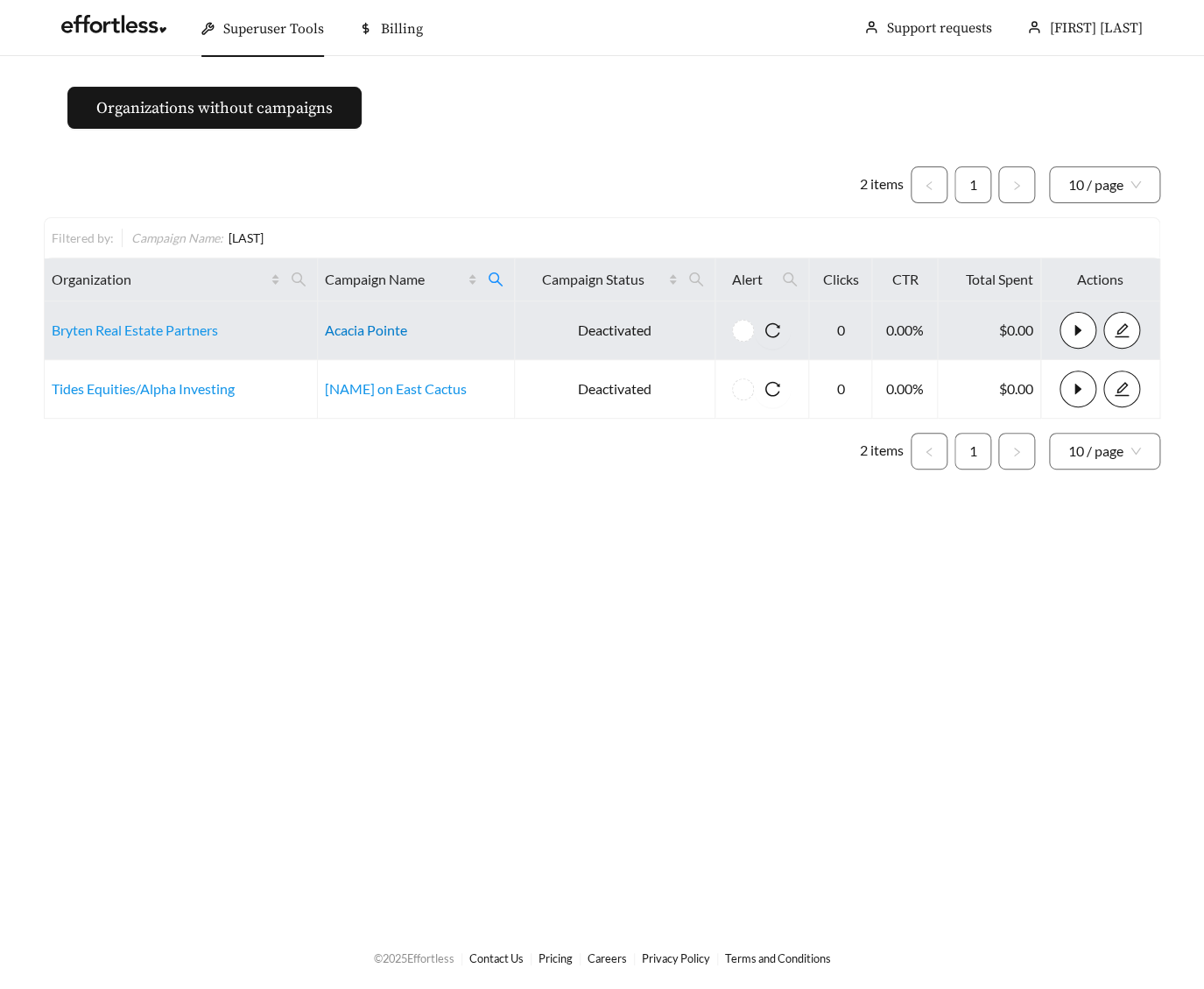 click on "Acacia Pointe" at bounding box center [366, 329] 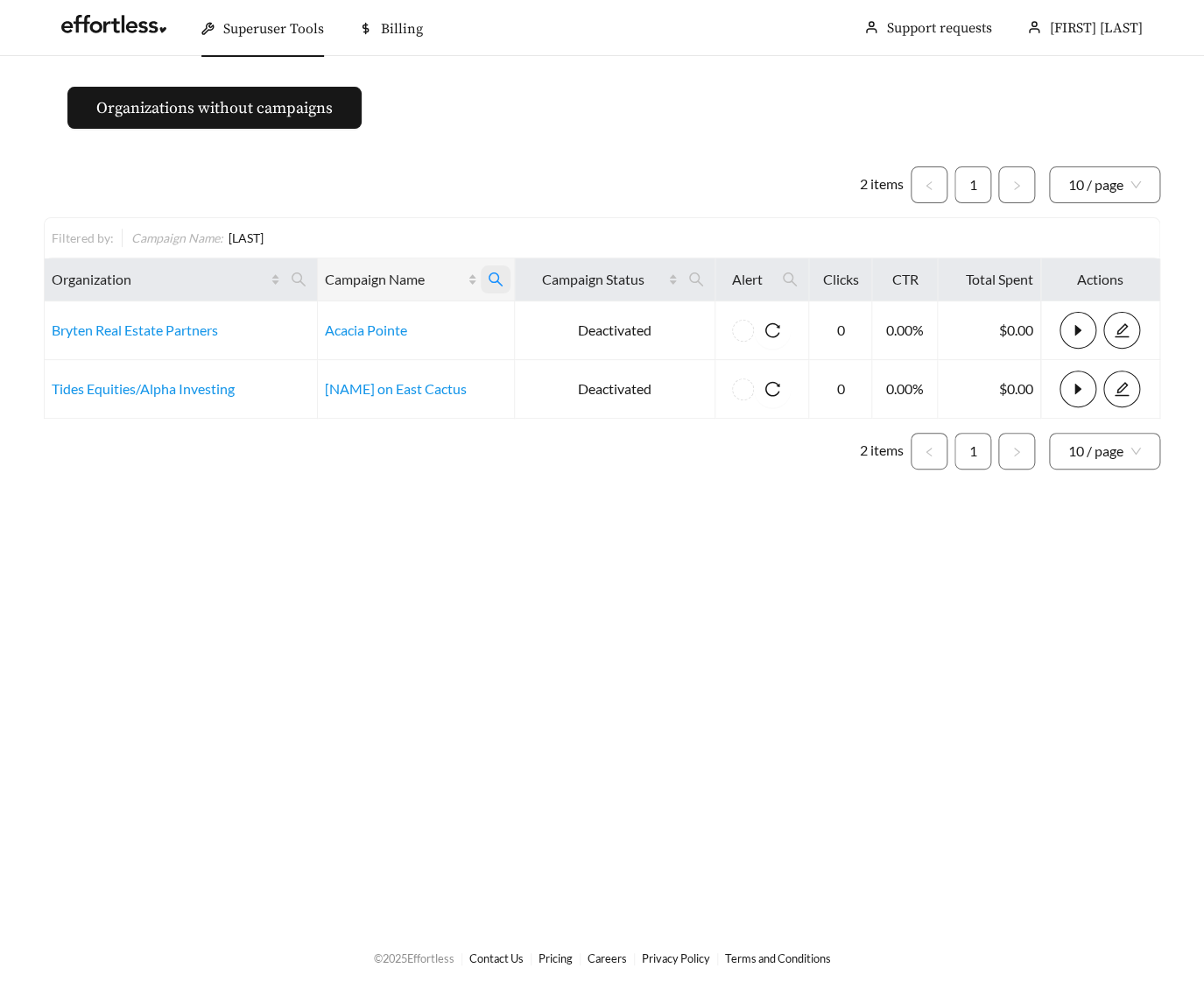 click 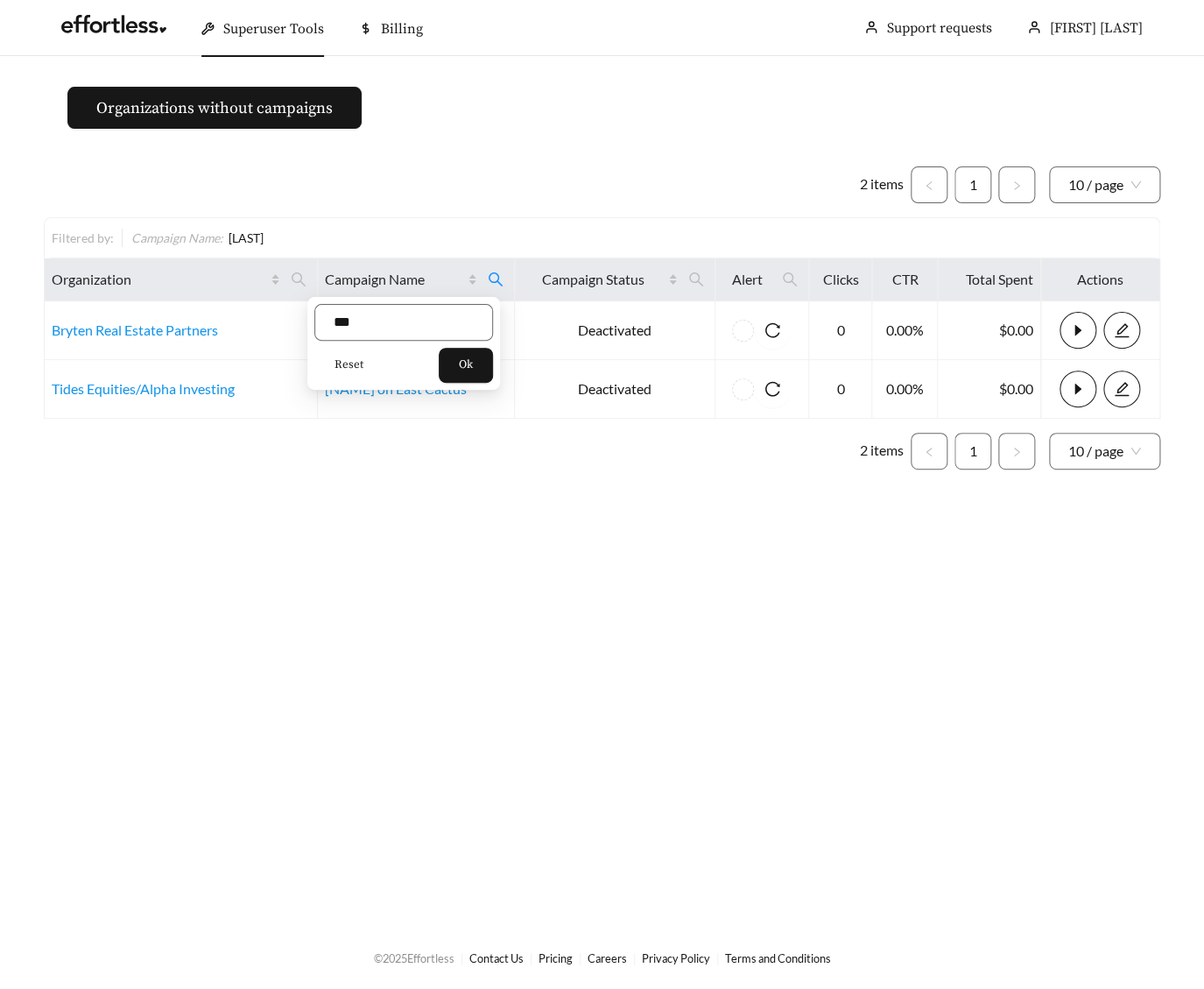 click on "Reset" at bounding box center (349, 365) 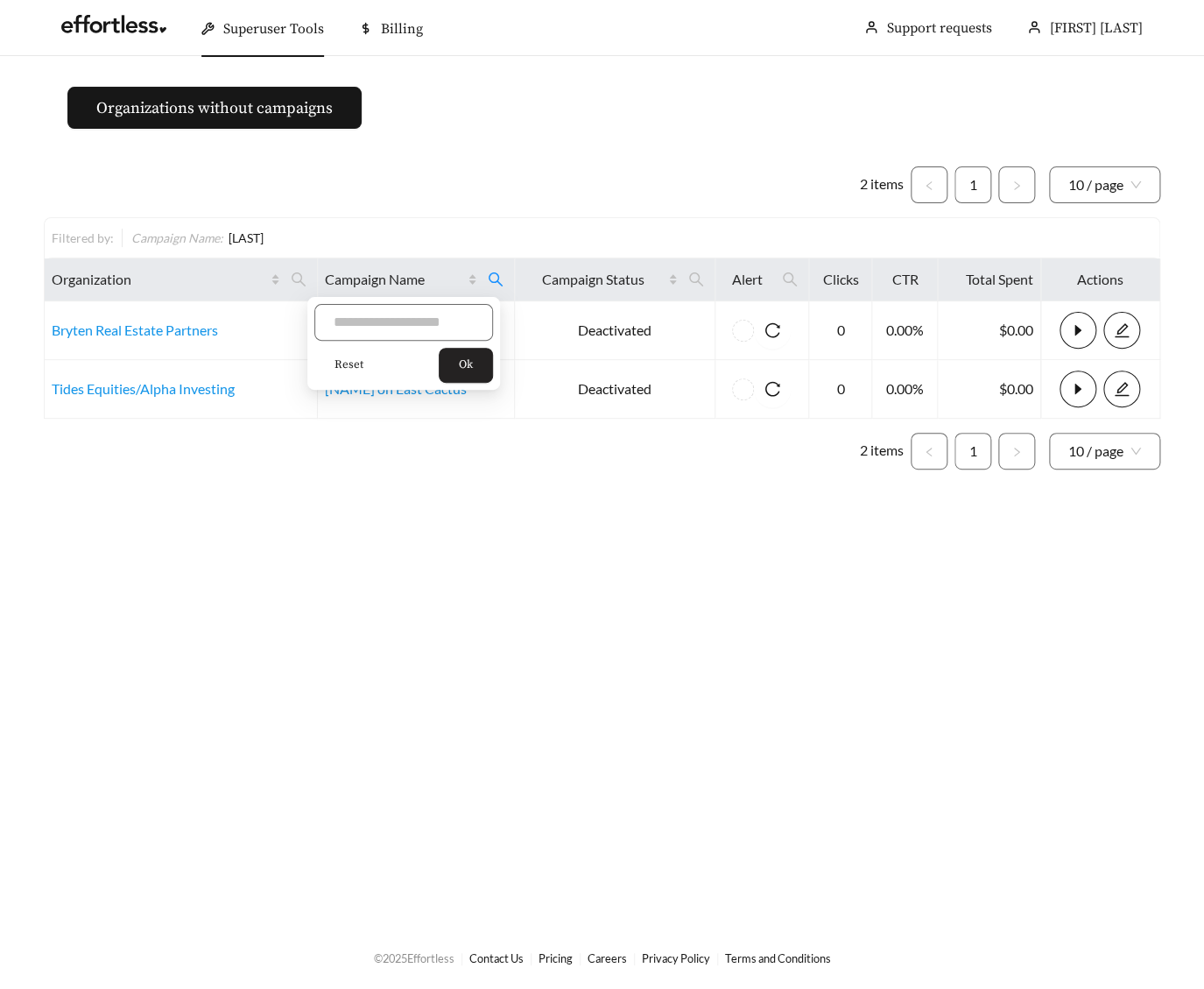 click on "Ok" at bounding box center (466, 365) 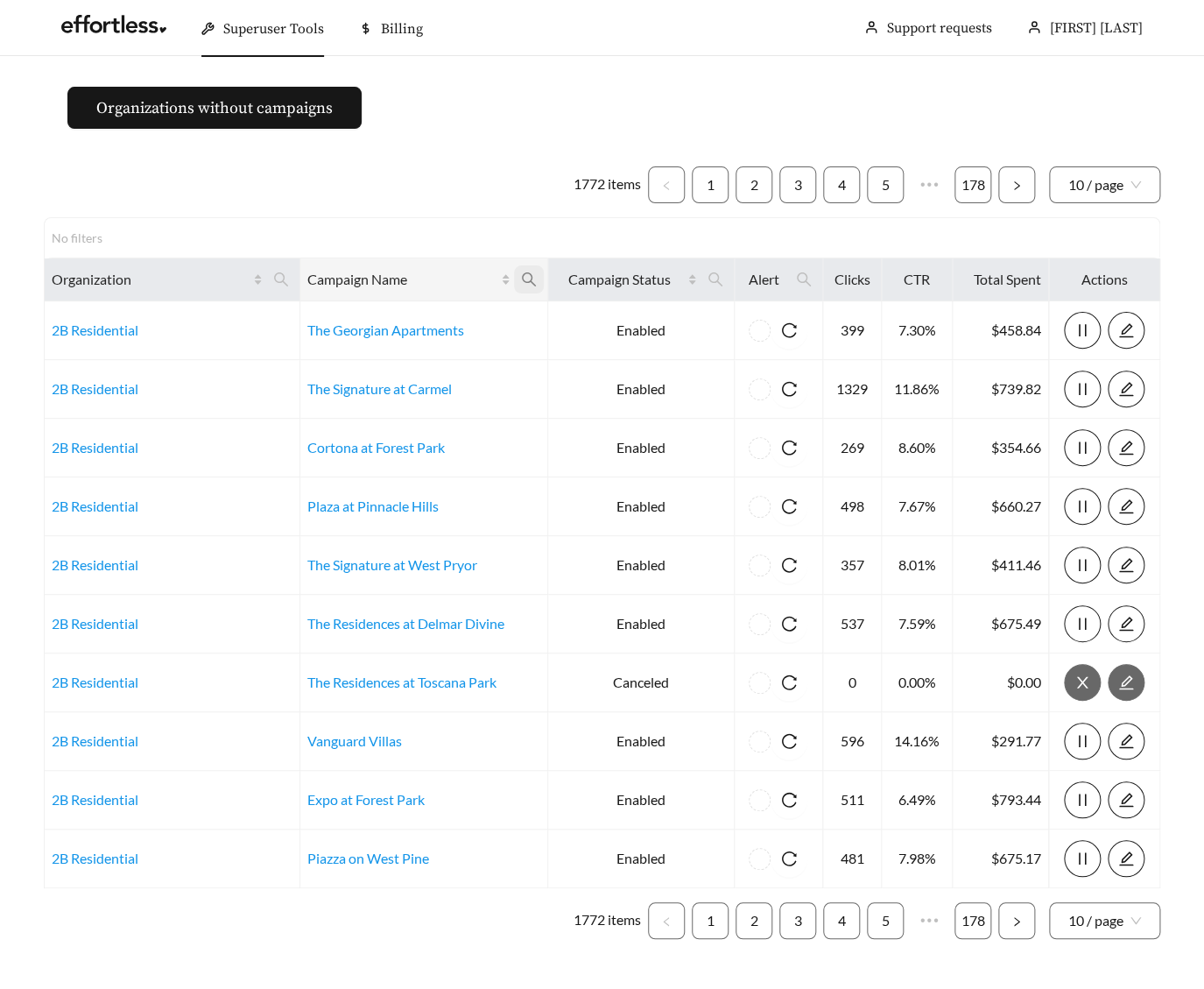 click 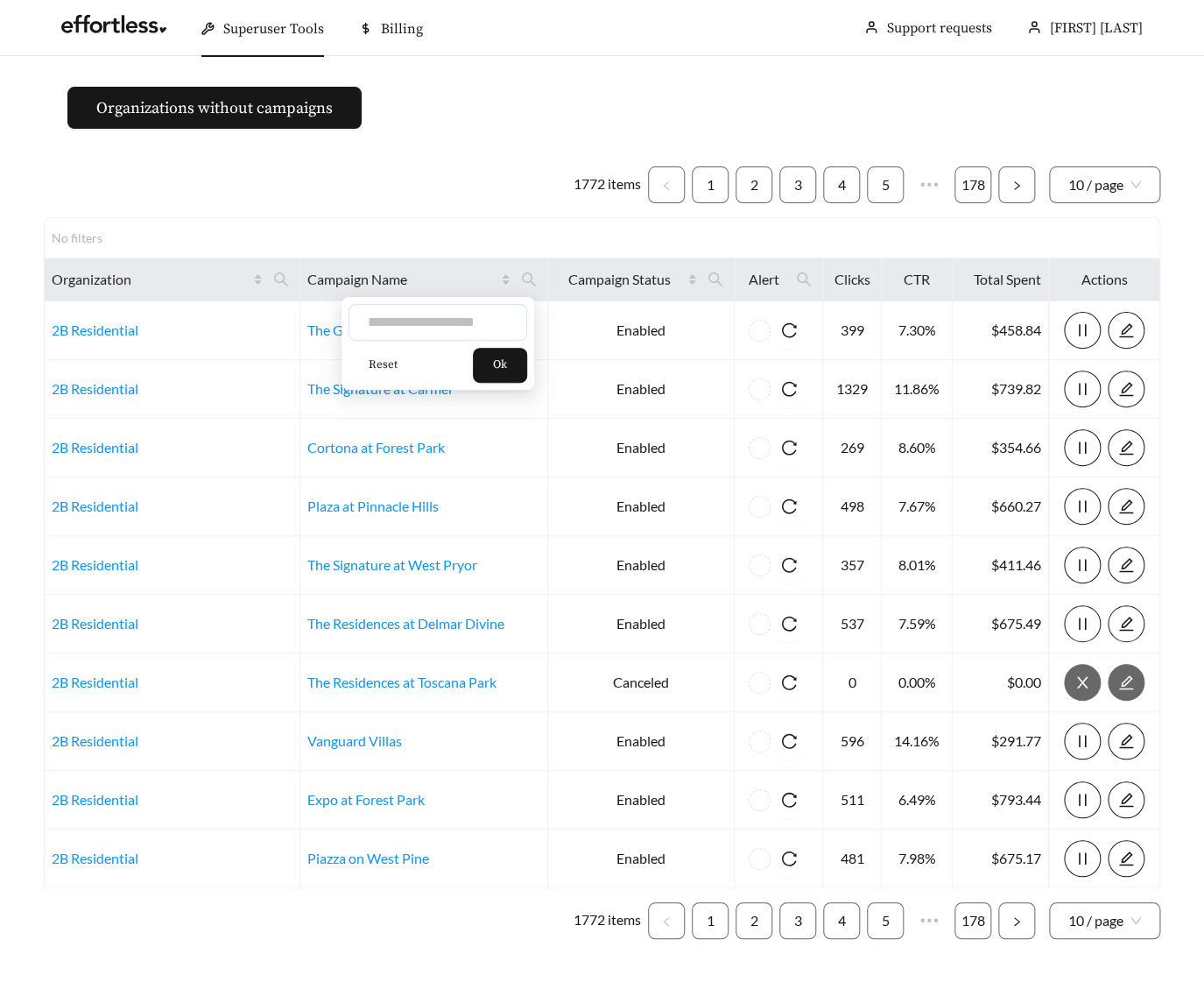 click at bounding box center (438, 322) 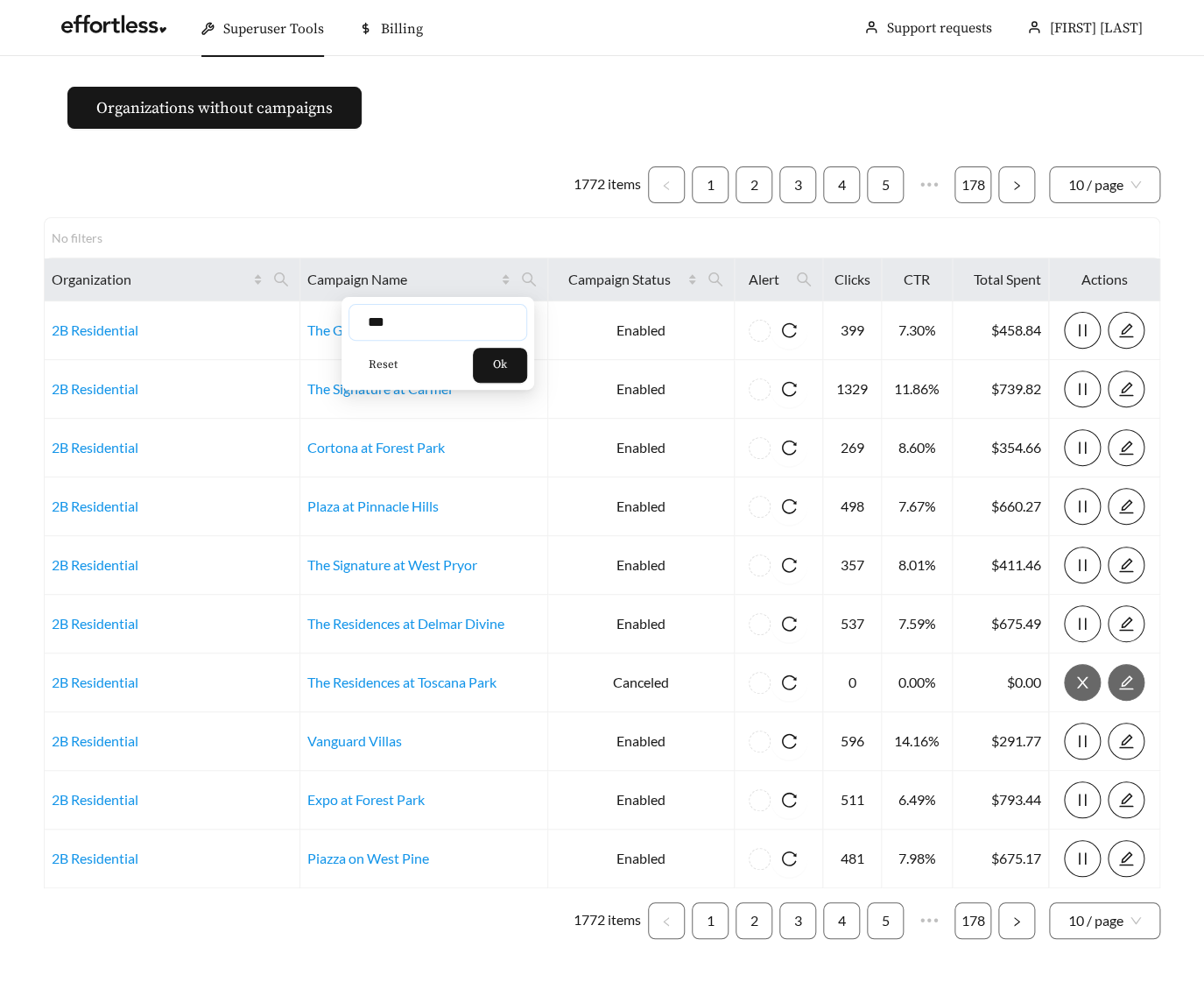 type on "***" 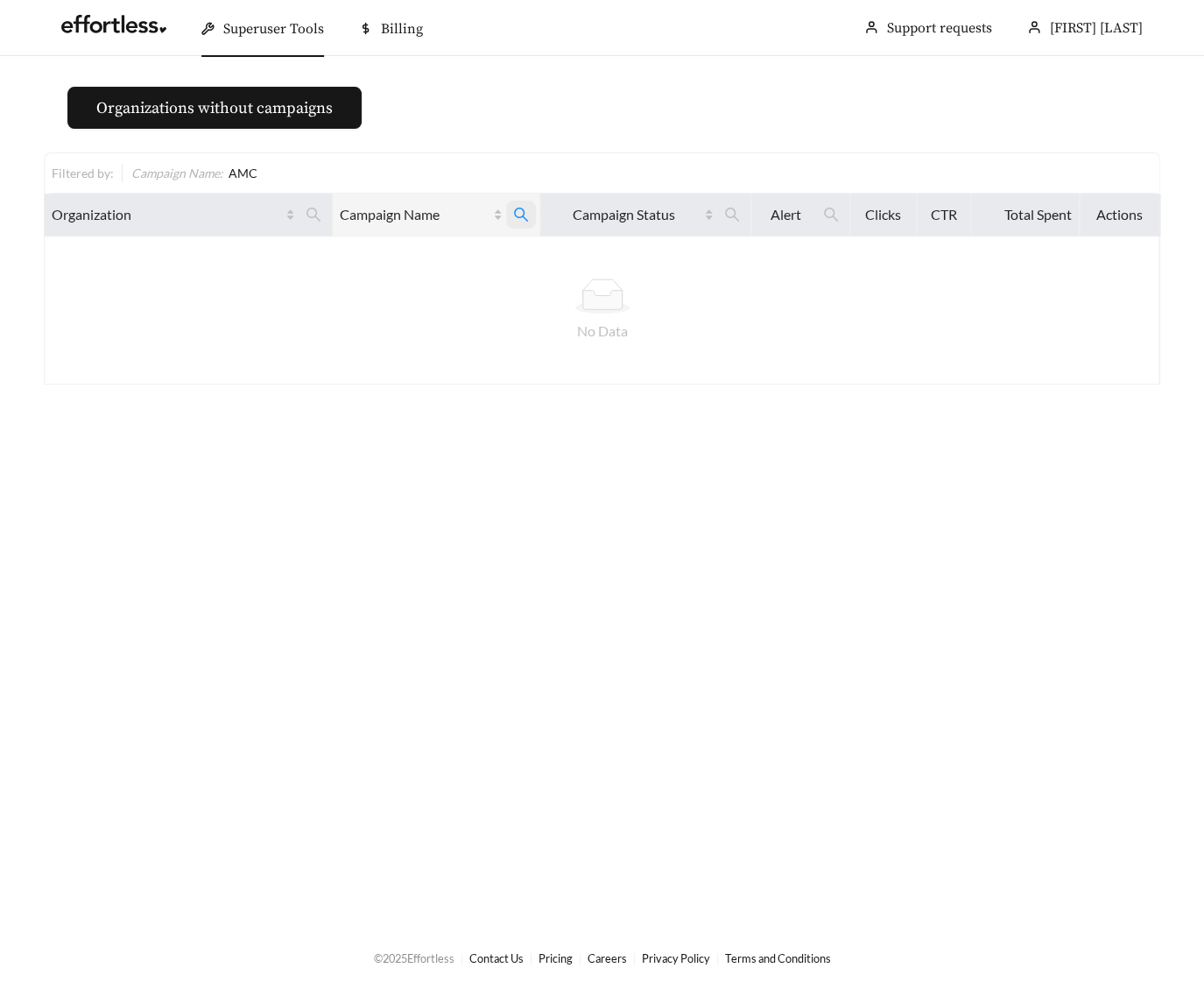 click 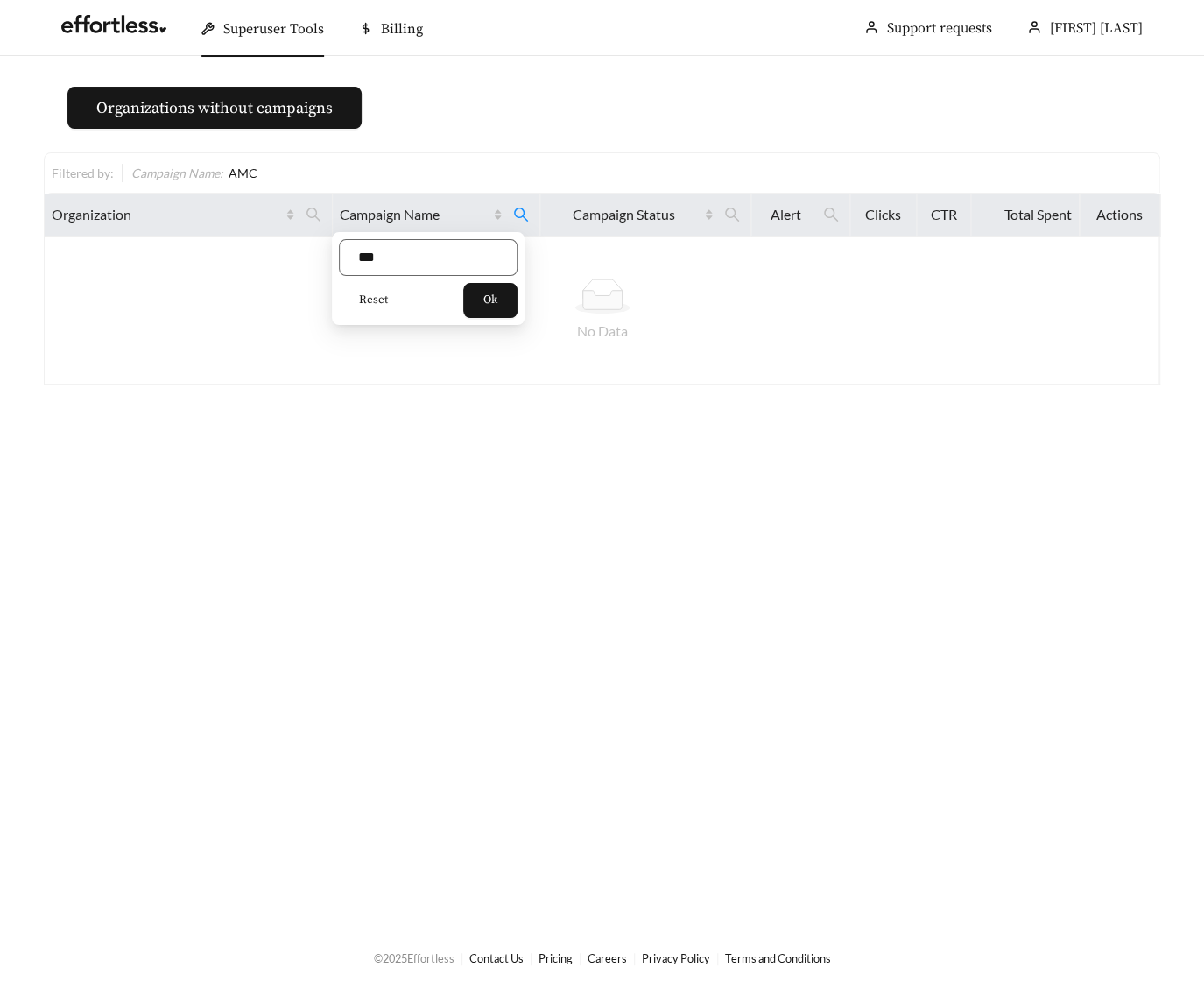 click on "Reset" at bounding box center (373, 300) 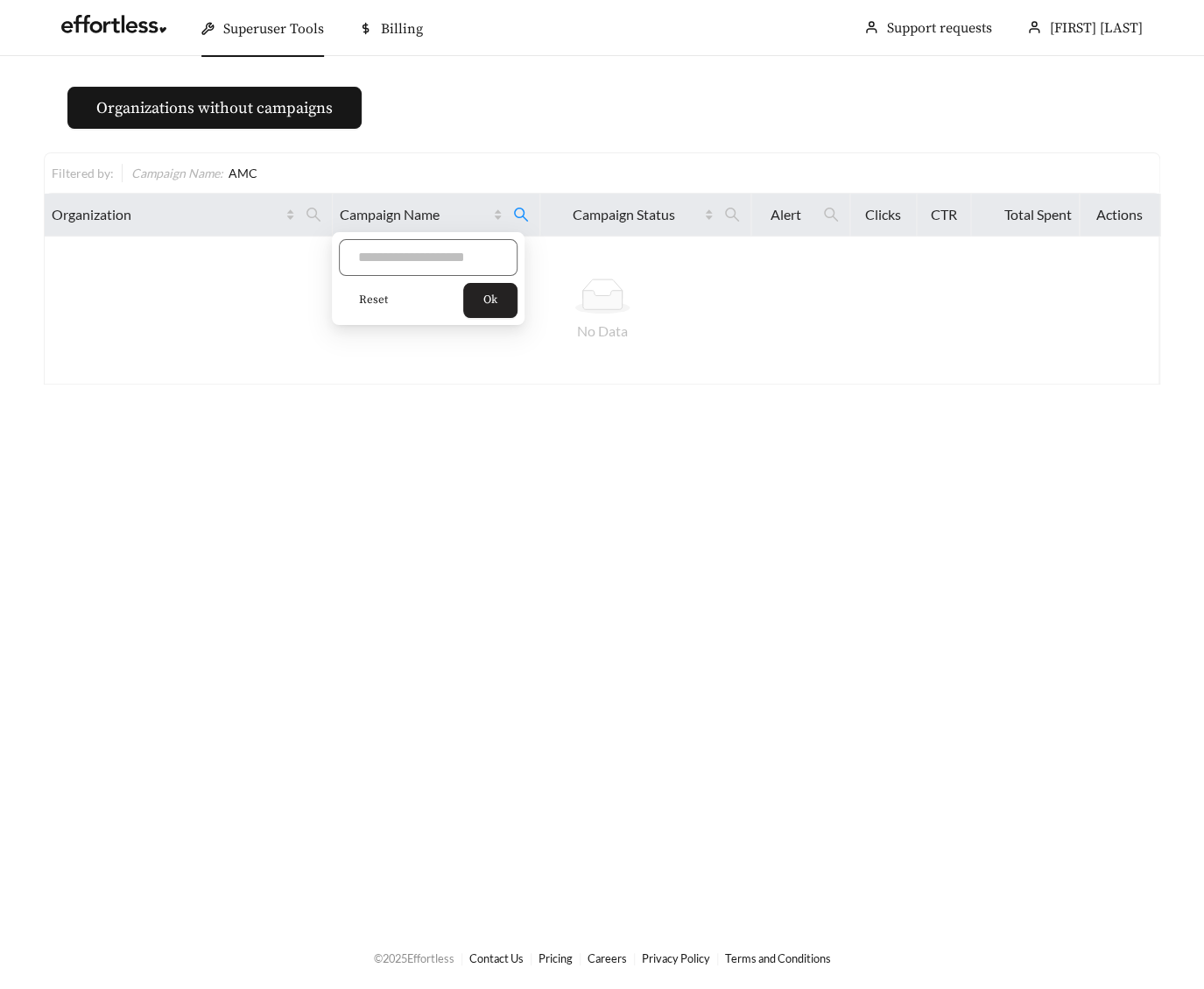 click on "Ok" at bounding box center [490, 300] 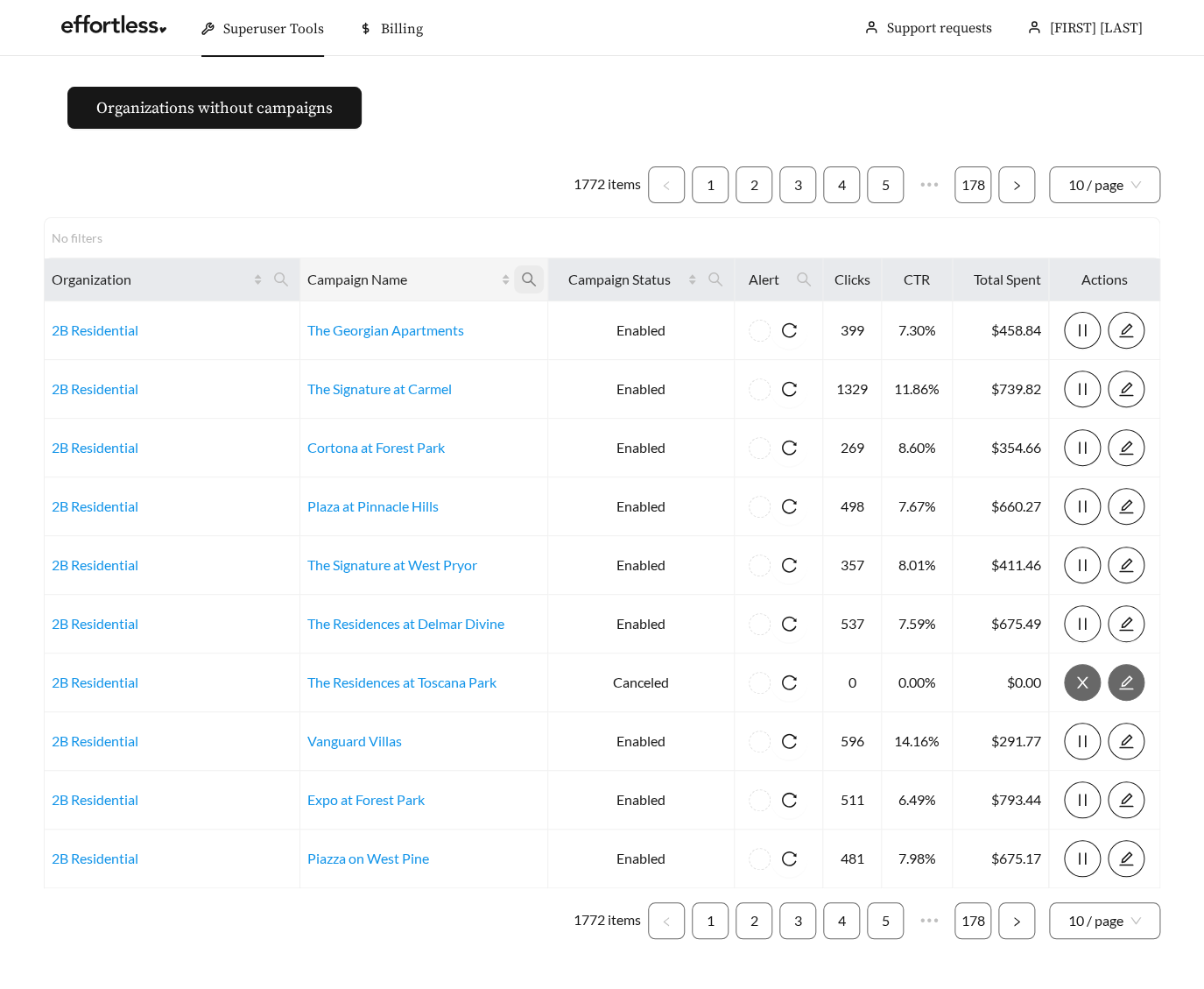 click 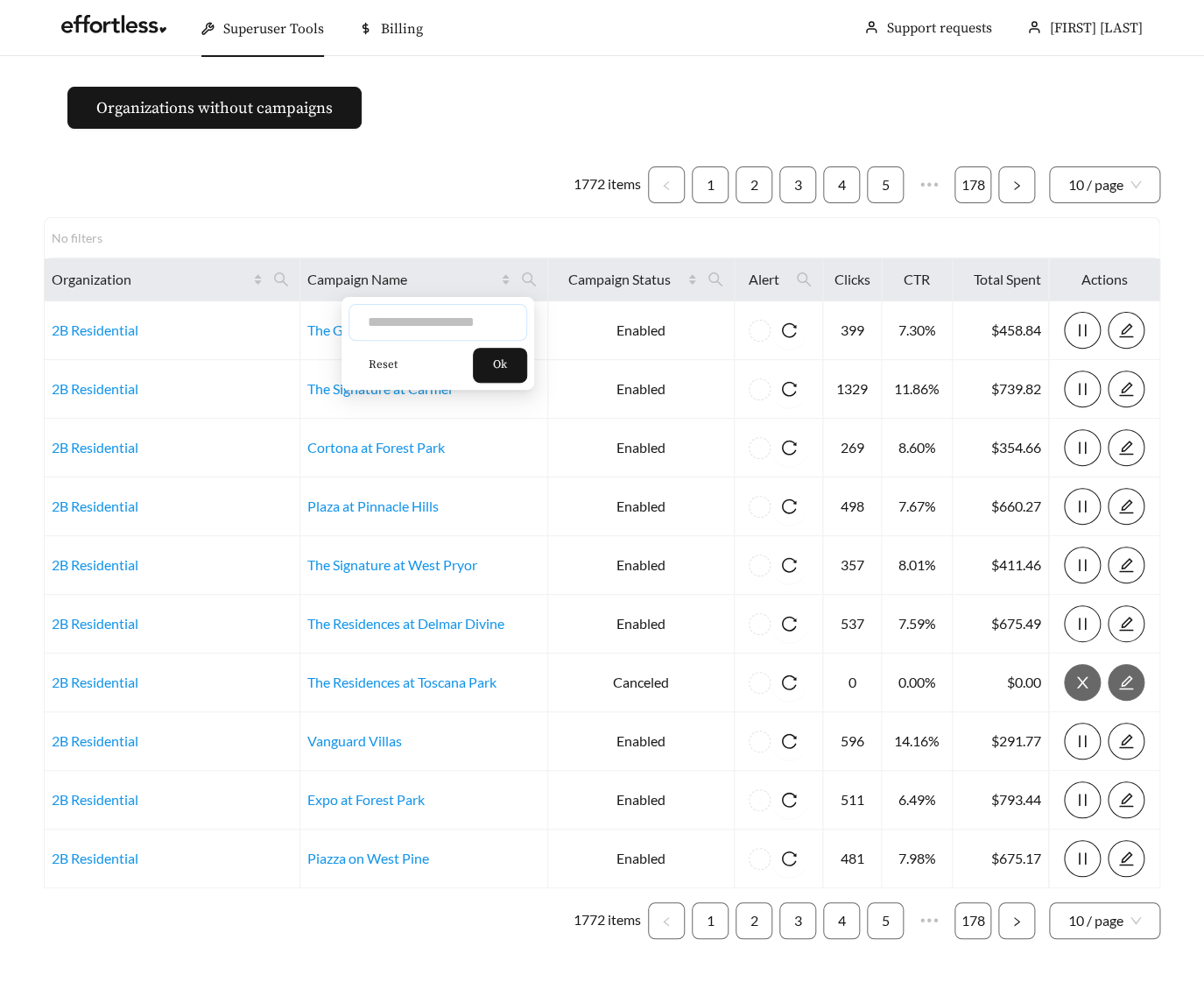 click at bounding box center (438, 322) 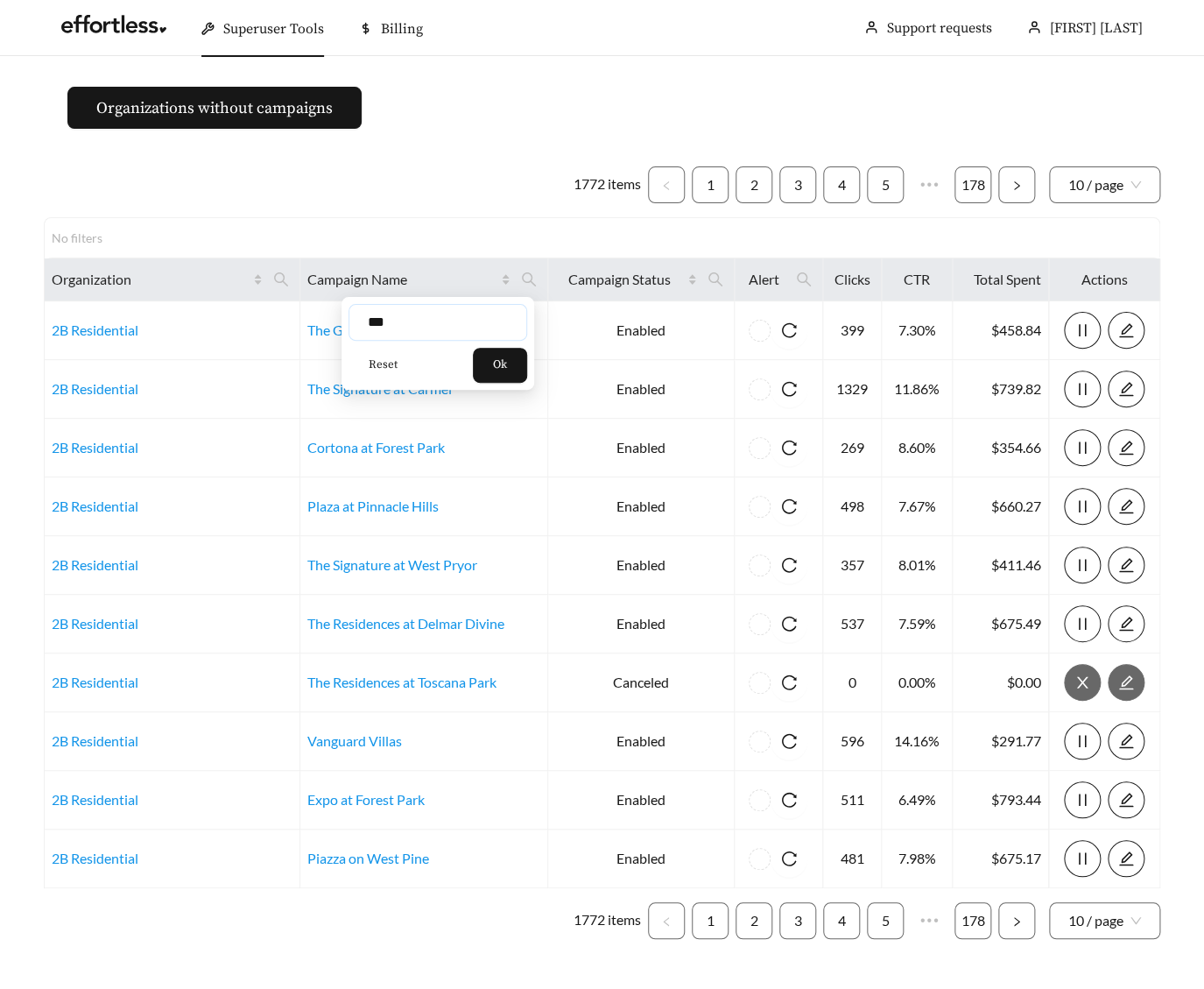 type on "***" 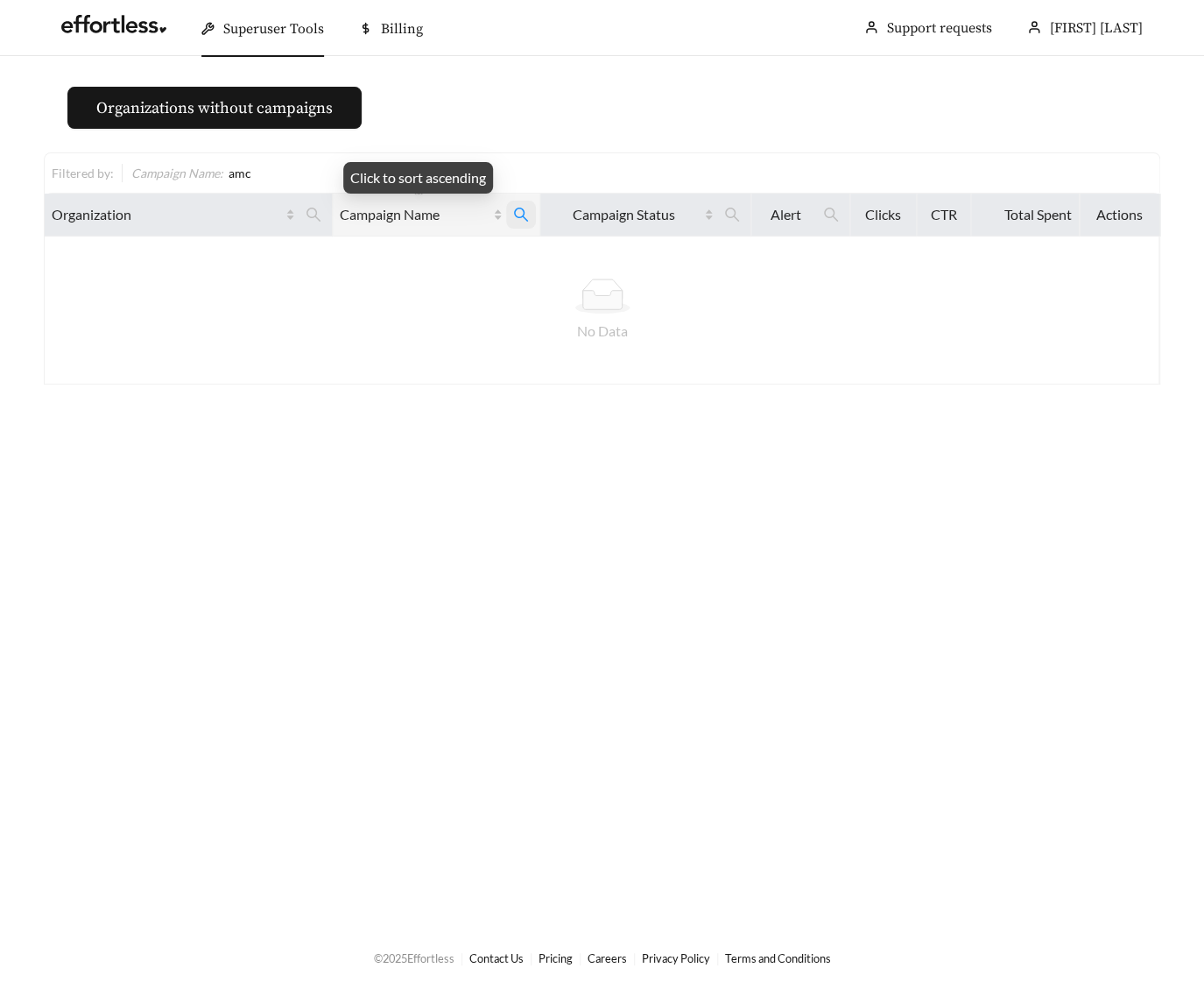 click 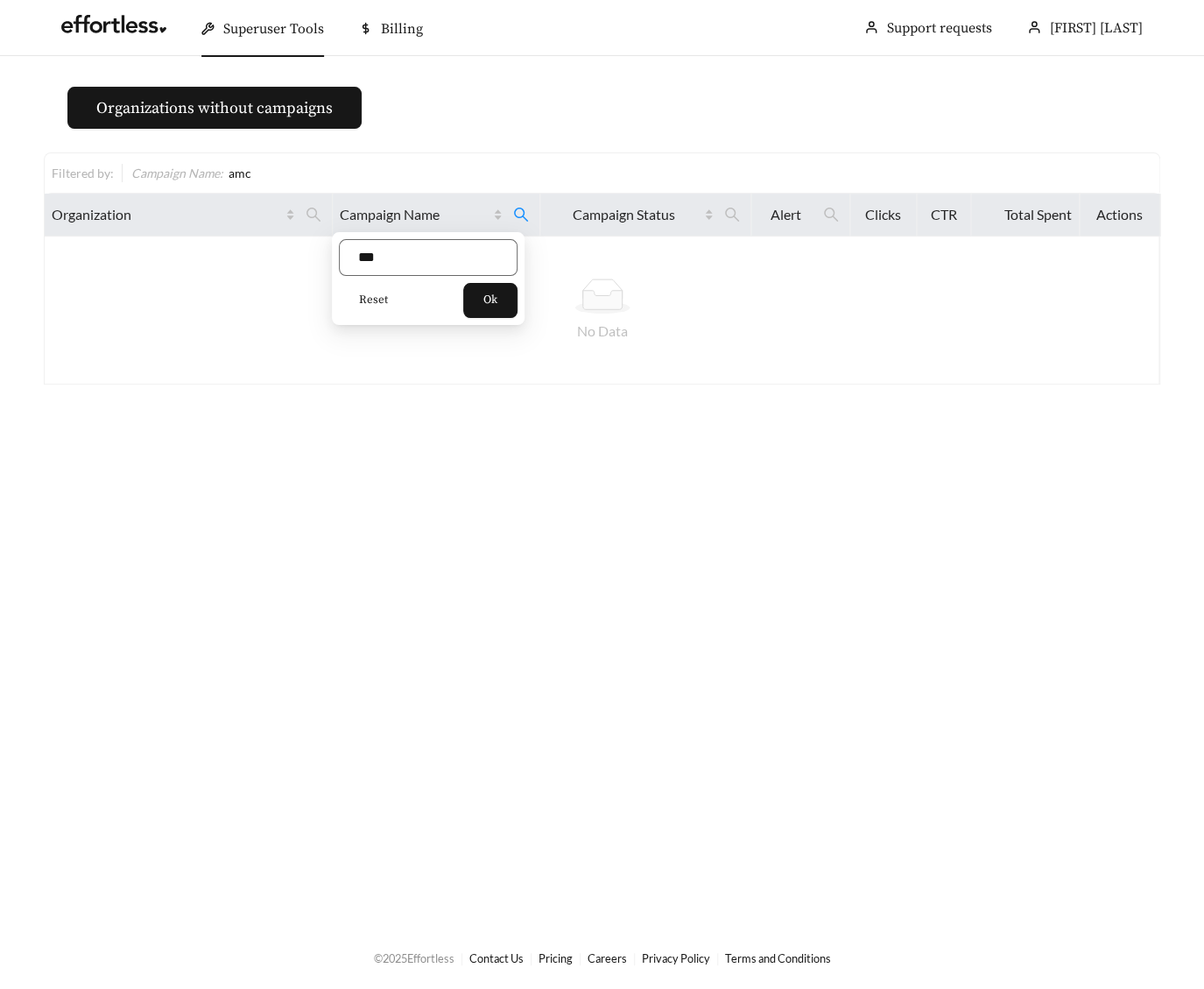 click on "Reset" at bounding box center (373, 300) 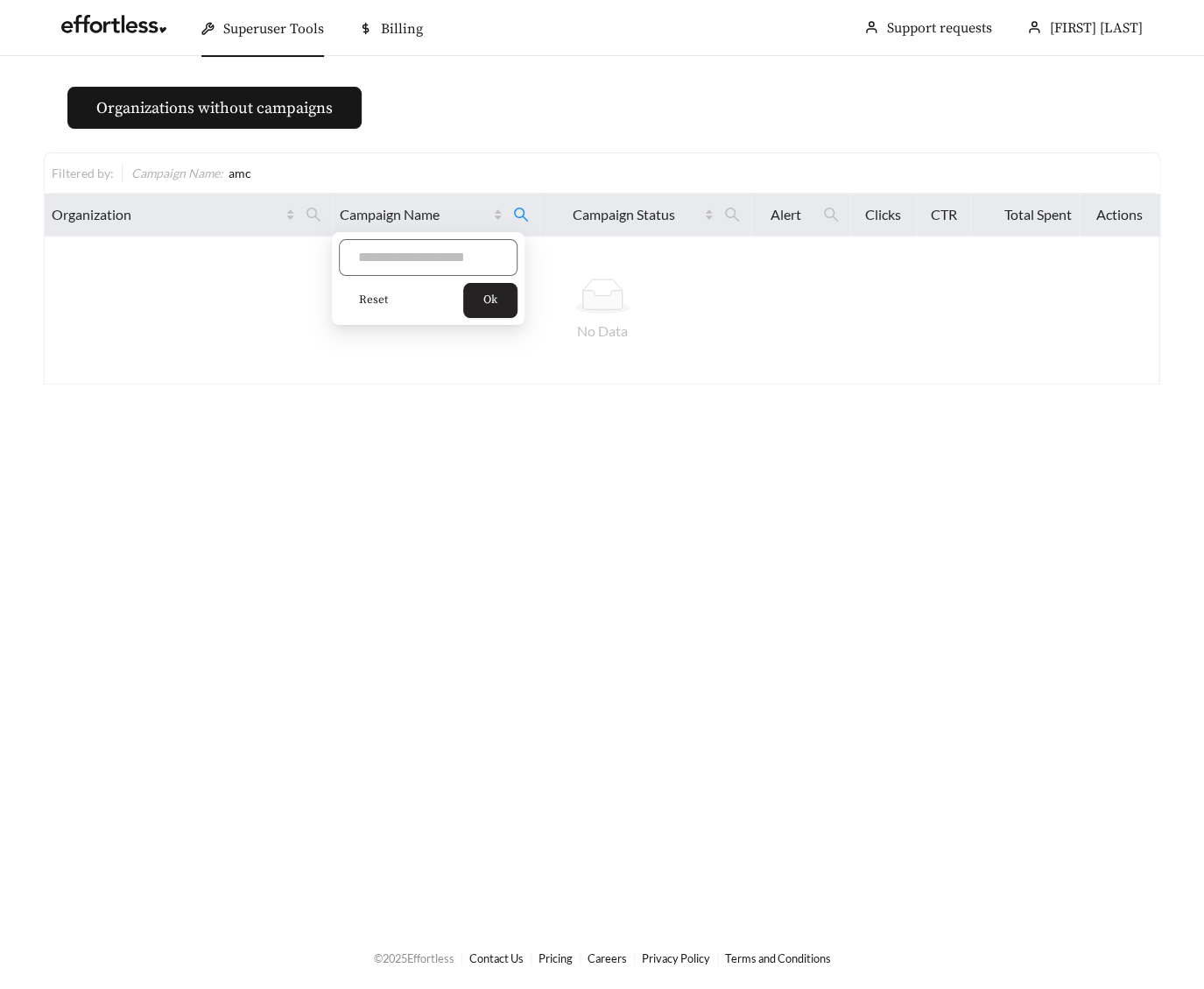 click on "Ok" at bounding box center (490, 300) 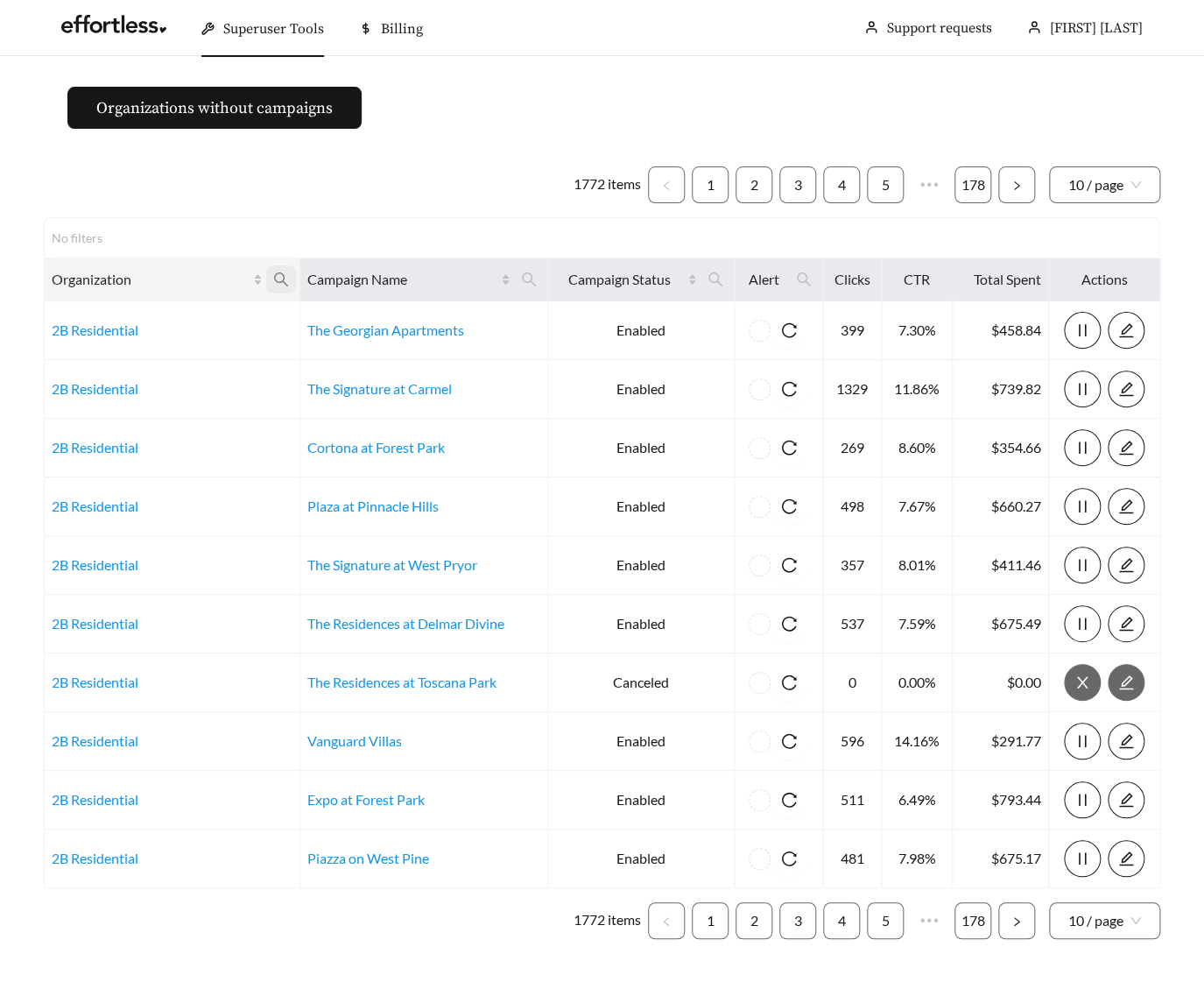 click 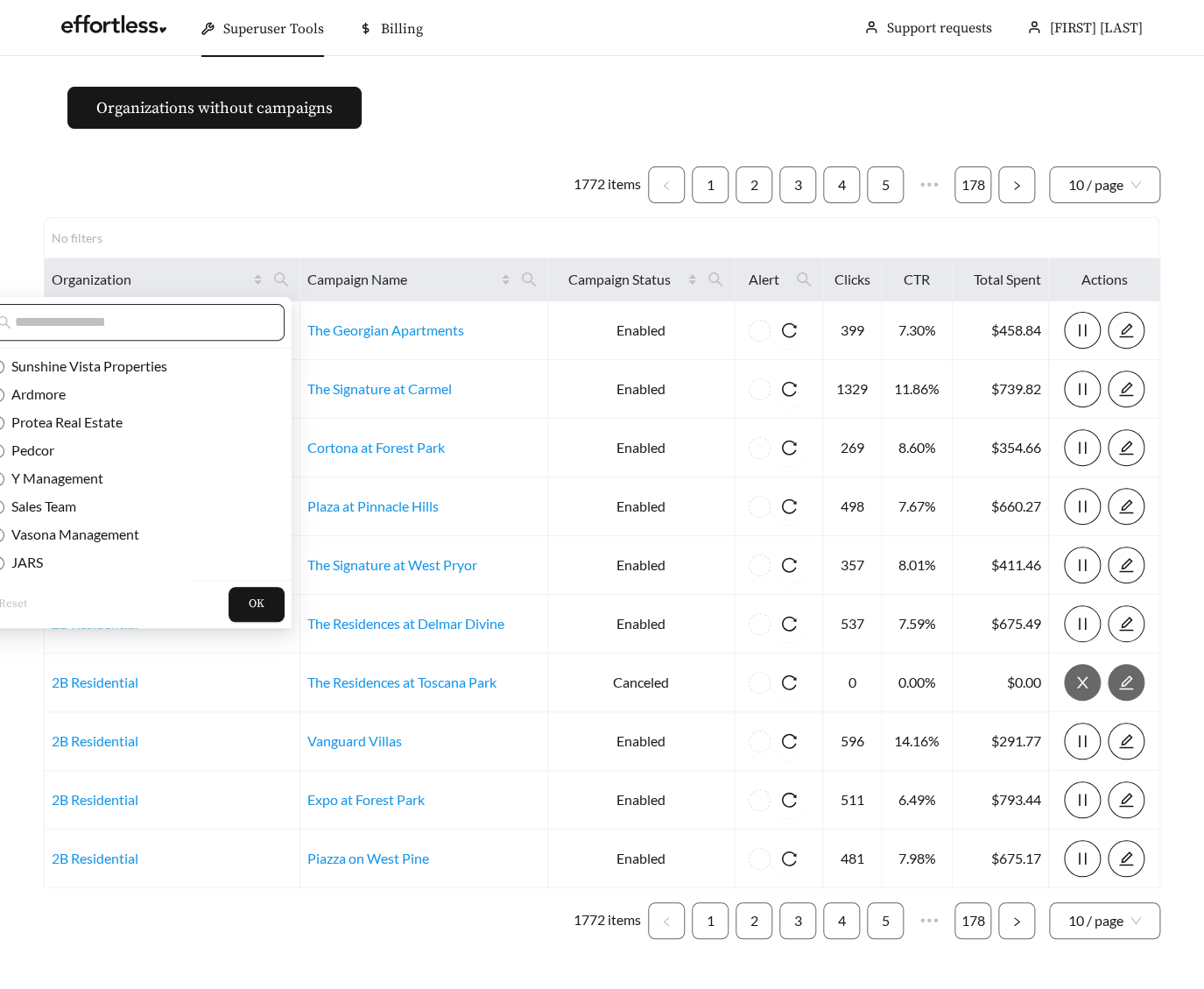 click at bounding box center [131, 322] 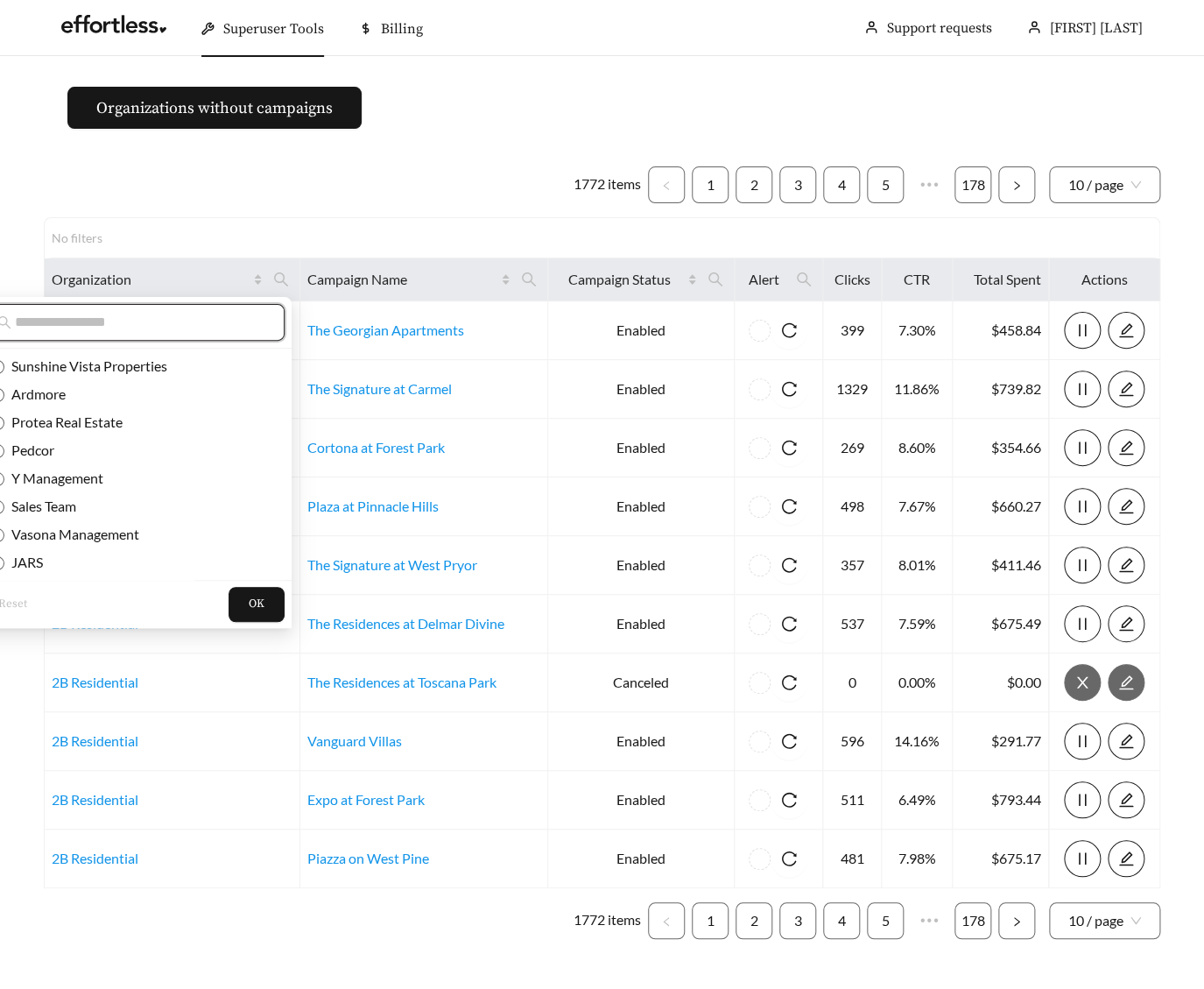 click at bounding box center [140, 322] 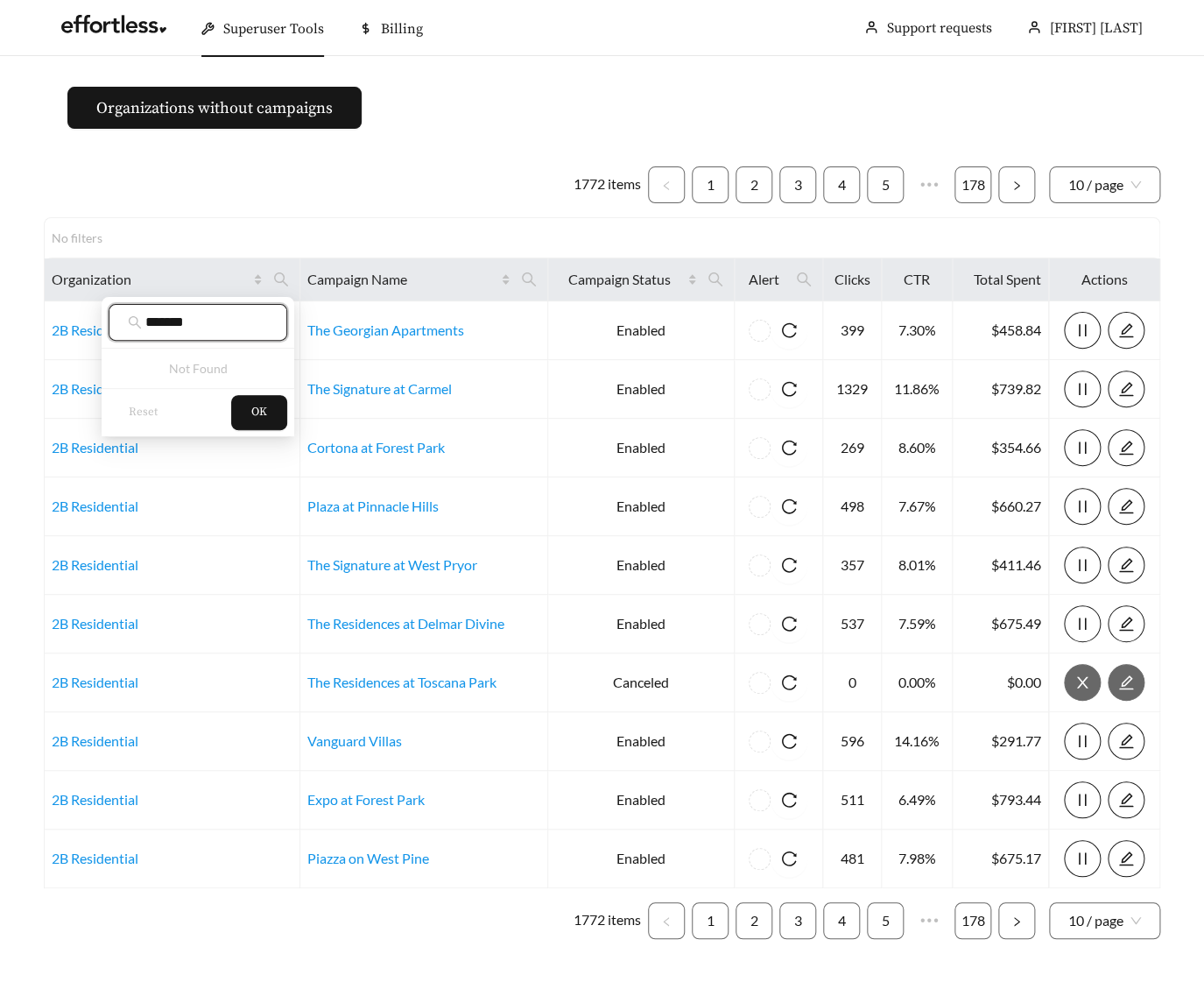 type on "*******" 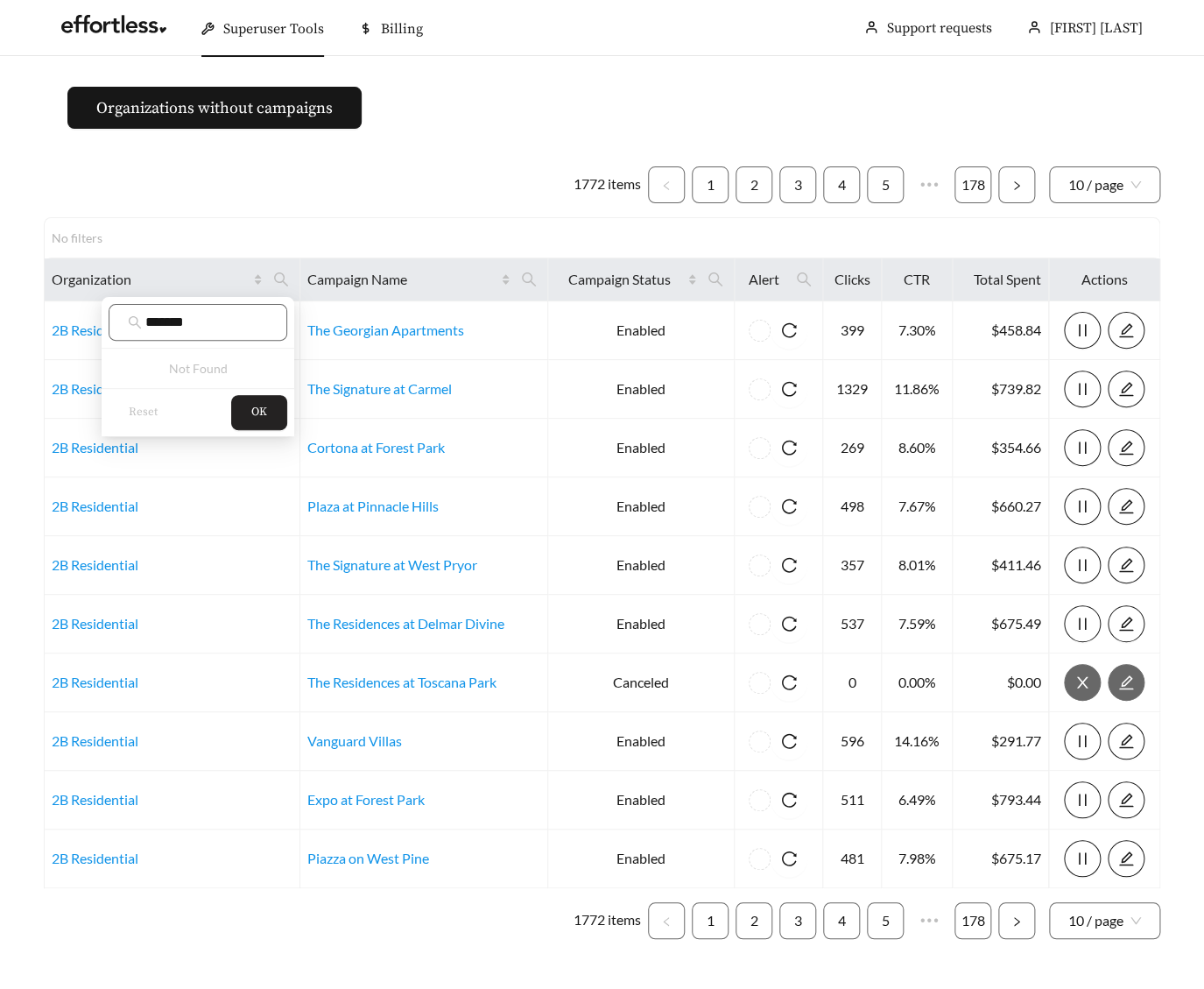 click on "OK" at bounding box center [259, 413] 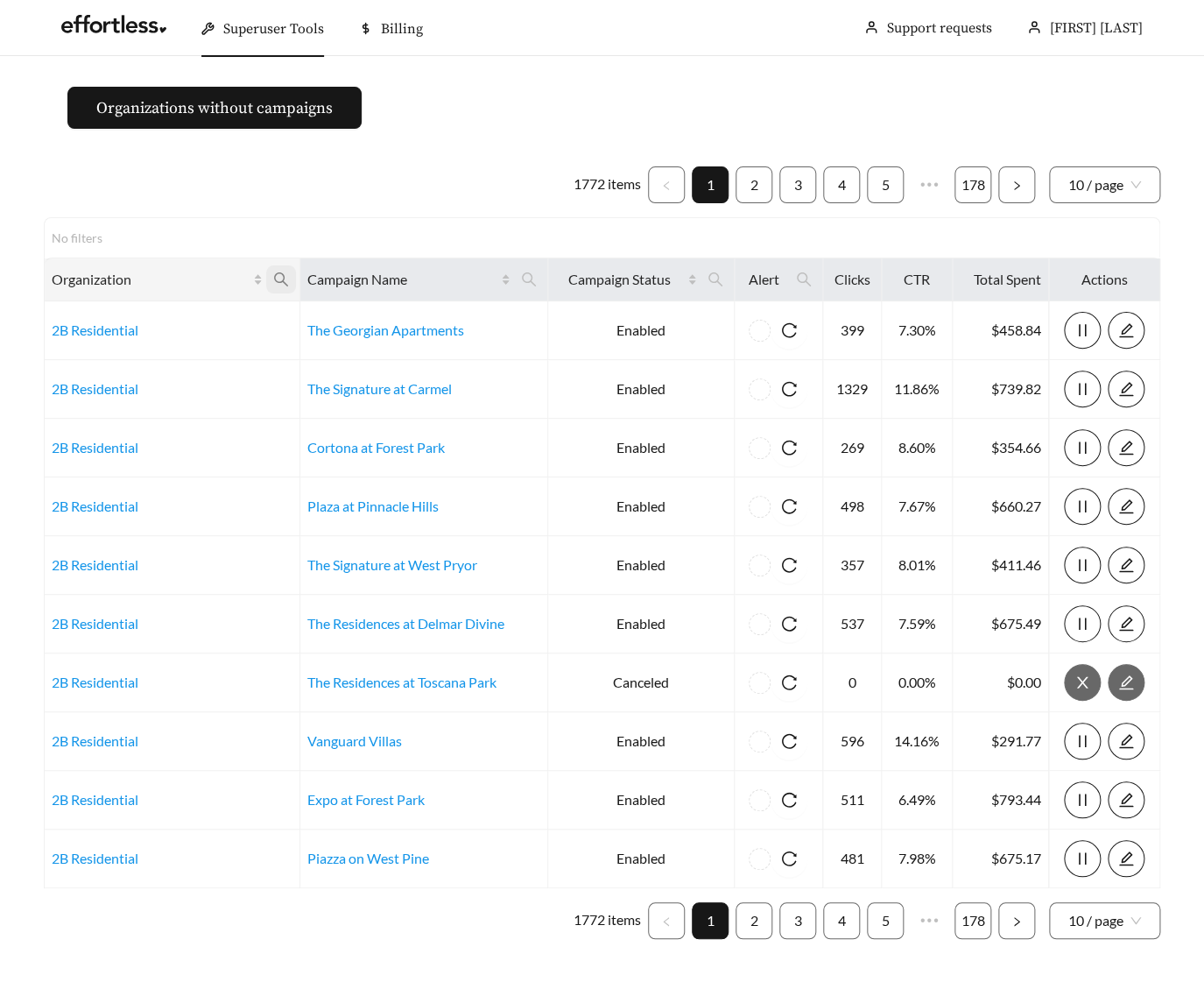 click 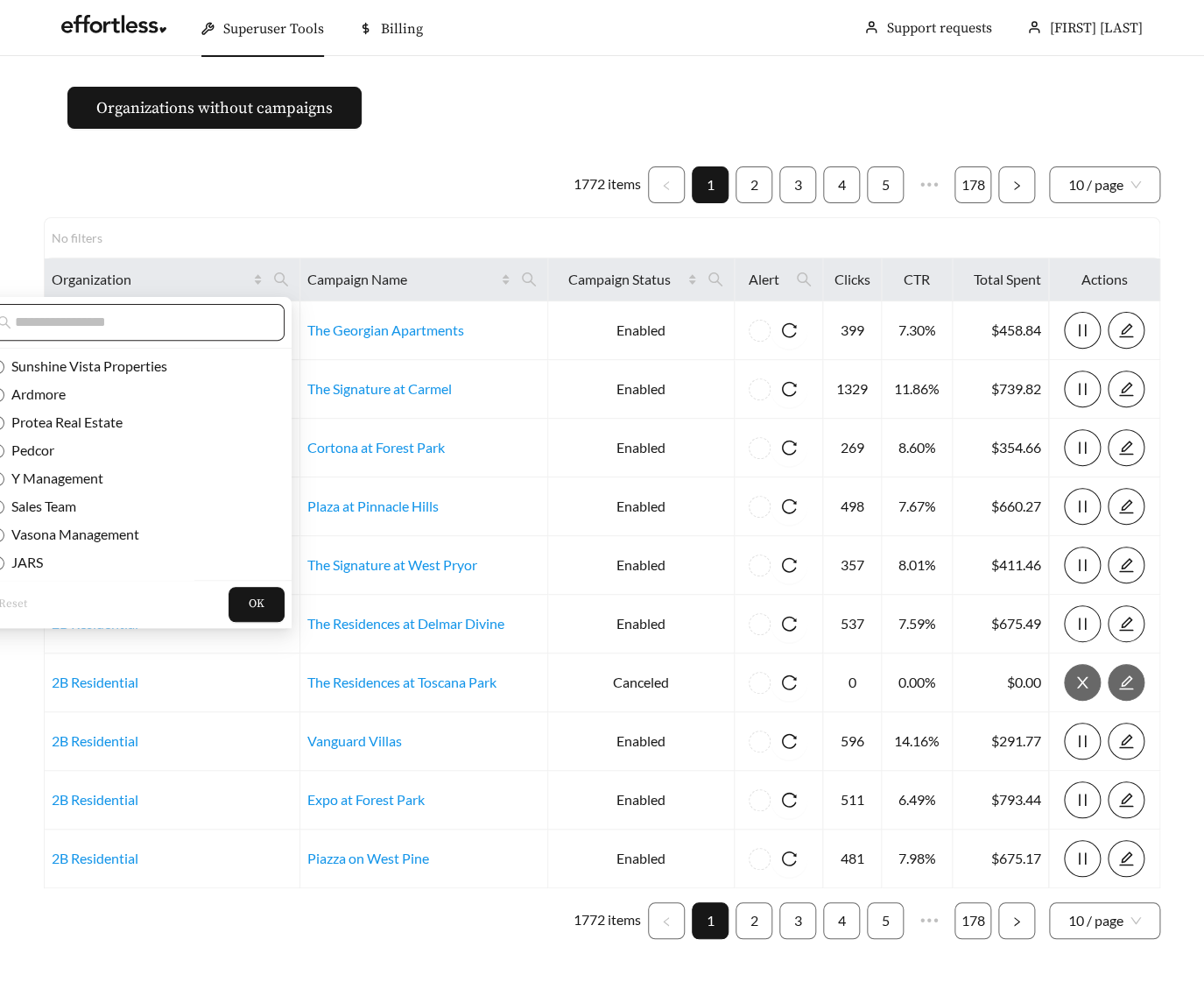 click at bounding box center (131, 322) 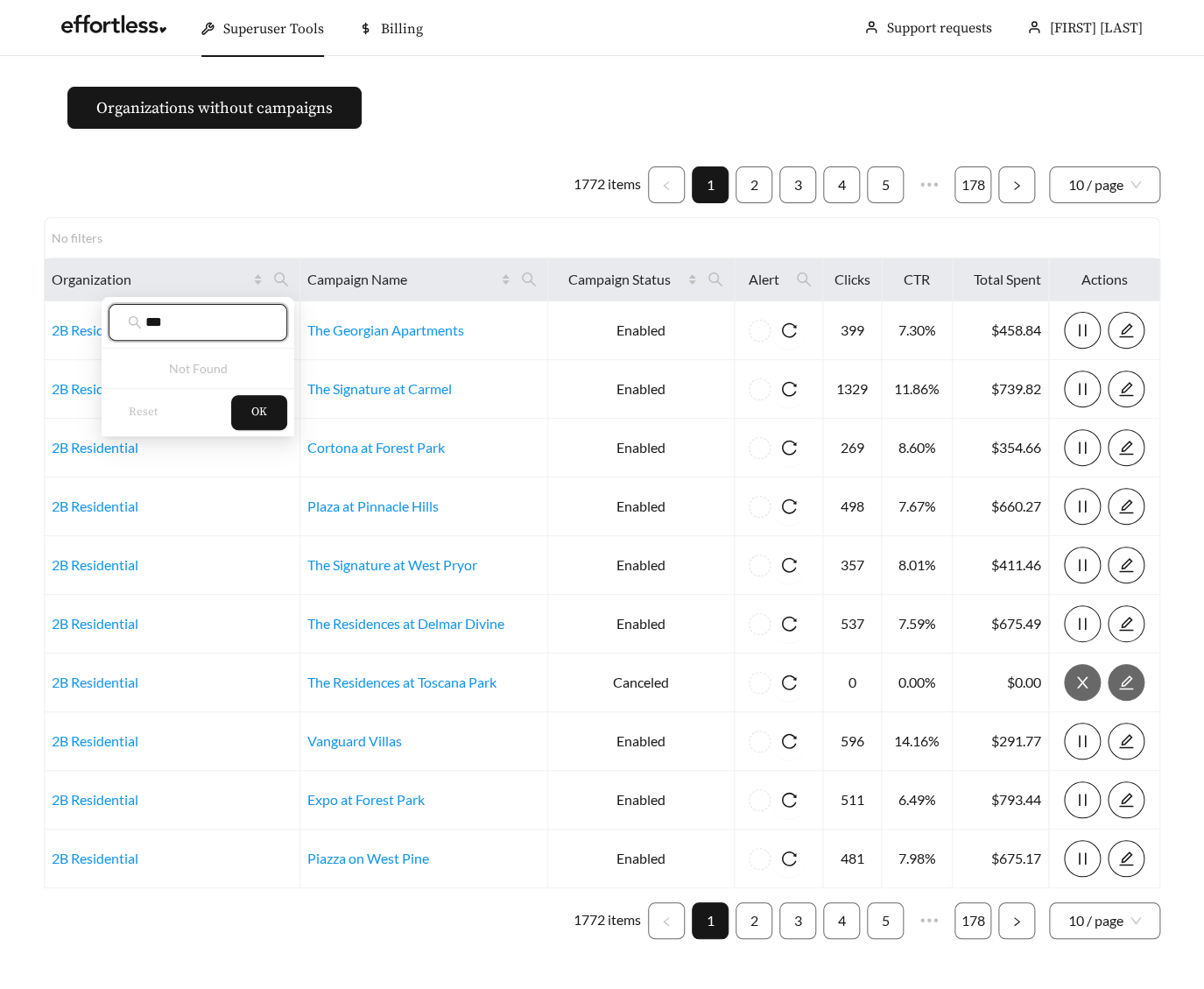 type on "***" 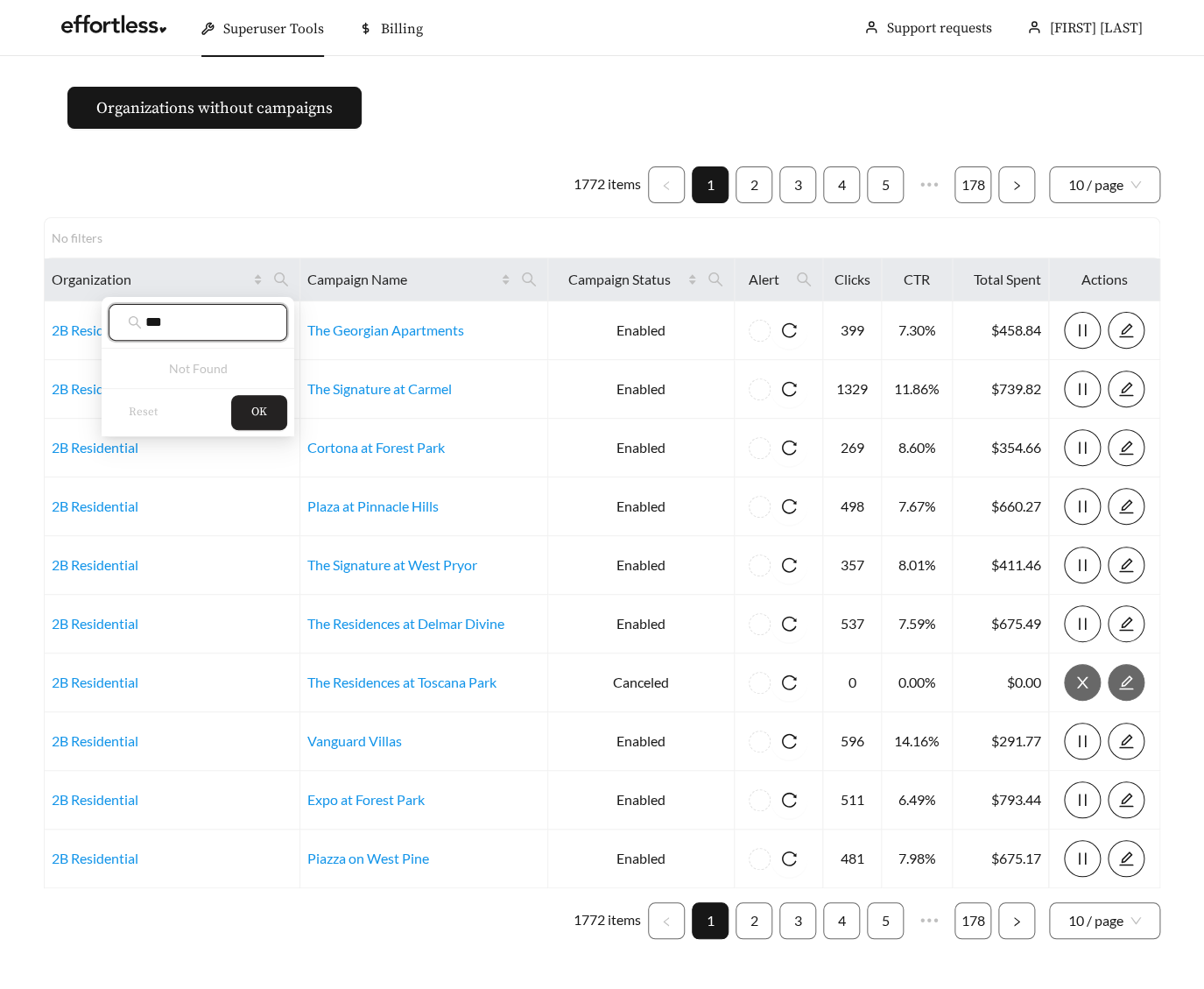 click on "OK" at bounding box center [259, 413] 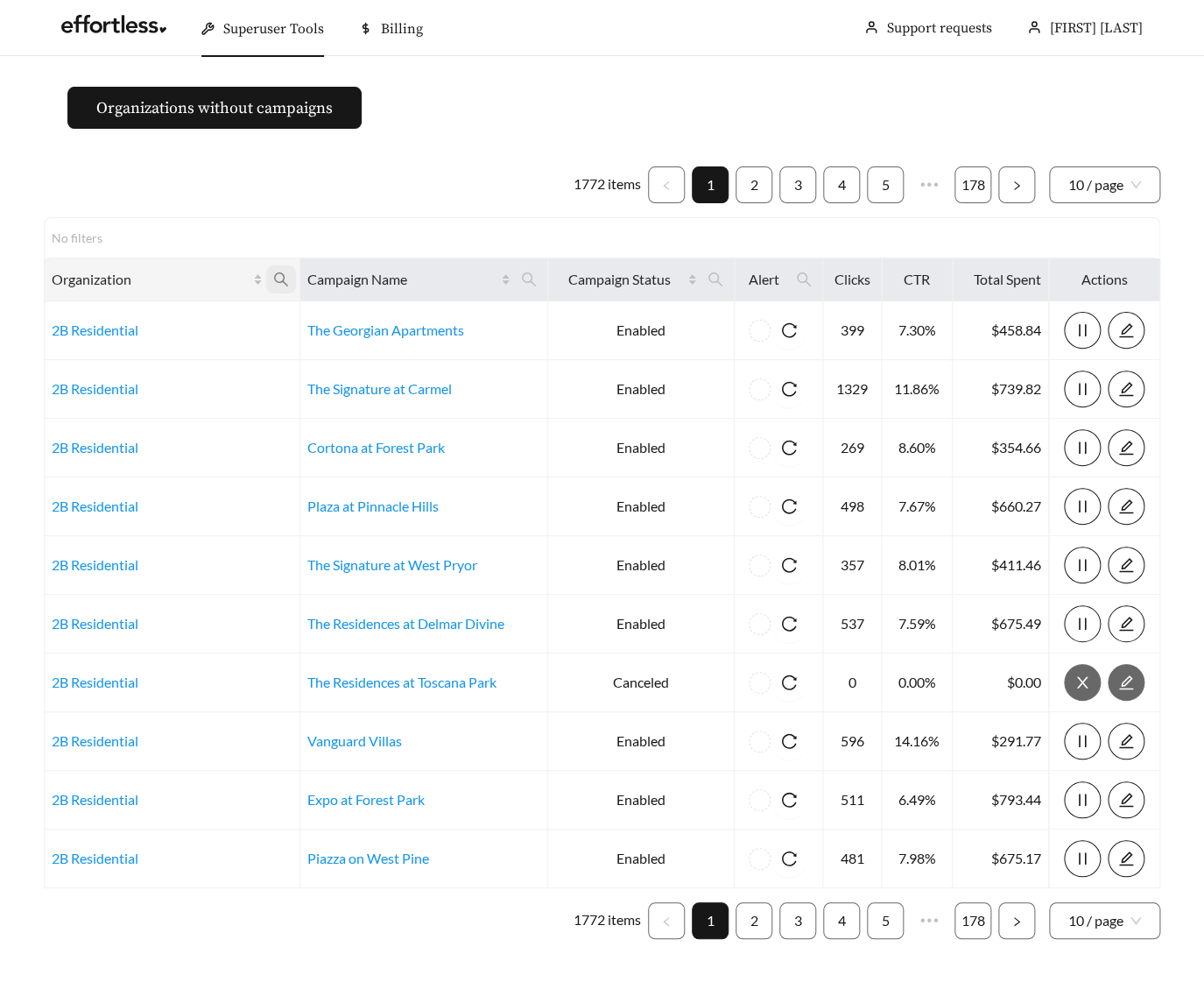 click 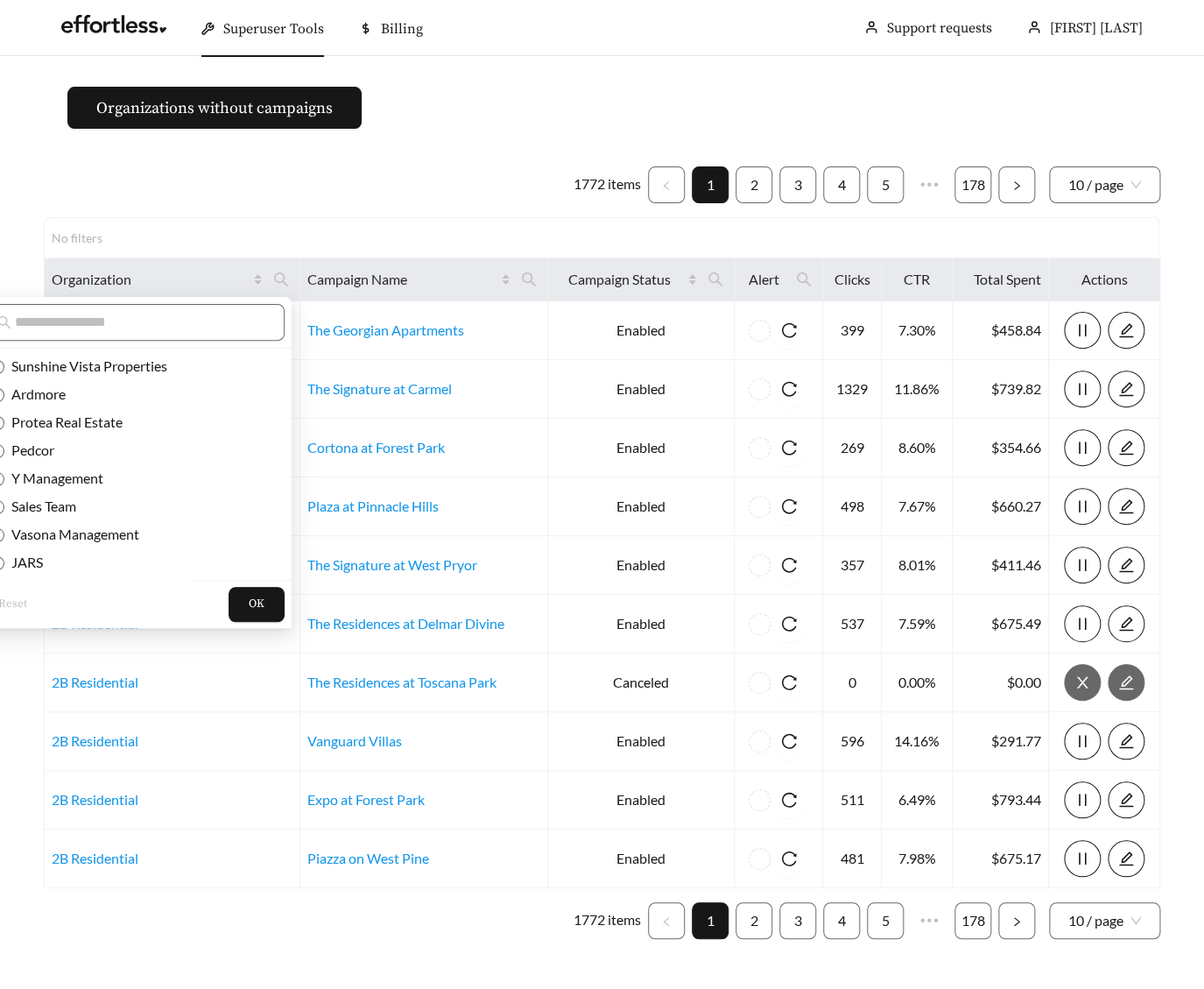 click at bounding box center [131, 322] 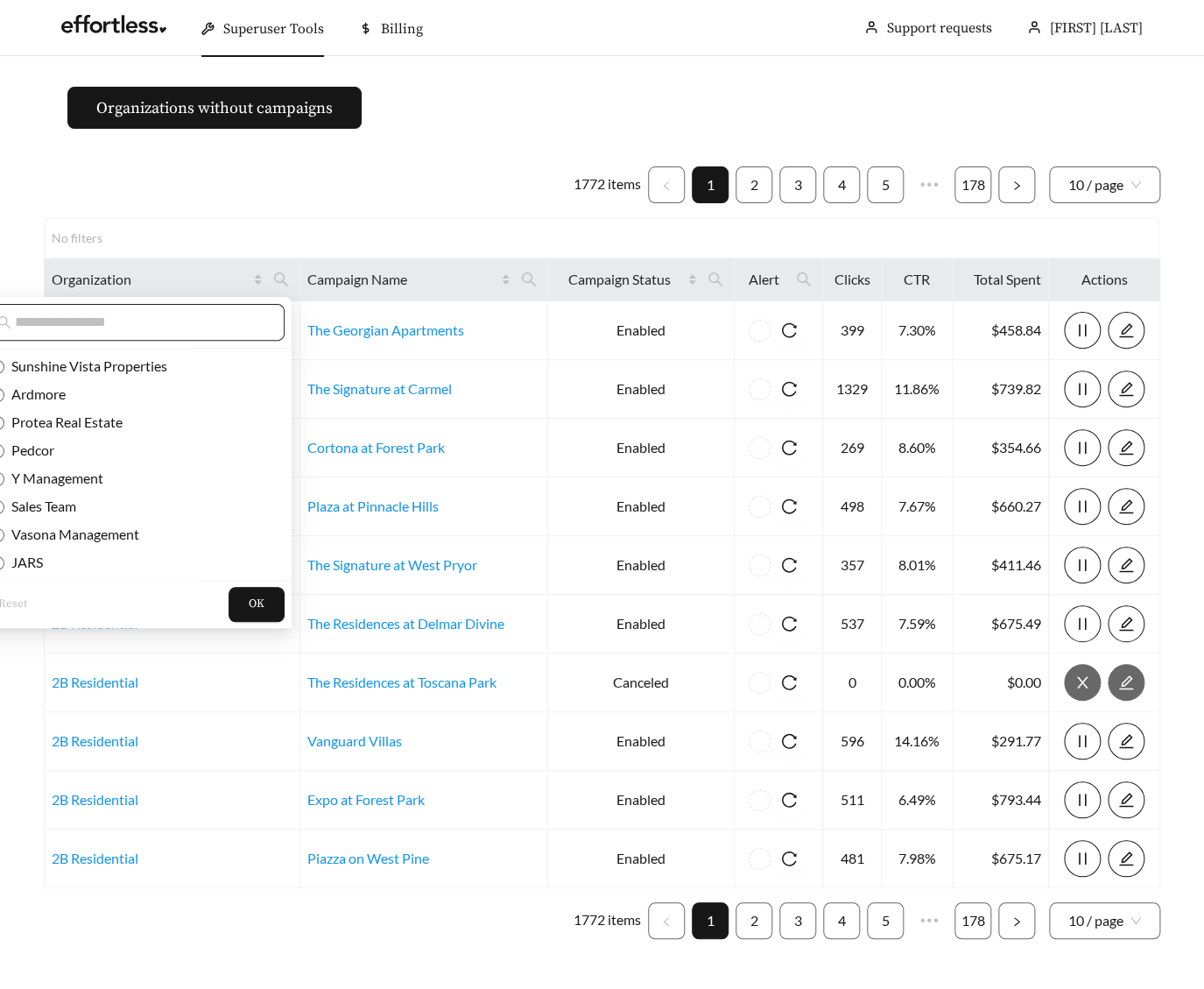 click at bounding box center (140, 322) 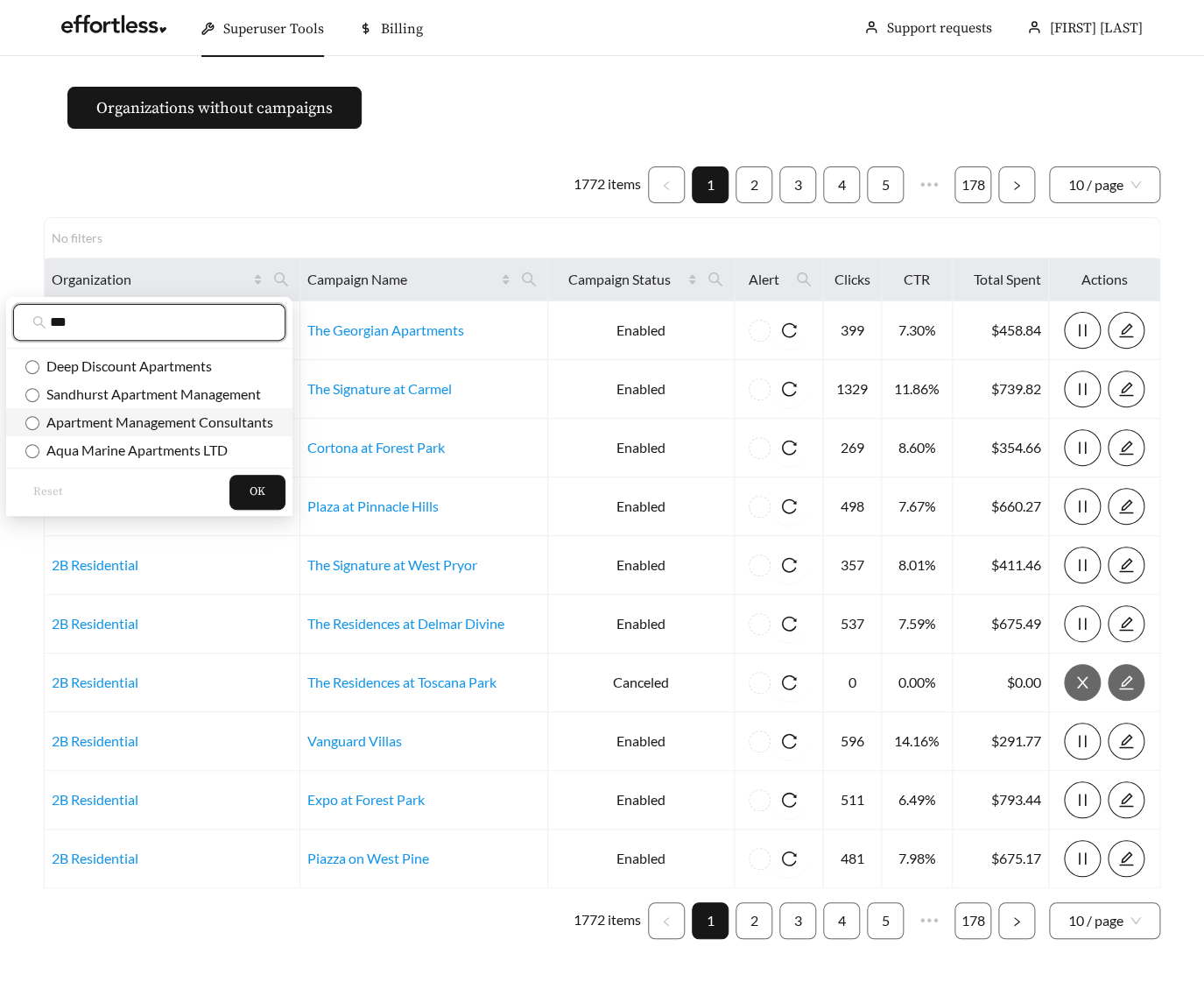type on "***" 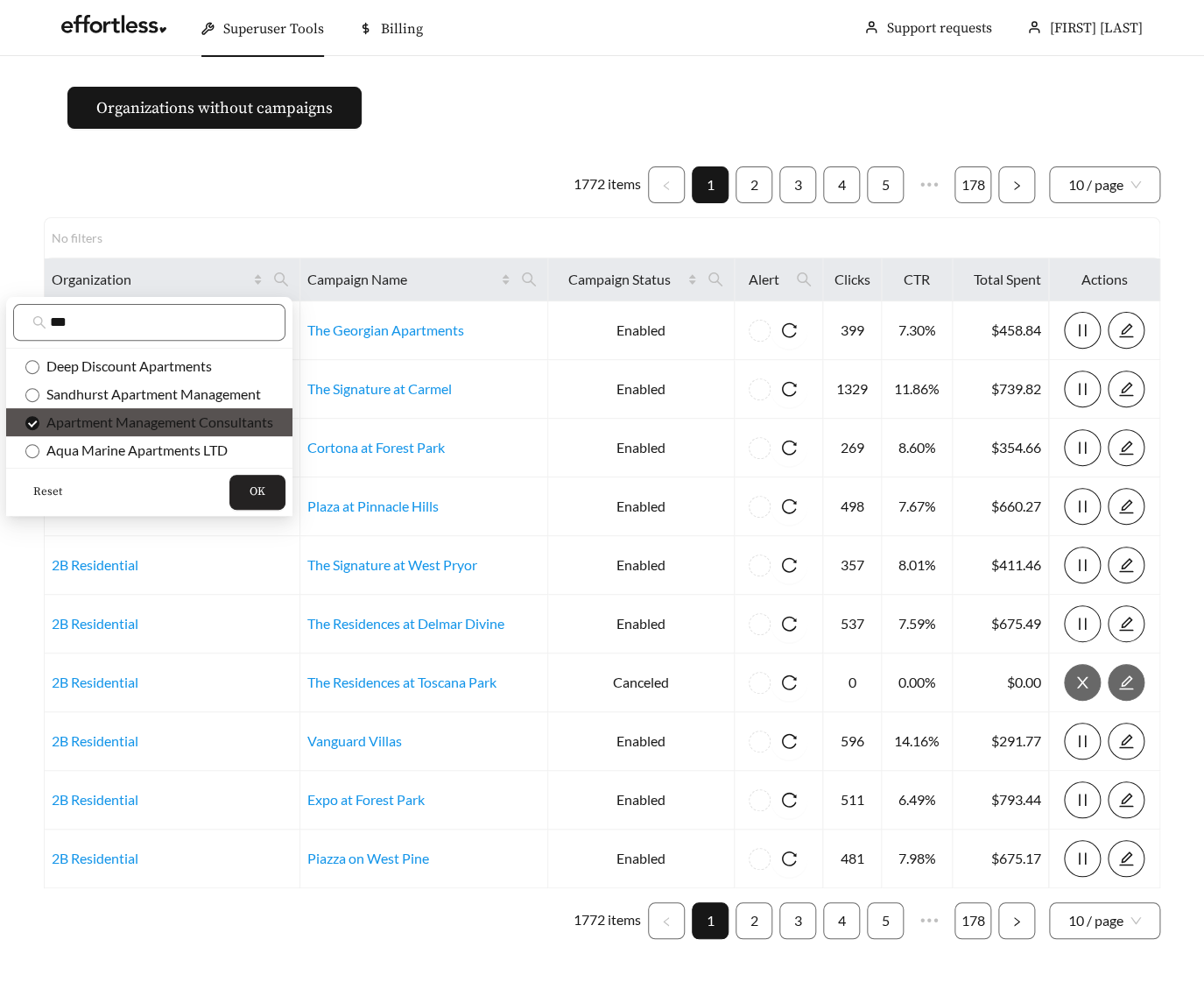 click on "OK" at bounding box center (257, 492) 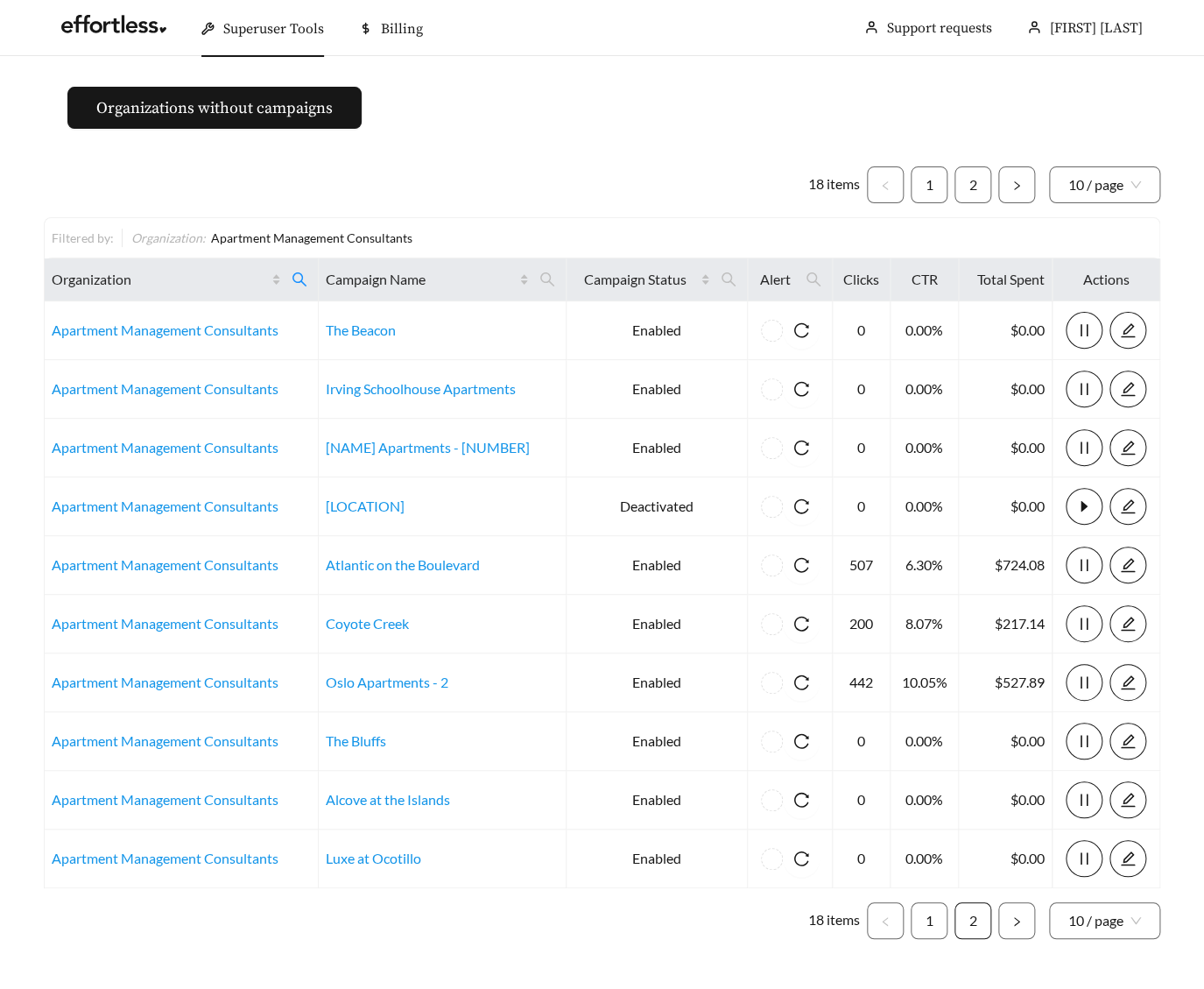 click on "2" at bounding box center [973, 921] 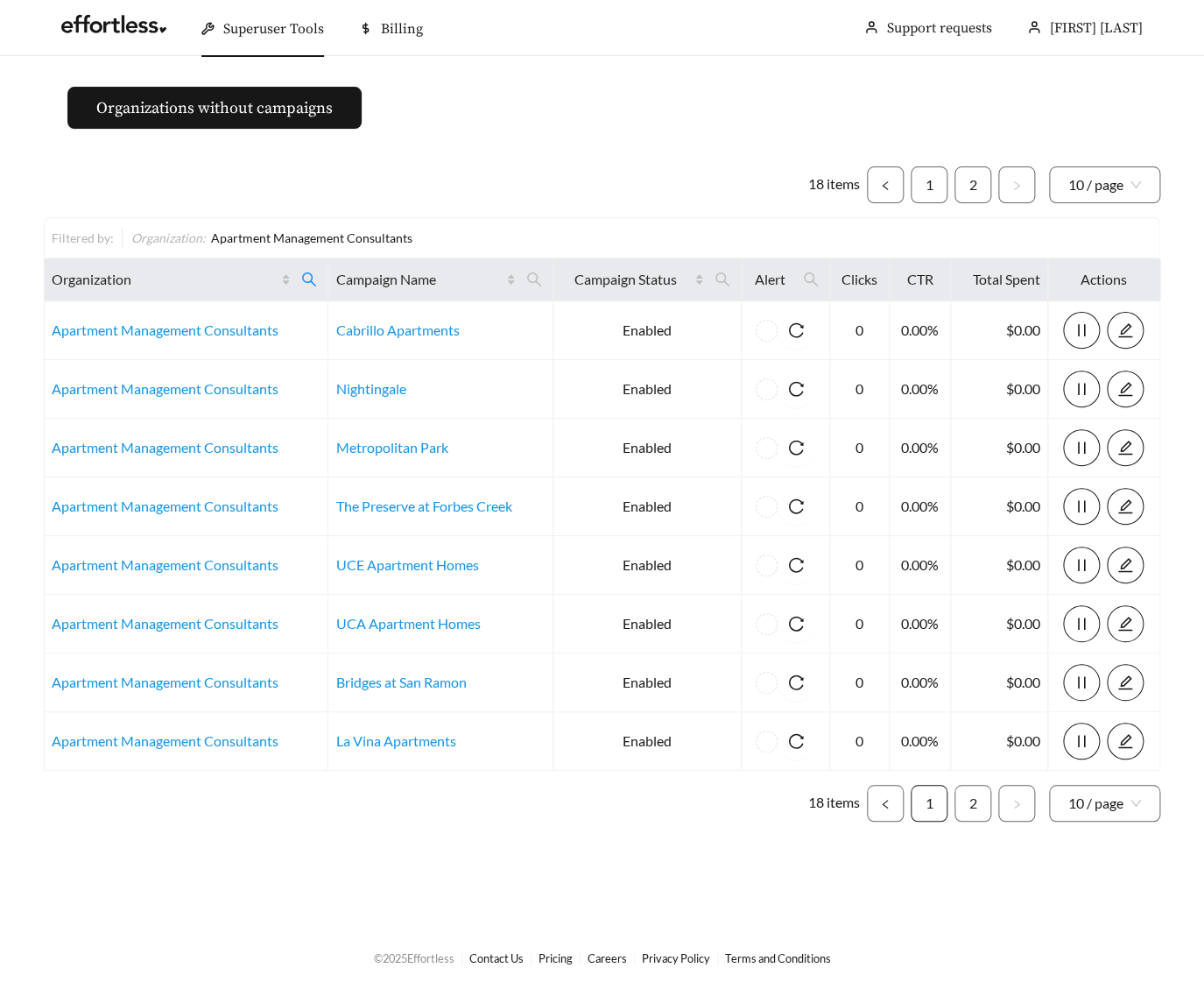 click on "1" at bounding box center (929, 803) 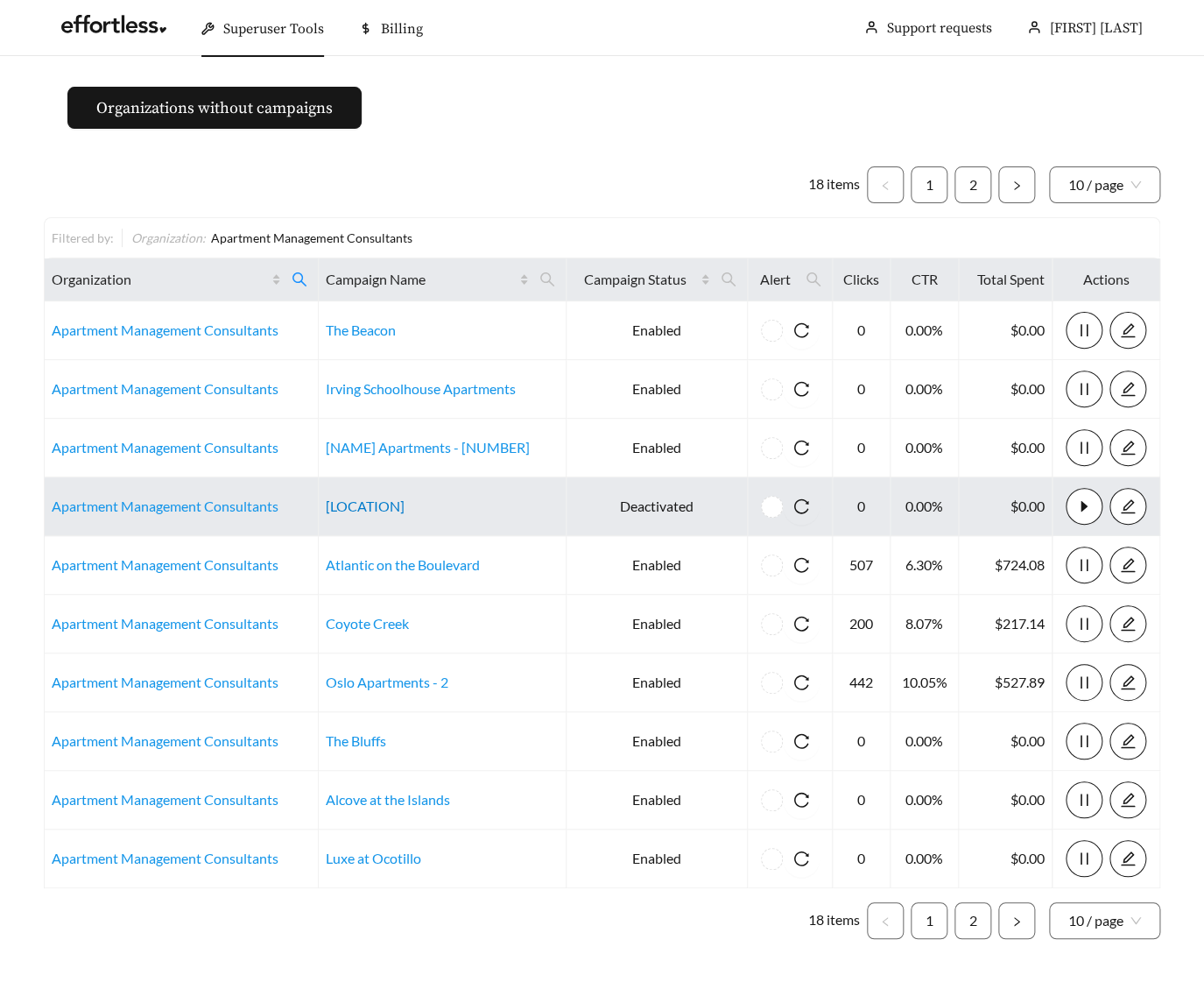 click on "Portola Centennial Hills" at bounding box center (365, 505) 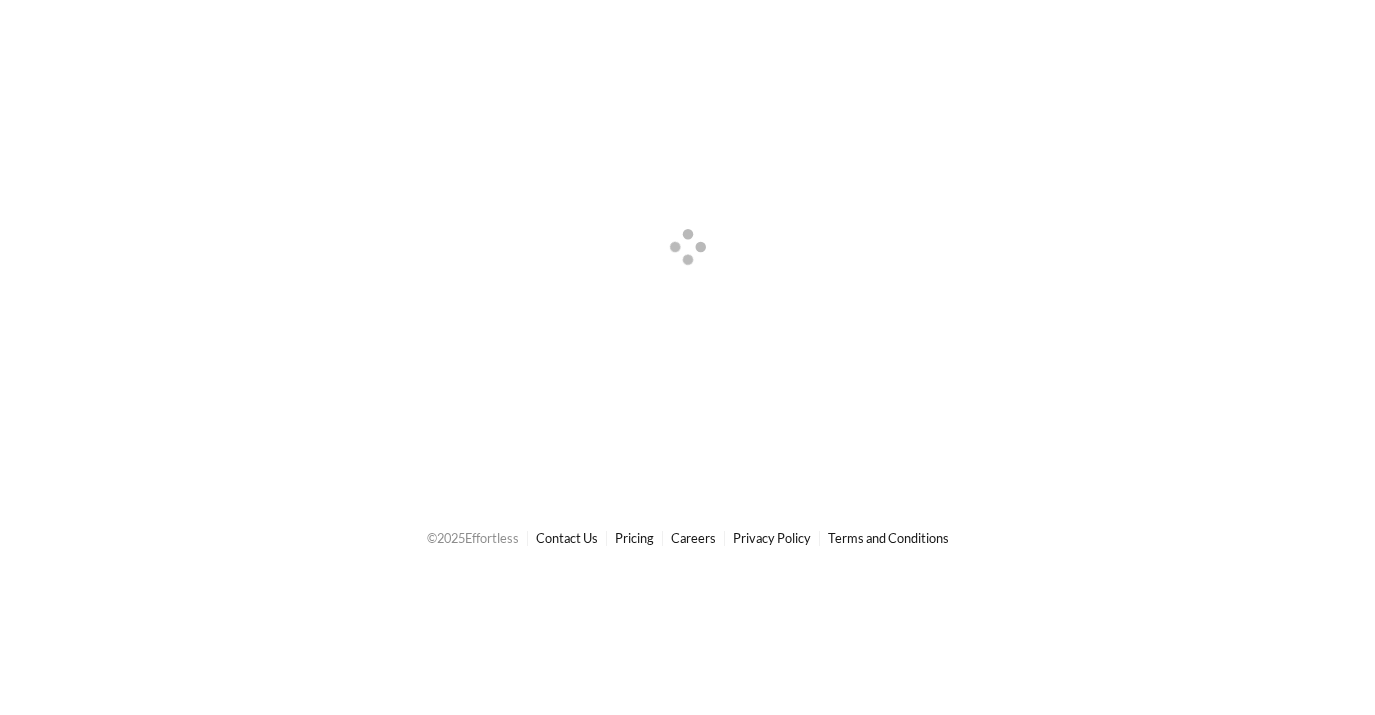 scroll, scrollTop: 0, scrollLeft: 0, axis: both 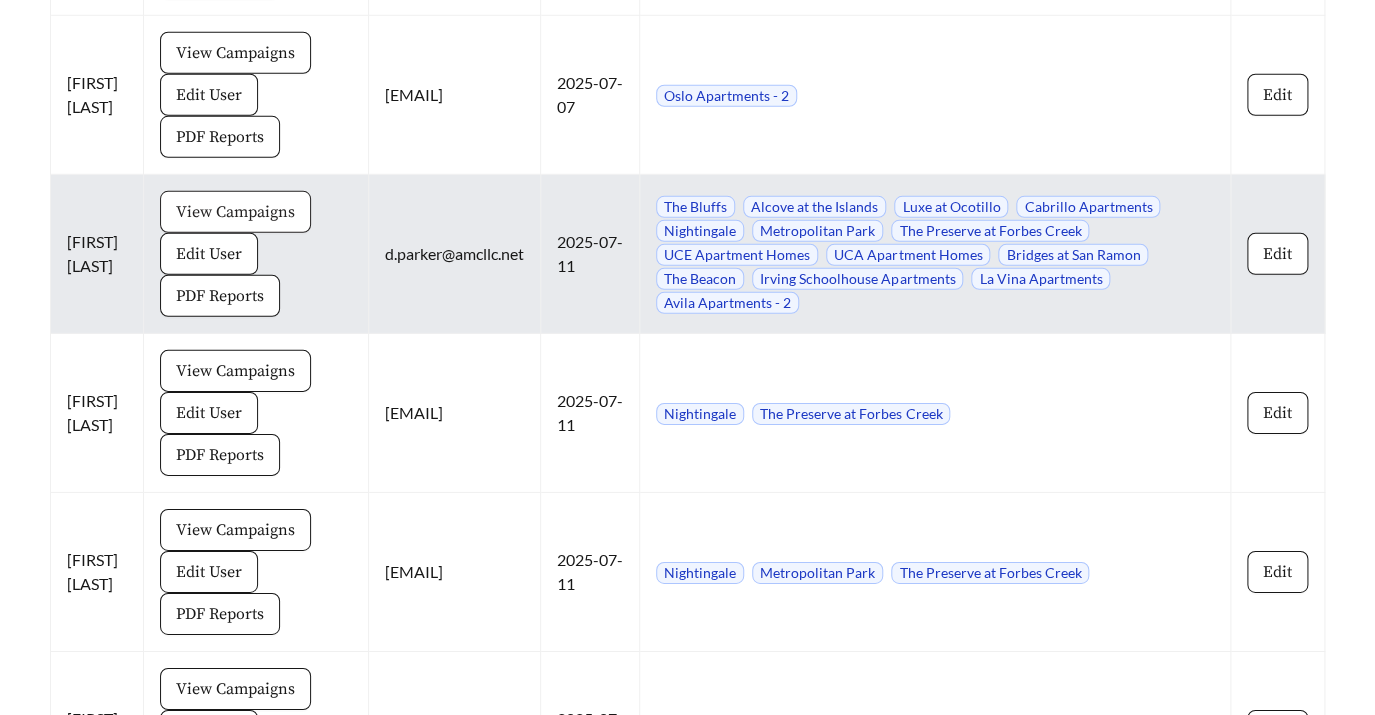 click on "View Campaigns" at bounding box center (235, 212) 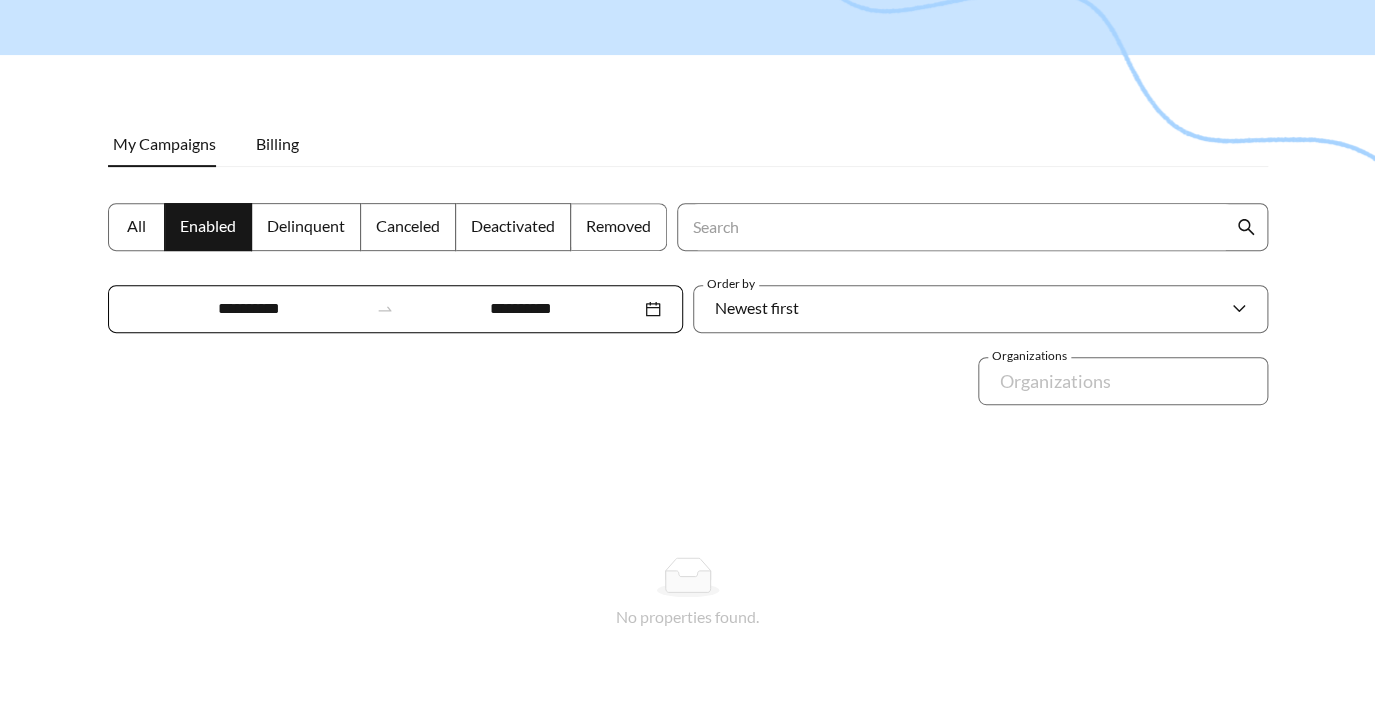 scroll, scrollTop: 231, scrollLeft: 0, axis: vertical 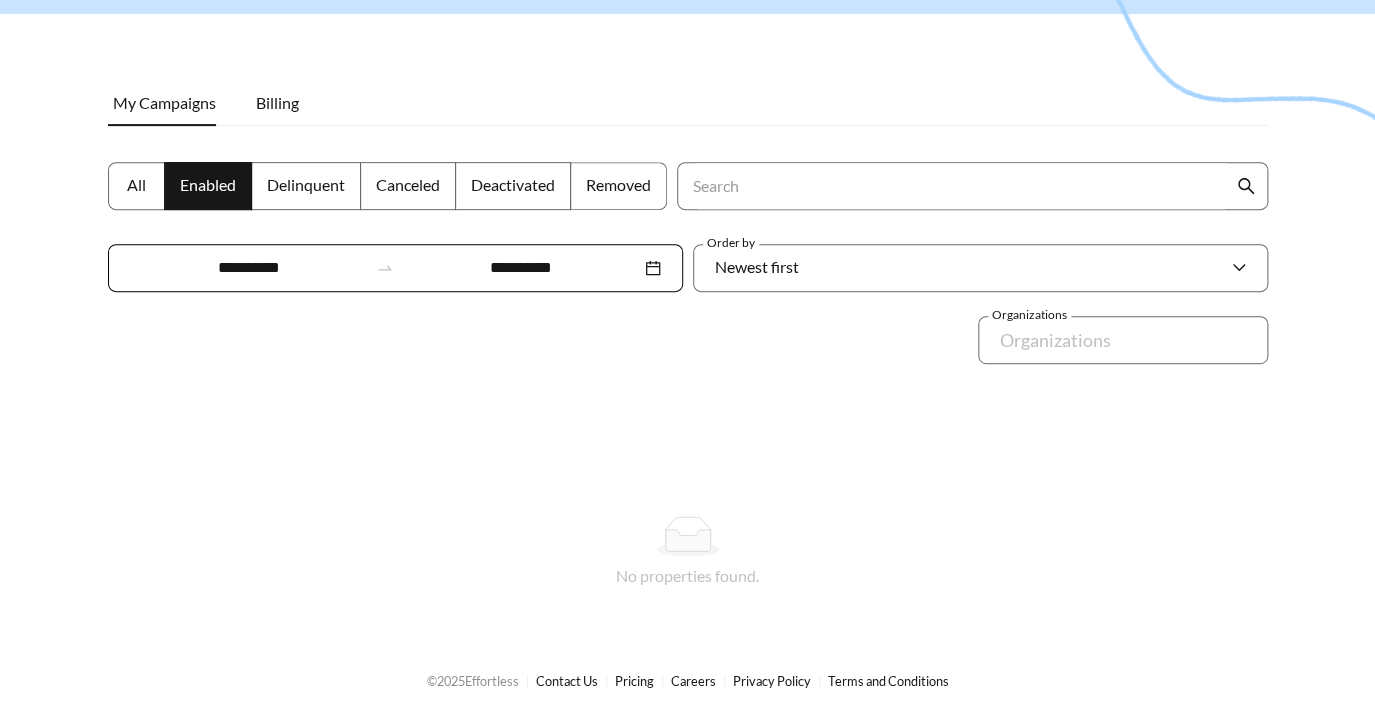 click on "All" at bounding box center (136, 184) 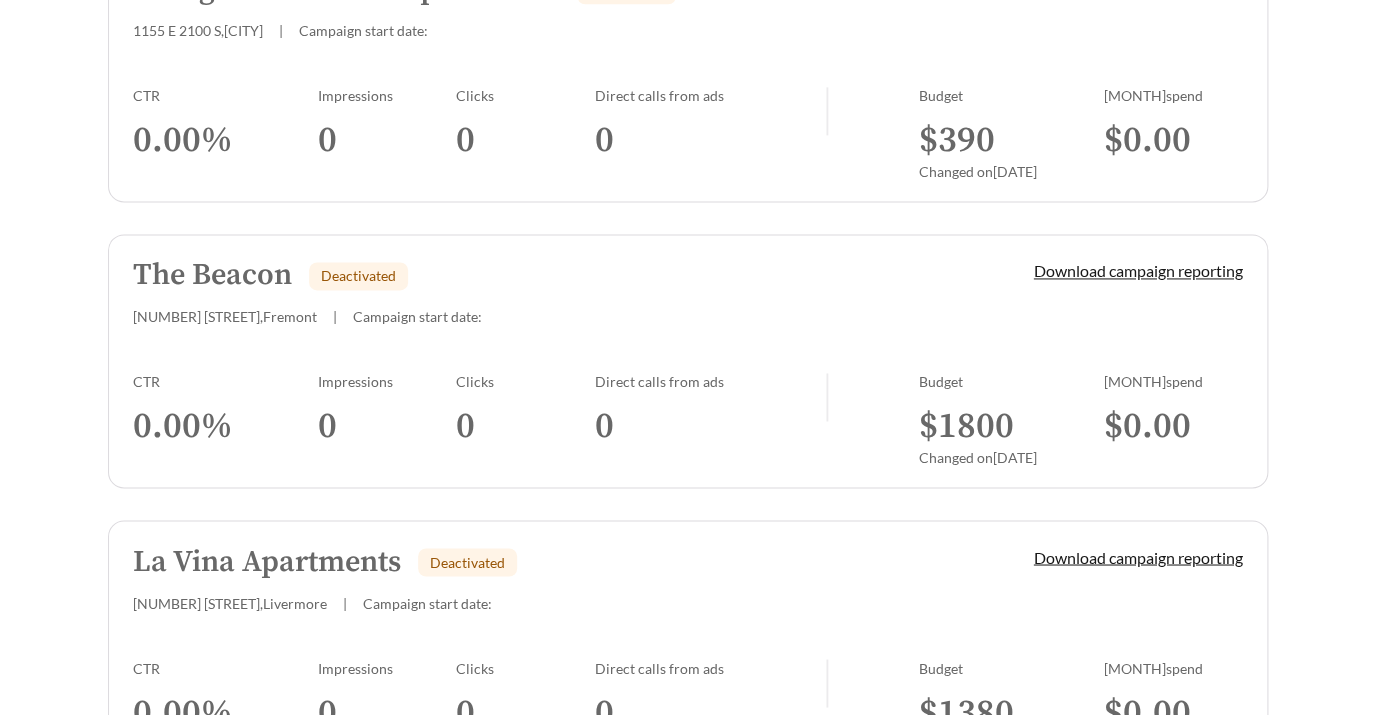 scroll, scrollTop: 1113, scrollLeft: 0, axis: vertical 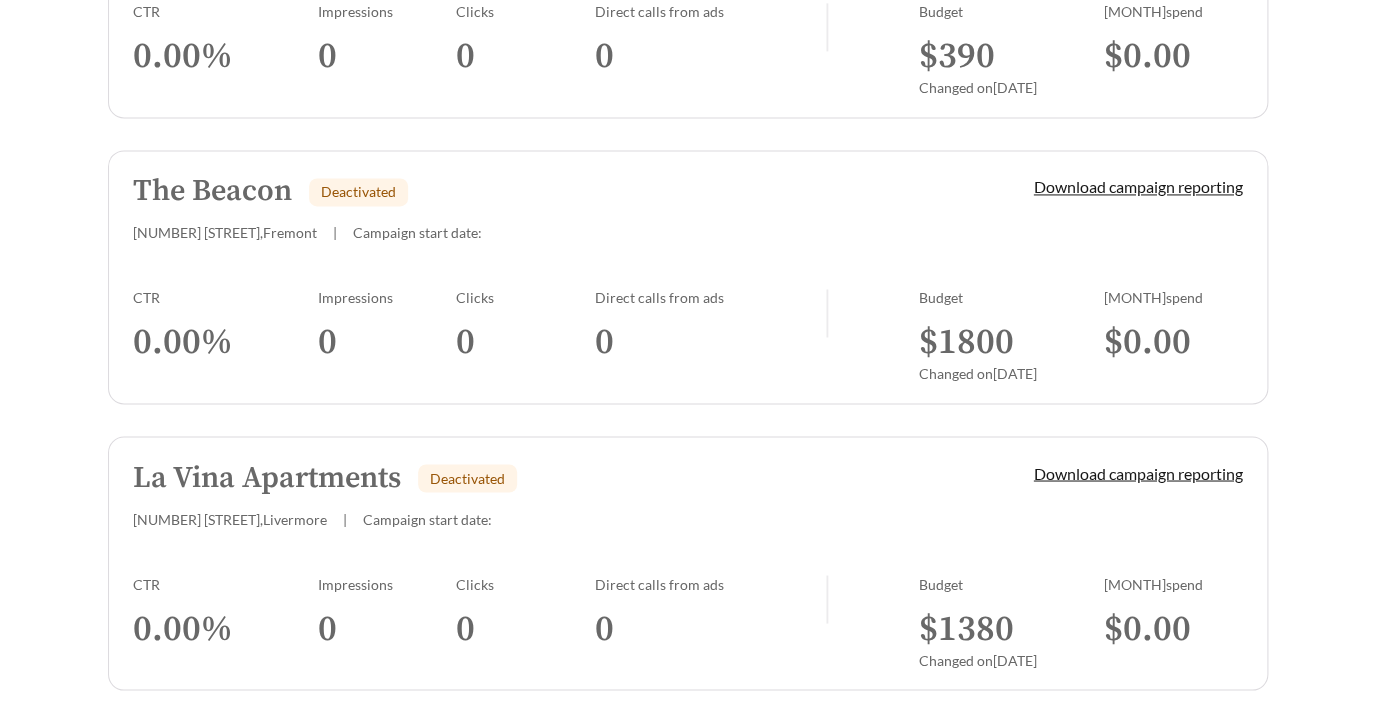 click on "La Vina Apartments Deactivated [NUMBER] [STREET] , [CITY] | Campaign start date: Download campaign reporting CTR 0.00 % Impressions 0 Clicks 0 Direct calls from ads 0 Budget $ 1380 Changed on [DATE] July spend $ 0.00" at bounding box center (688, 563) 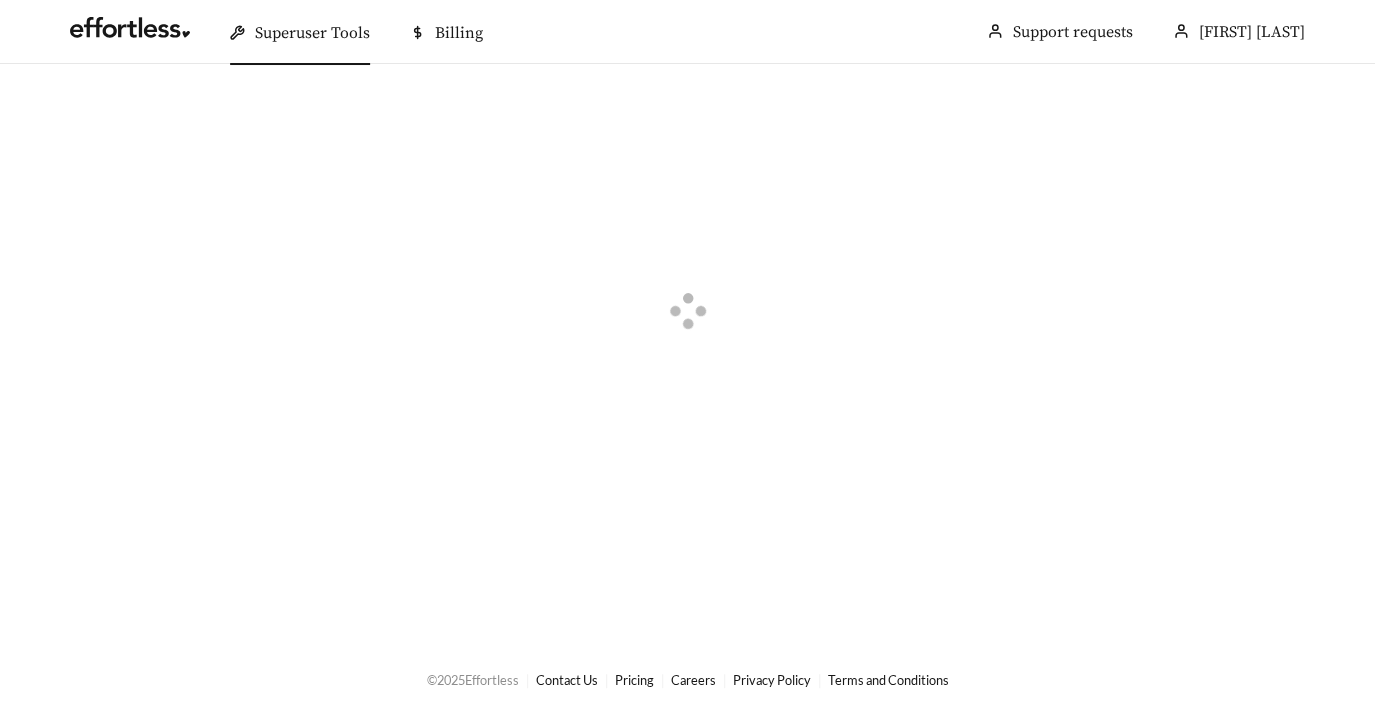 scroll, scrollTop: 0, scrollLeft: 0, axis: both 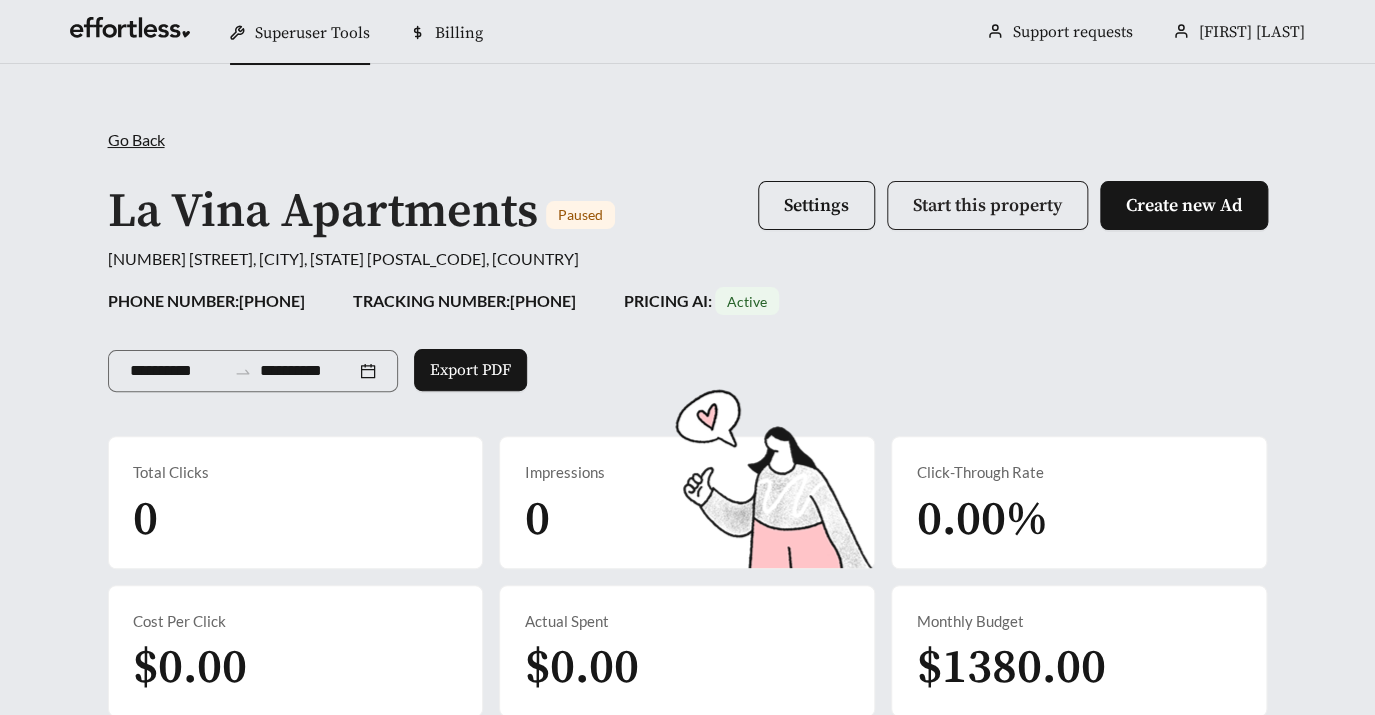 click on "Start this property" at bounding box center [987, 205] 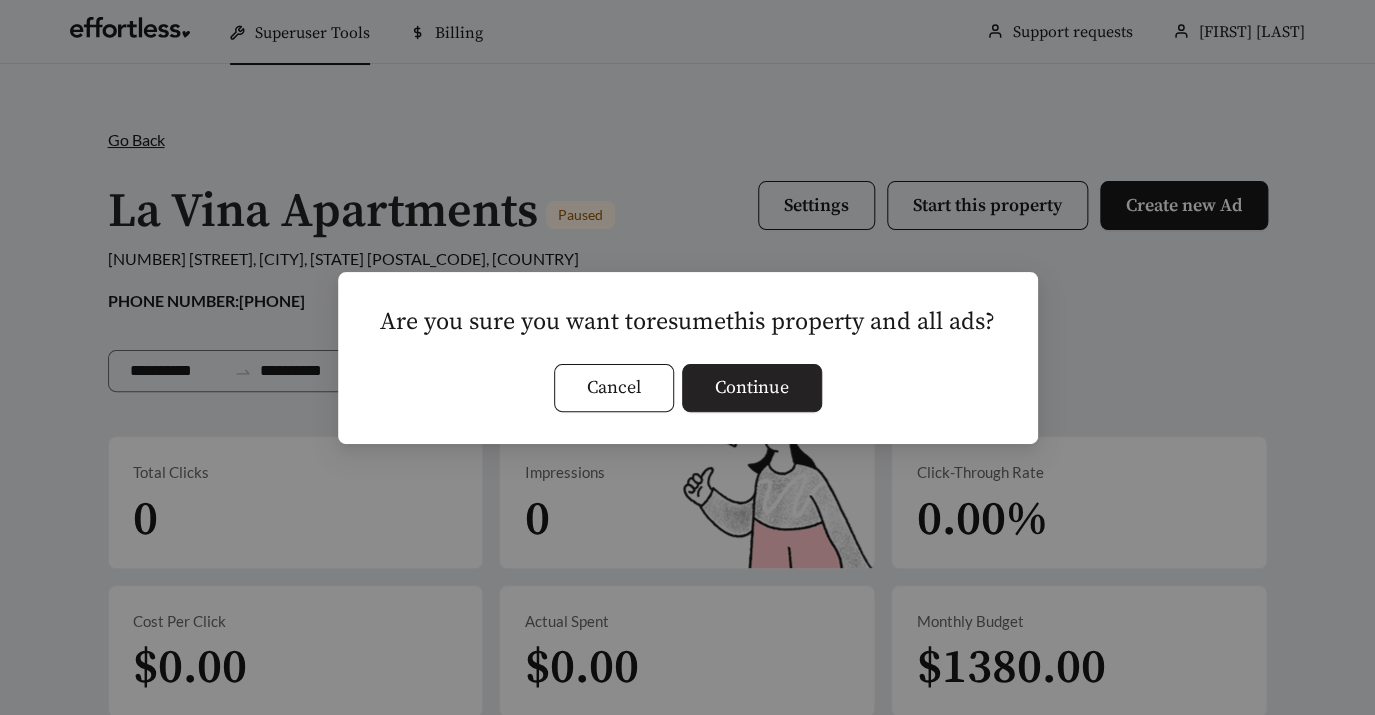 click on "Continue" at bounding box center (752, 387) 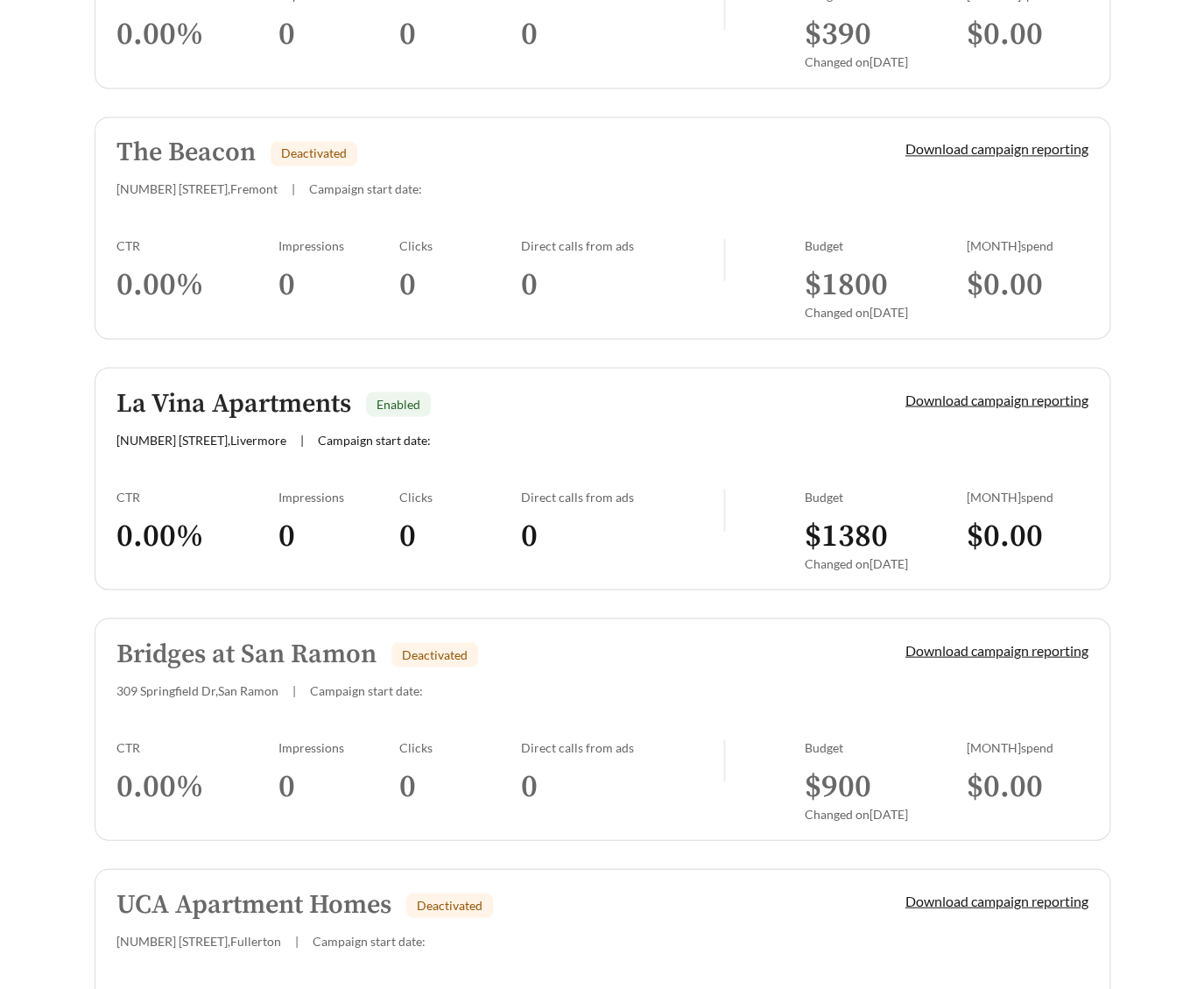 scroll, scrollTop: 985, scrollLeft: 0, axis: vertical 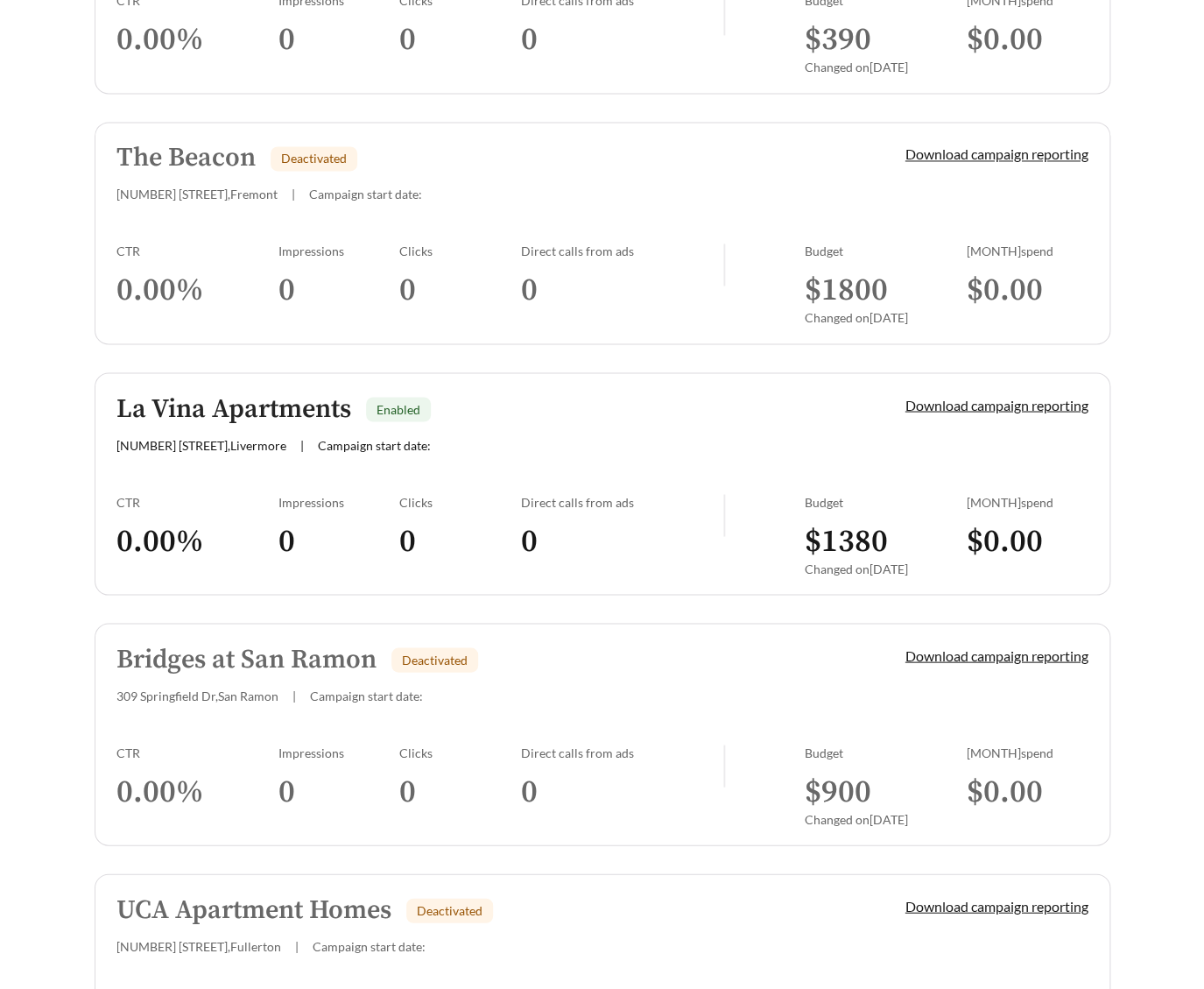 click on "La Vina Apartments Enabled [NUMBER] [STREET] , [CITY] | Campaign start date: Download campaign reporting CTR 0.00 % Impressions 0 Clicks 0 Direct calls from ads 0 Budget $ 1380 Changed on [DATE] July spend $ 0.00" at bounding box center (602, 484) 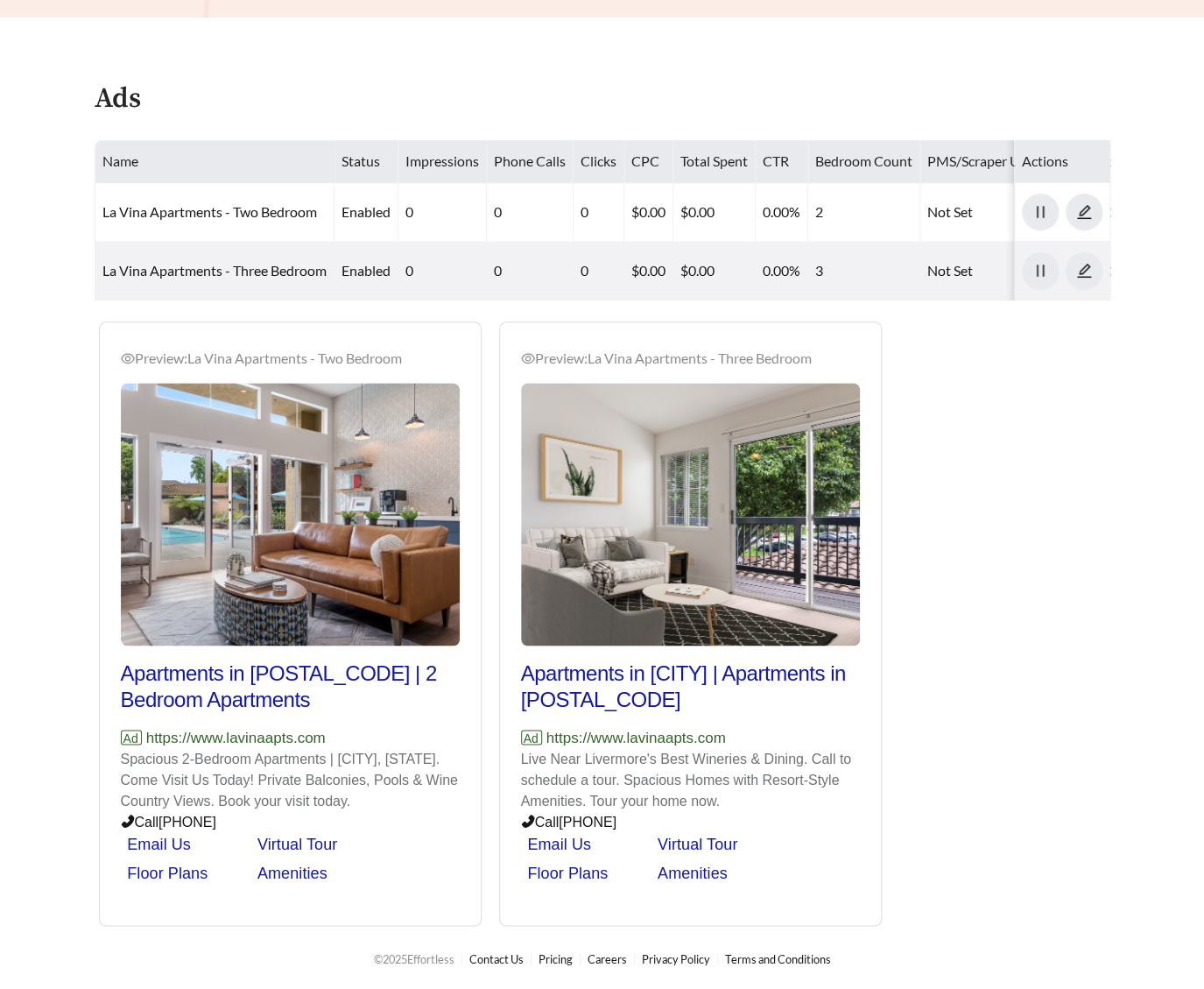 scroll, scrollTop: 0, scrollLeft: 0, axis: both 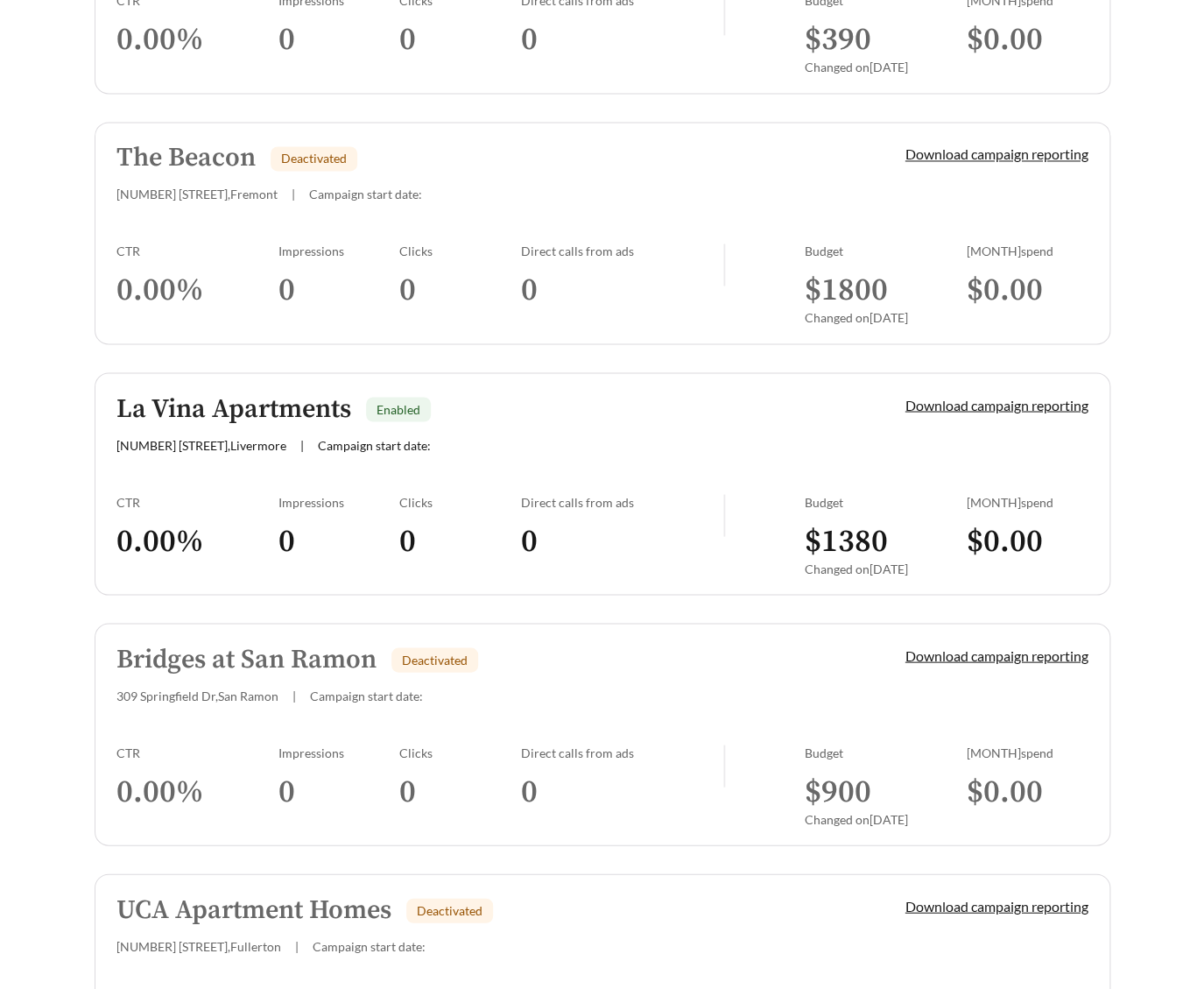 click on "CTR" at bounding box center [197, 251] 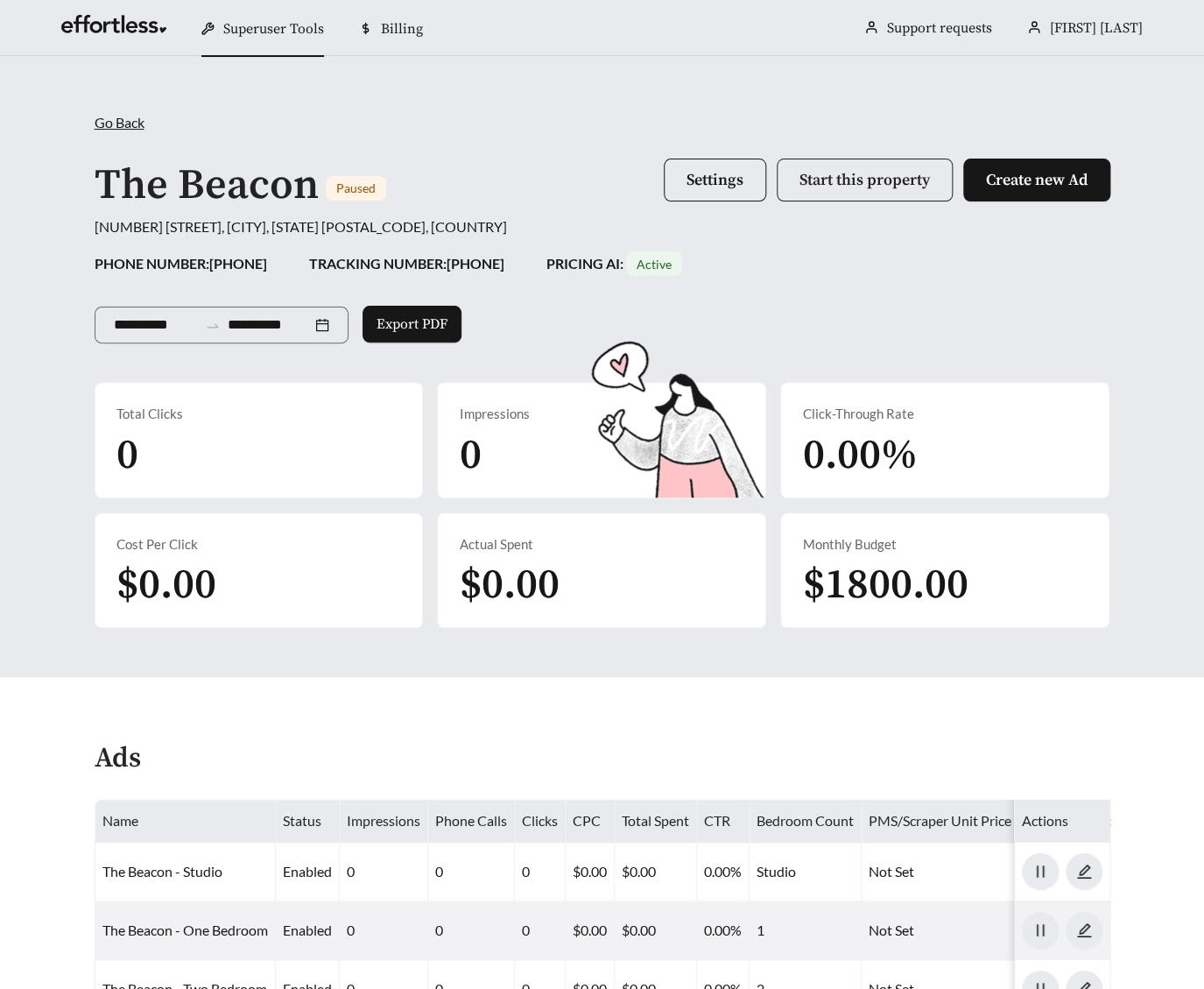click on "Start this property" at bounding box center (864, 180) 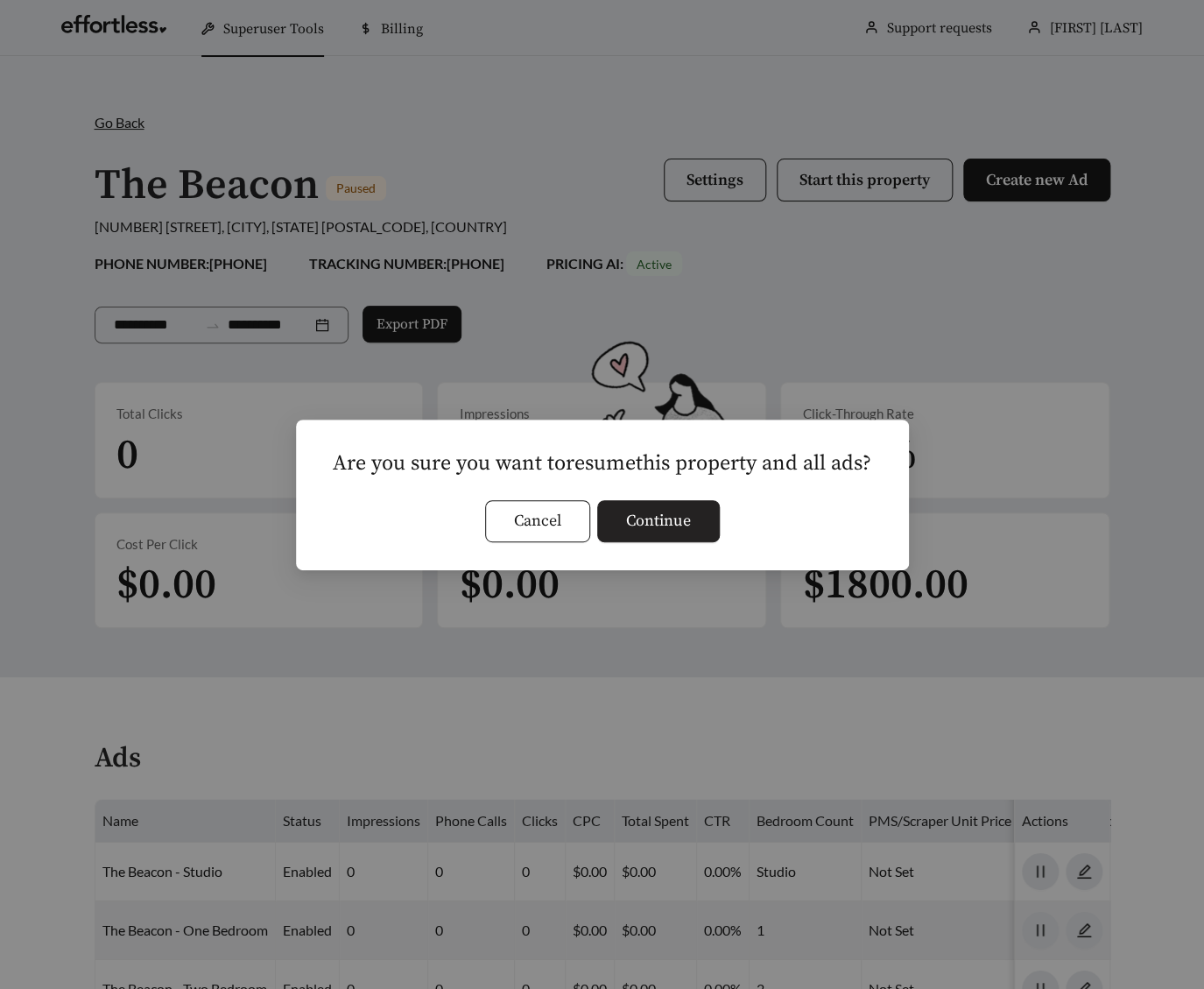 click on "Continue" at bounding box center [658, 520] 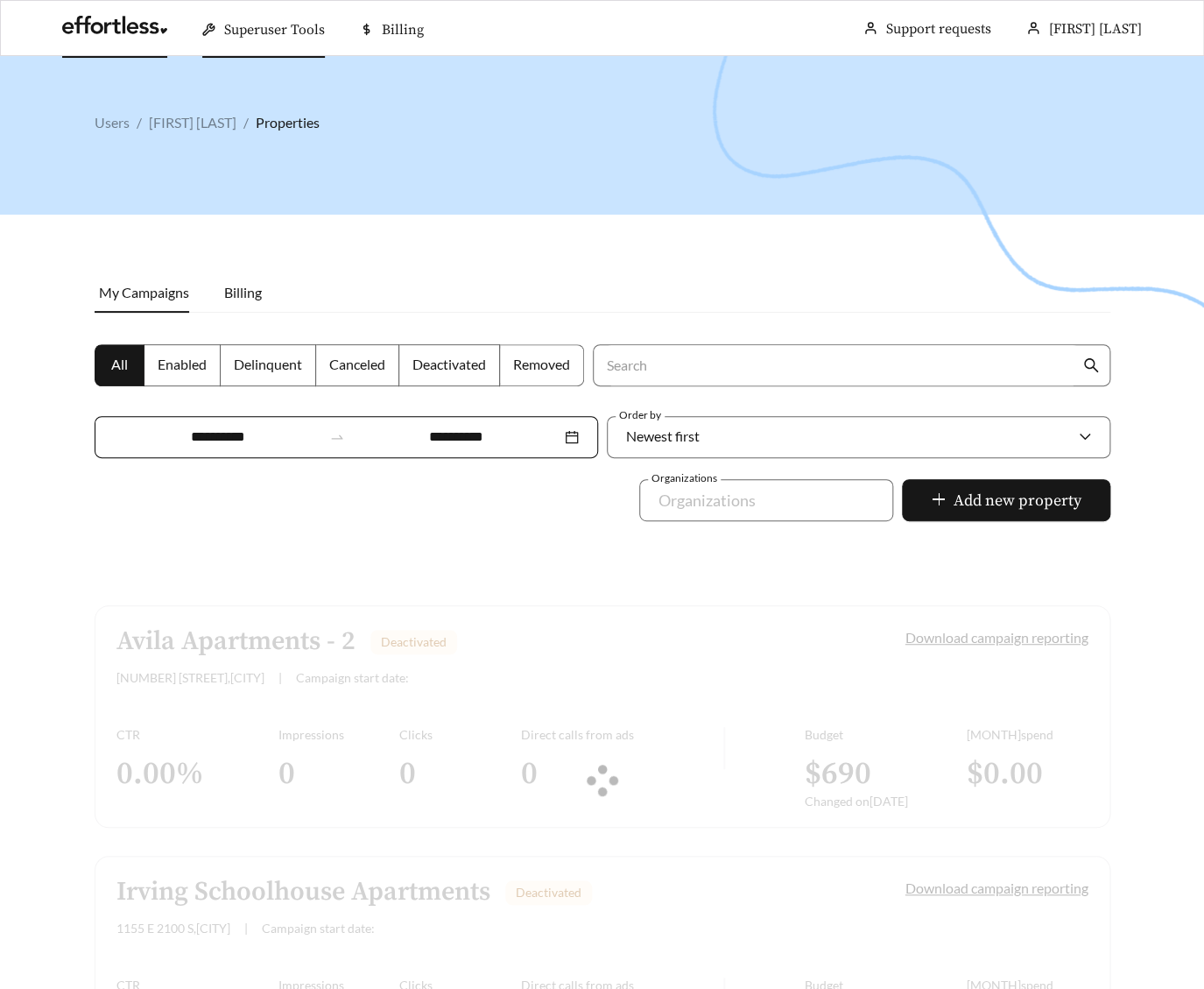 scroll, scrollTop: 985, scrollLeft: 0, axis: vertical 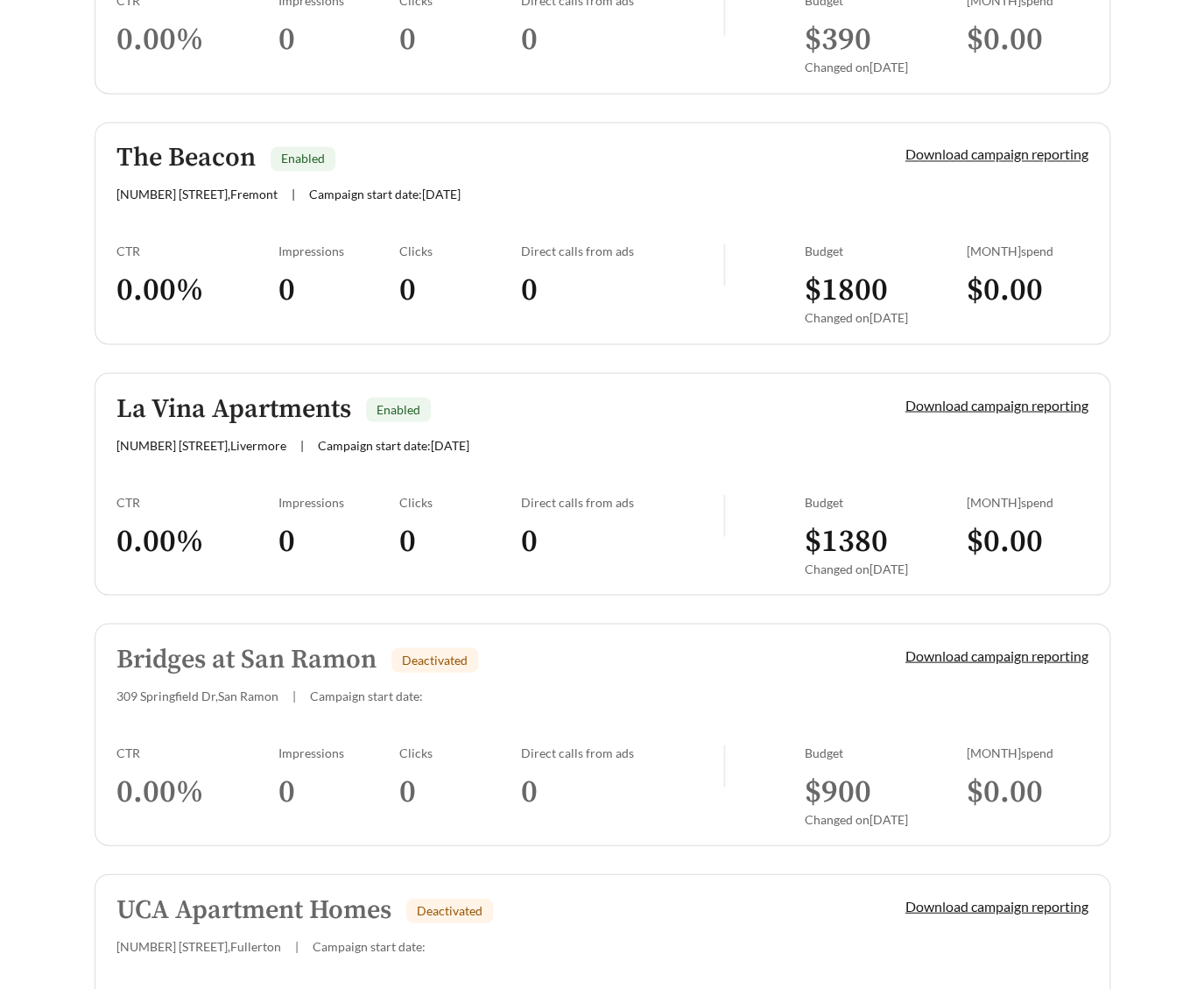 click on "Bridges at San Ramon Deactivated [NUMBER] [STREET] , [CITY] | Campaign start date:" at bounding box center (481, 674) 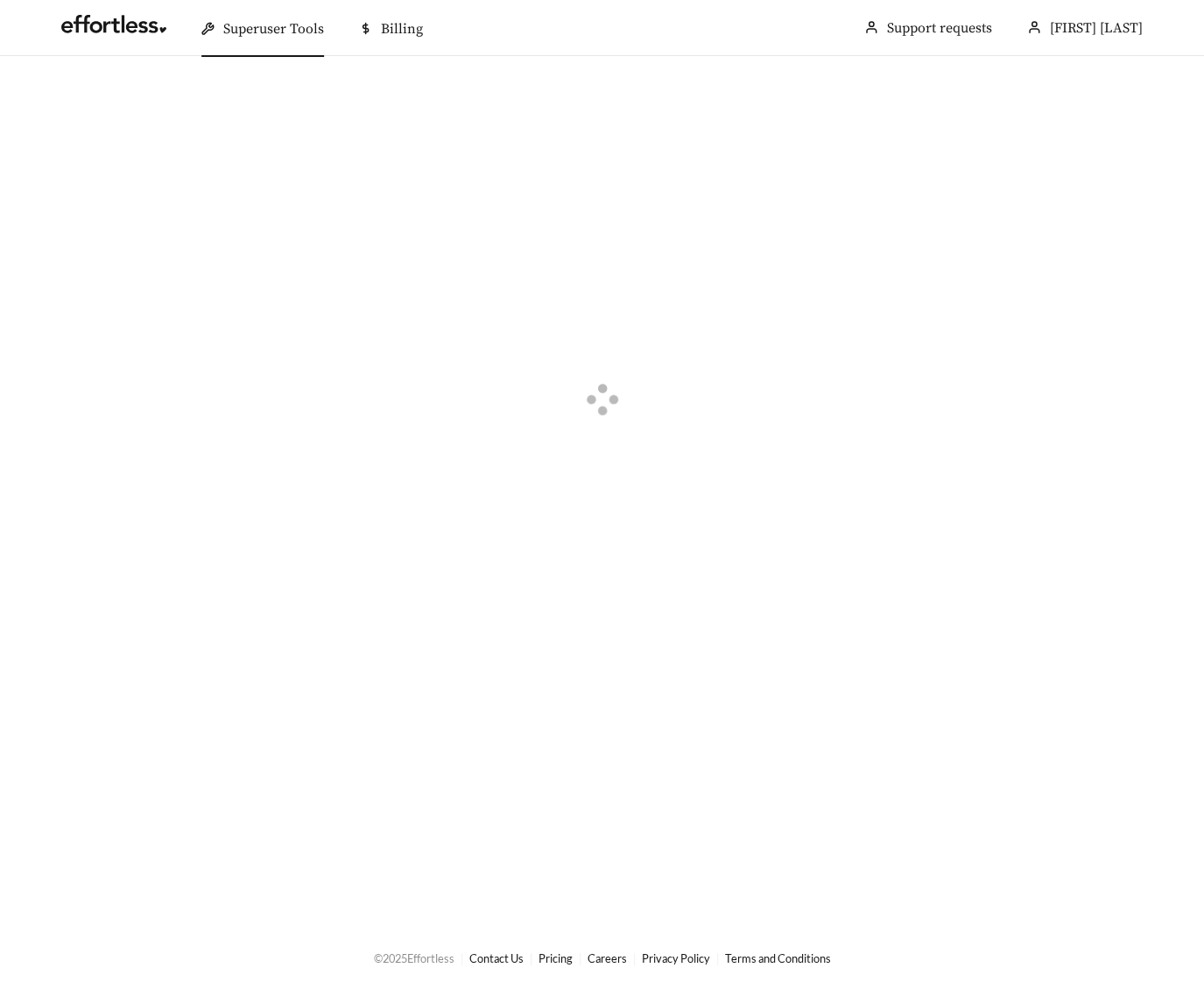 scroll, scrollTop: 0, scrollLeft: 0, axis: both 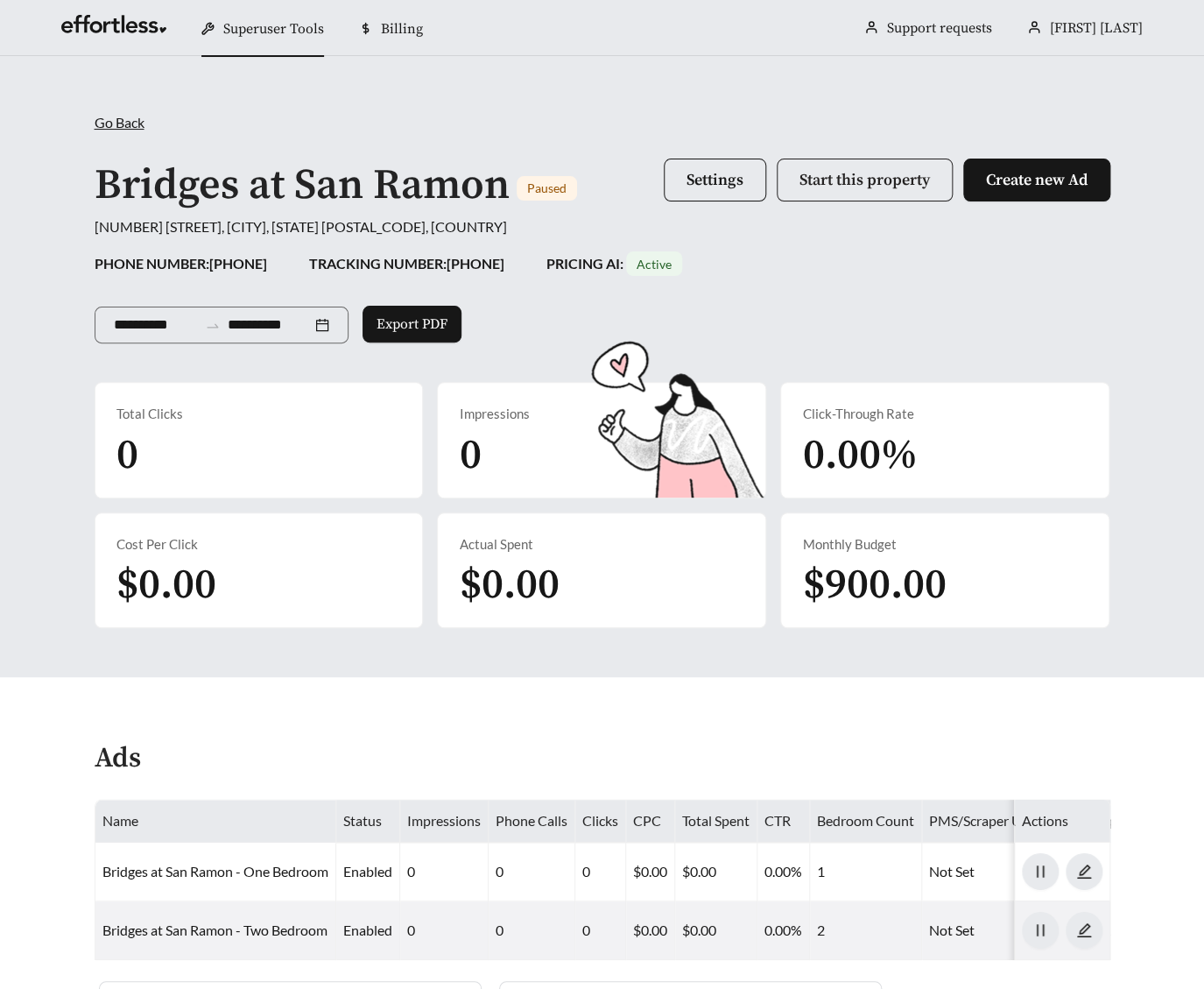 click on "Start this property" at bounding box center (864, 180) 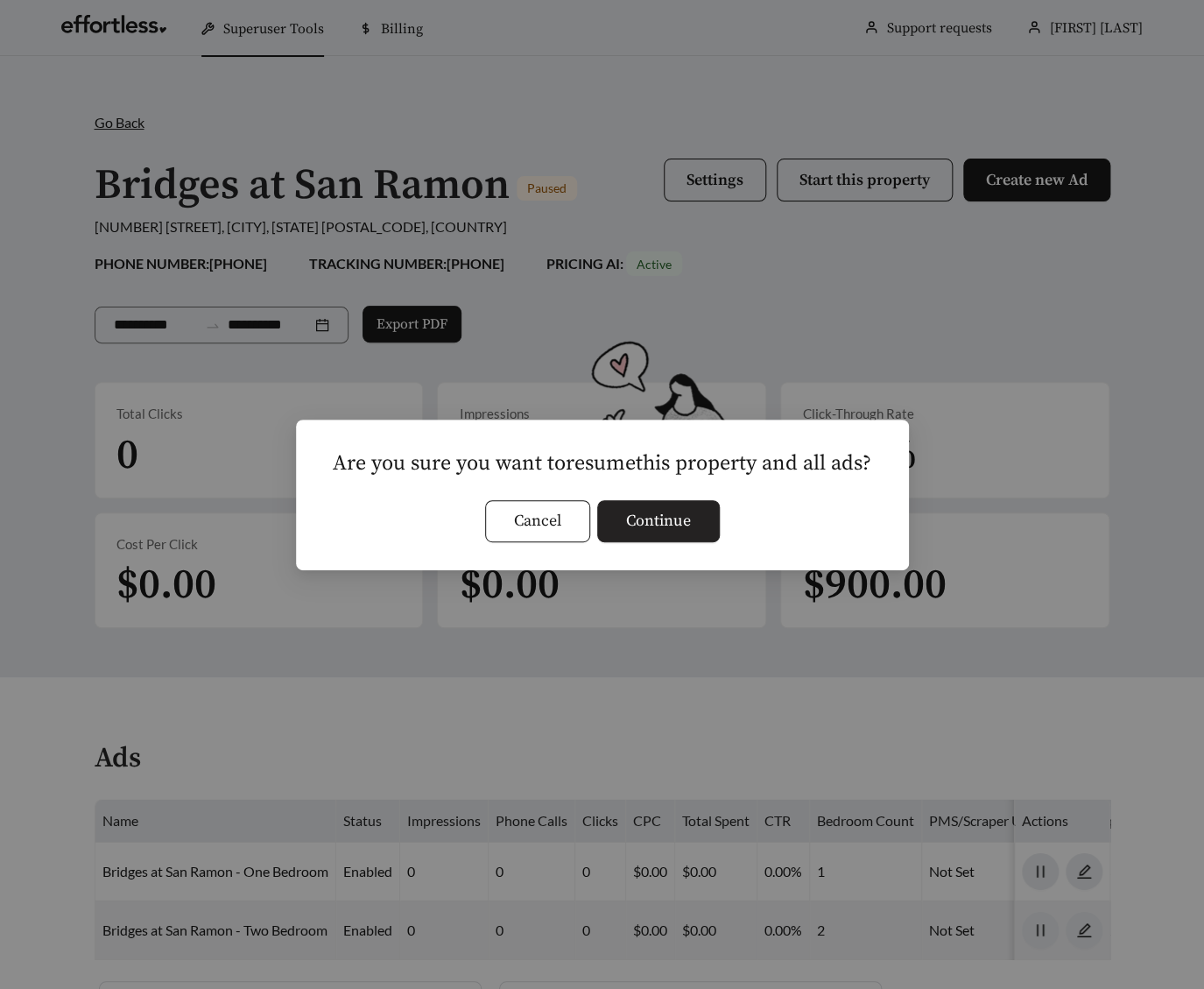 click on "Continue" at bounding box center [658, 520] 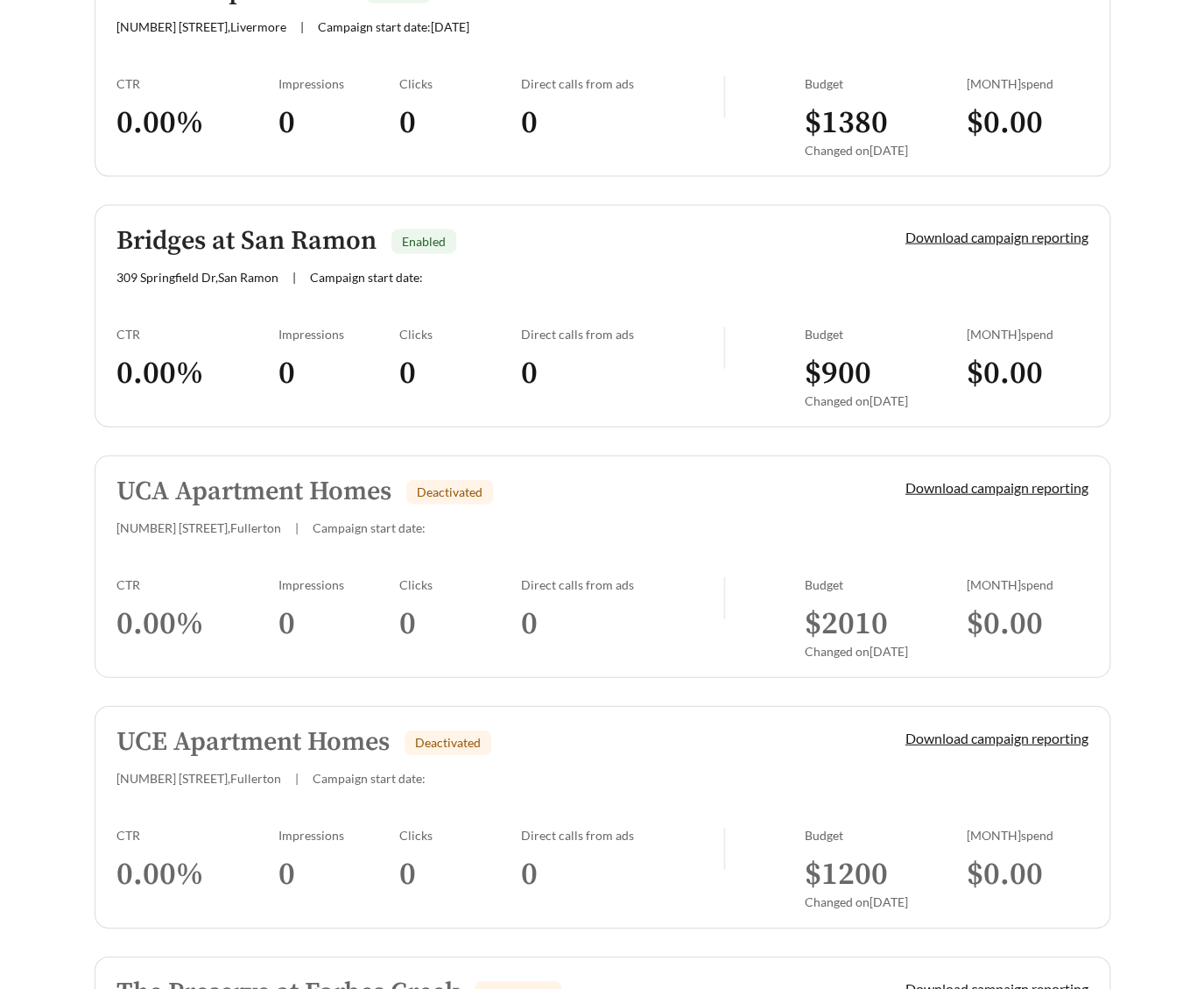 scroll, scrollTop: 1436, scrollLeft: 0, axis: vertical 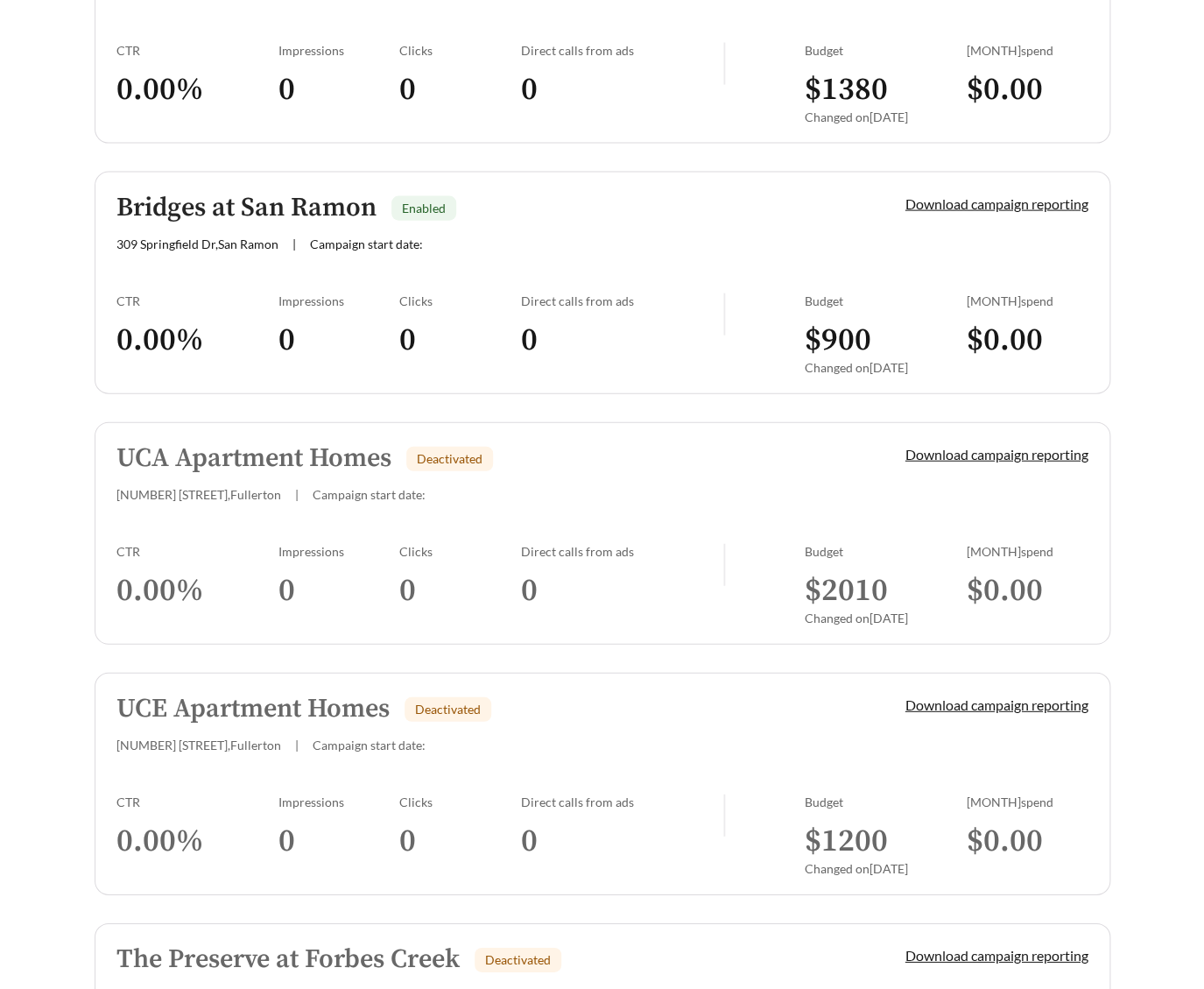 click on "UCA Apartment Homes Deactivated [NUMBER] [STREET] , [CITY] | Campaign start date: Download campaign reporting CTR 0.00 % Impressions 0 Clicks 0 Direct calls from ads 0 Budget $ 2010 Changed on [DATE] July spend $ 0.00" at bounding box center (602, 533) 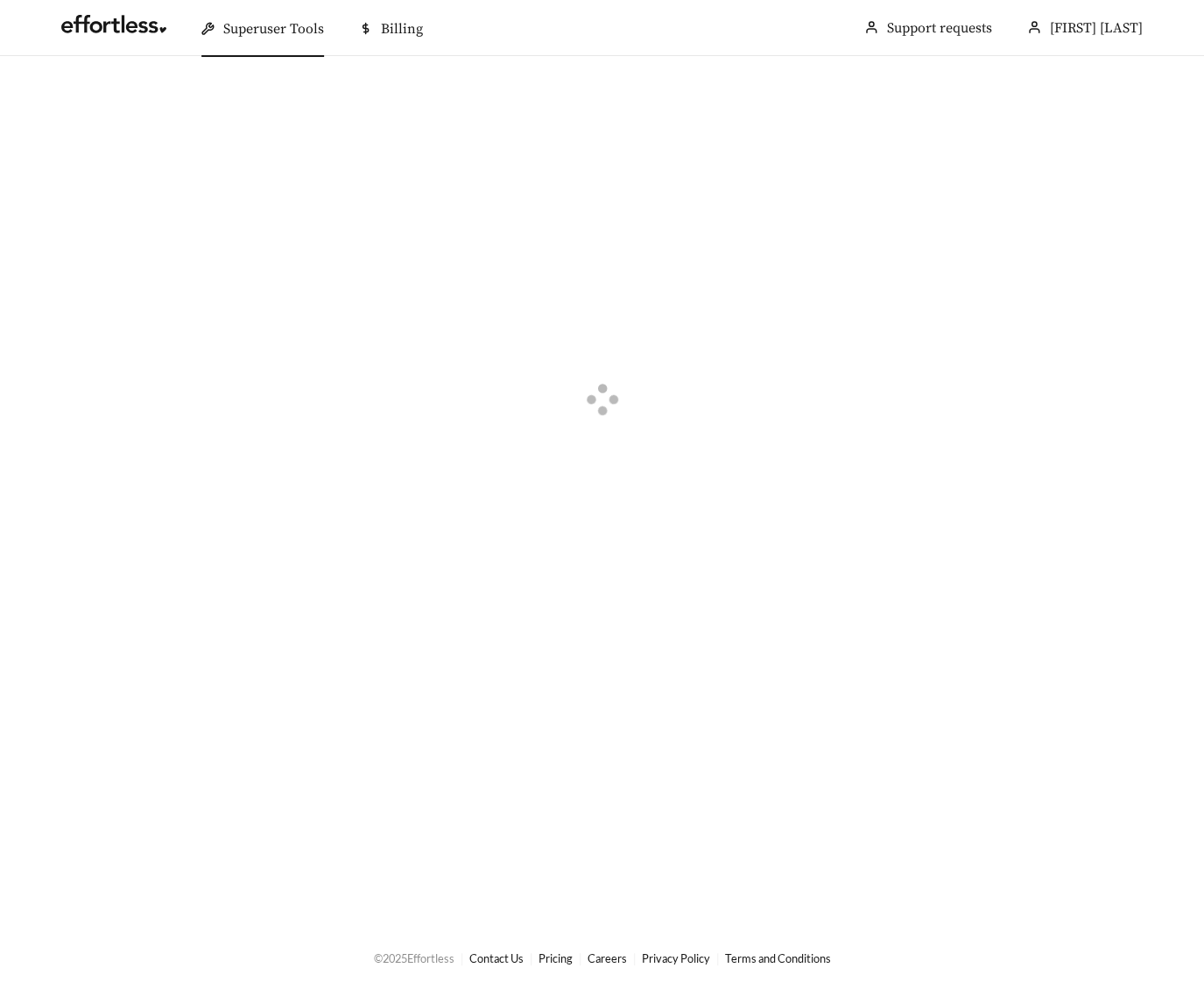 scroll, scrollTop: 0, scrollLeft: 0, axis: both 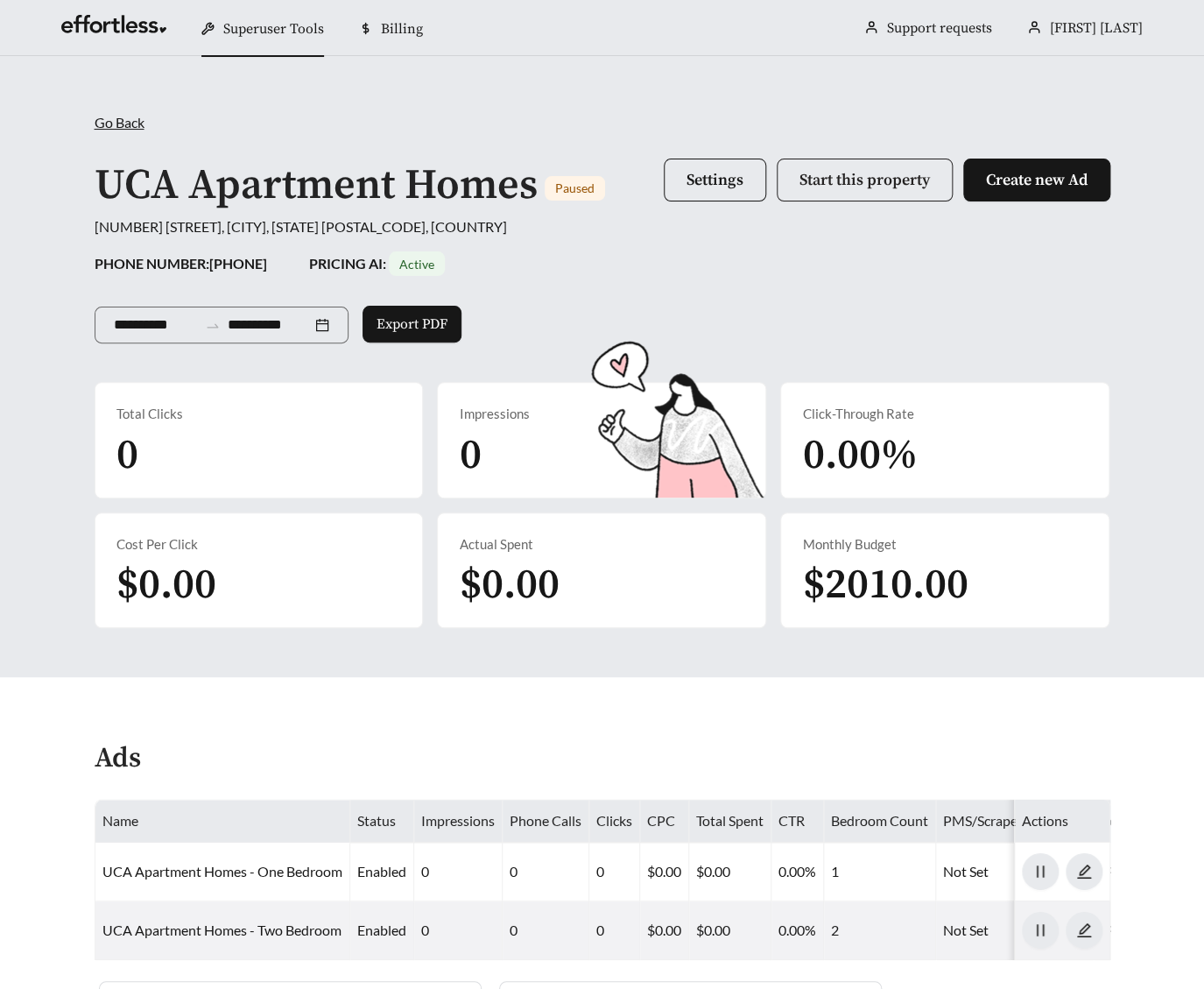 click on "Start this property" at bounding box center [864, 180] 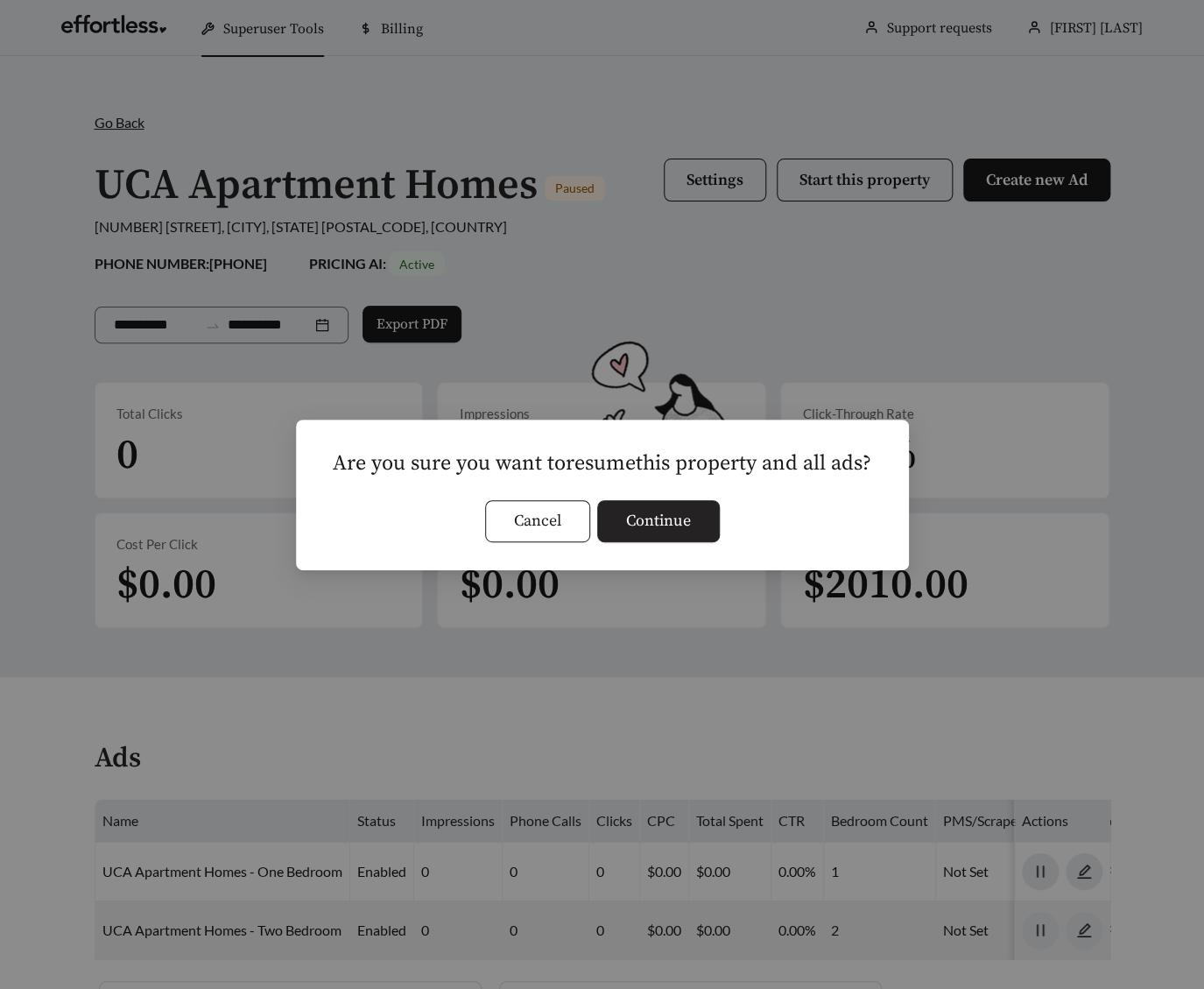 click on "Continue" at bounding box center [658, 520] 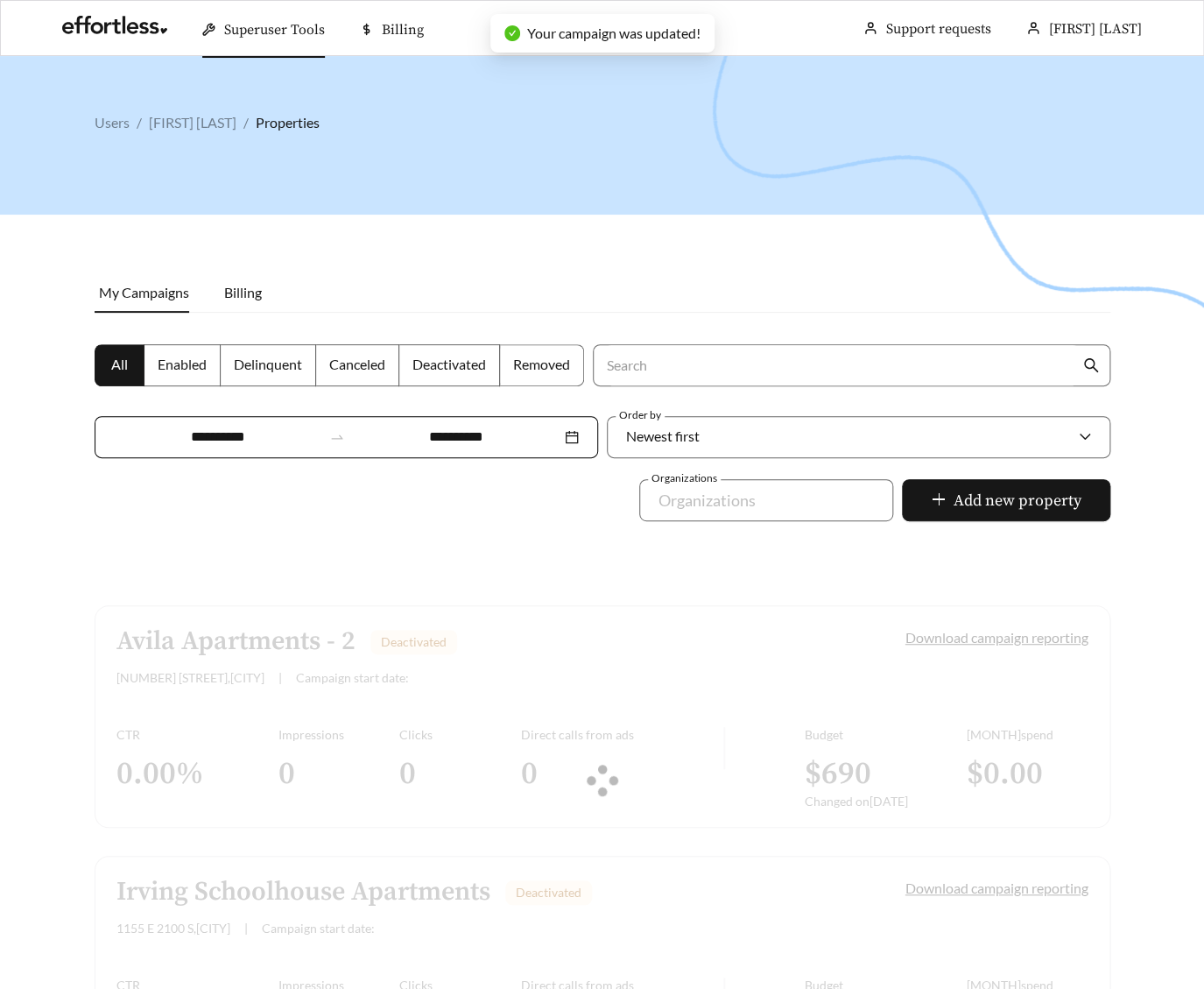 scroll, scrollTop: 1436, scrollLeft: 0, axis: vertical 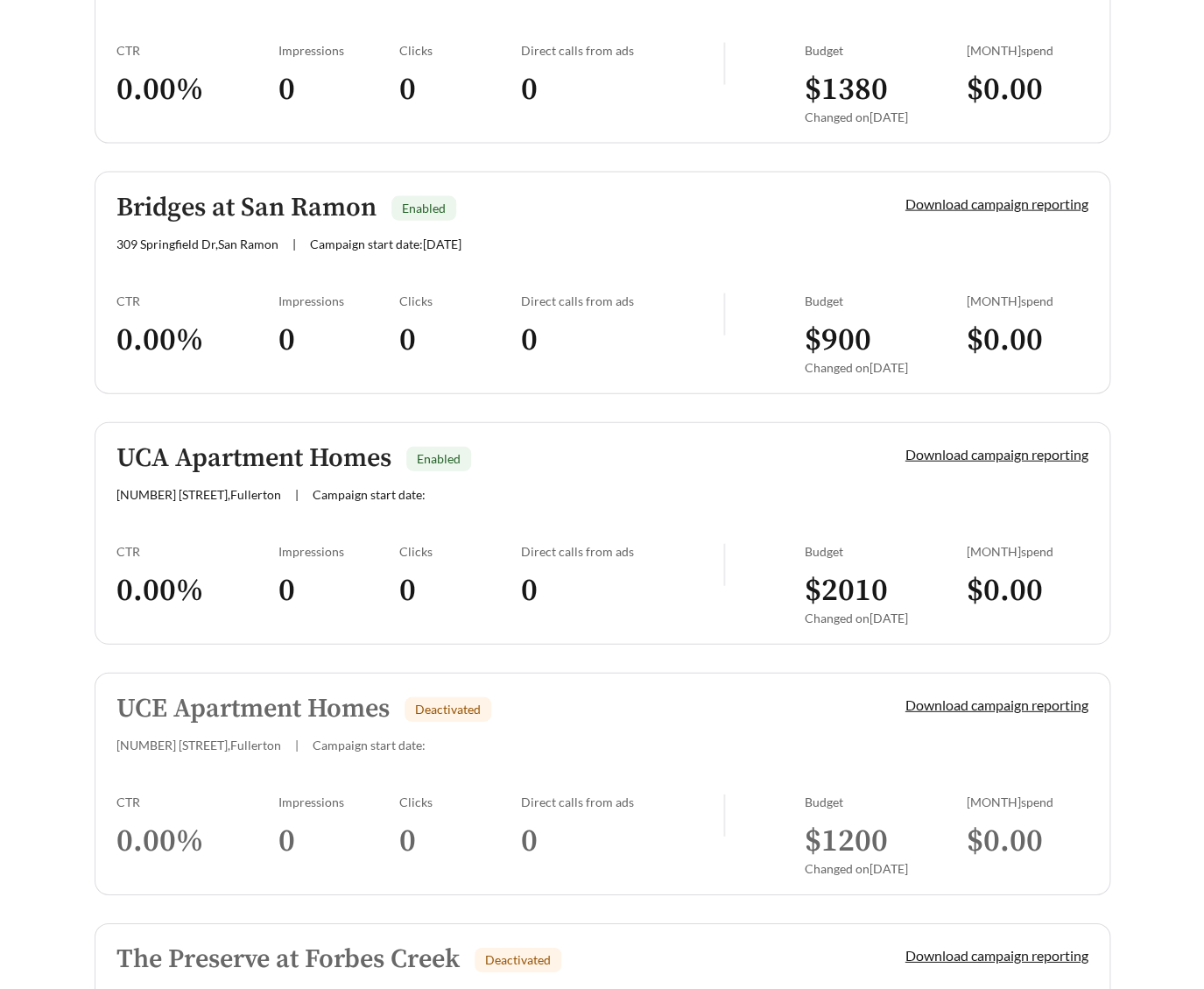 click on "UCA Apartment Homes Enabled [NUMBER] [STREET] , [CITY] | Campaign start date: Download campaign reporting CTR 0.00 % Impressions 0 Clicks 0 Direct calls from ads 0 Budget $ 2010 Changed on [DATE] July spend $ 0.00" at bounding box center (602, 533) 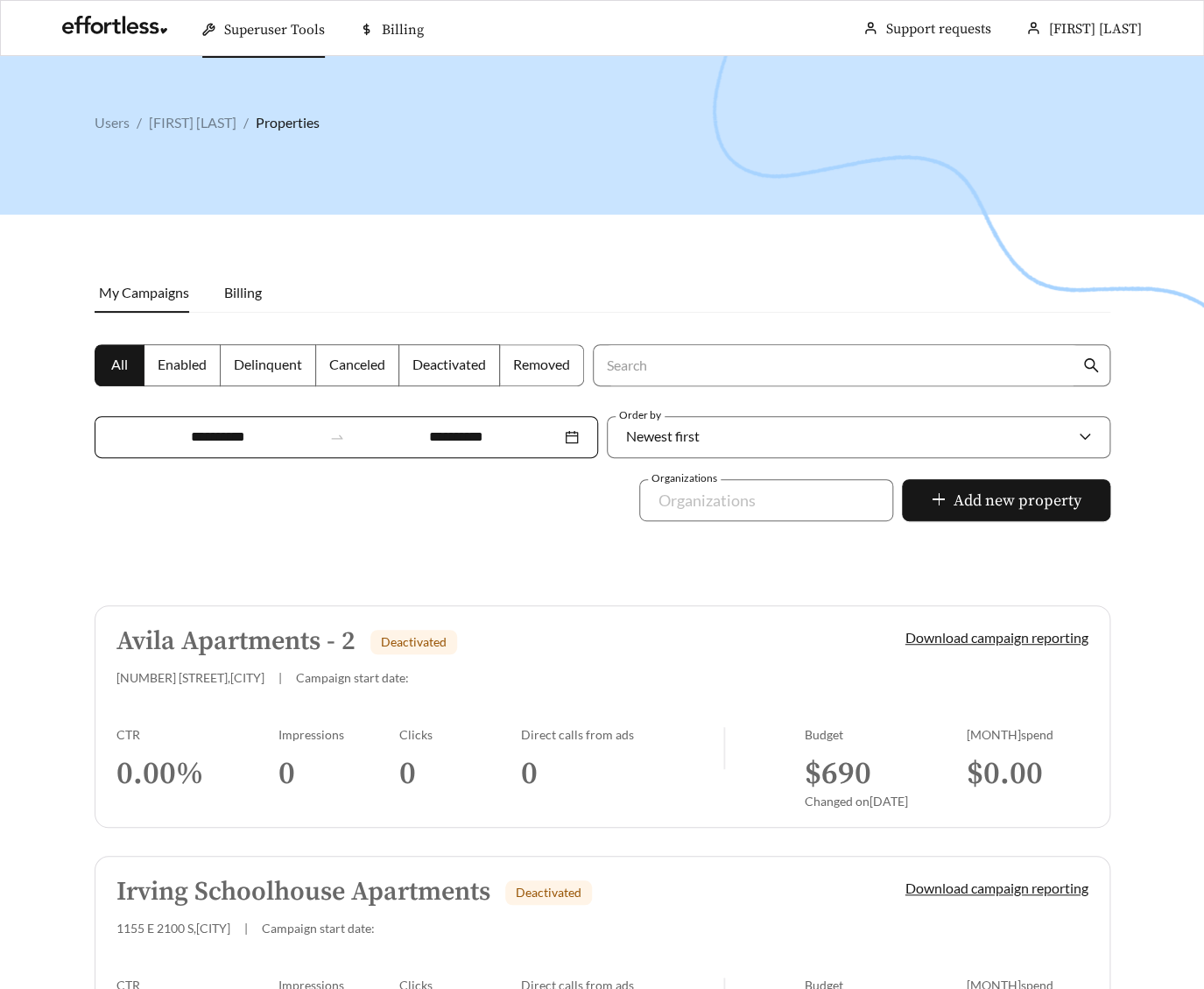 scroll, scrollTop: 1436, scrollLeft: 0, axis: vertical 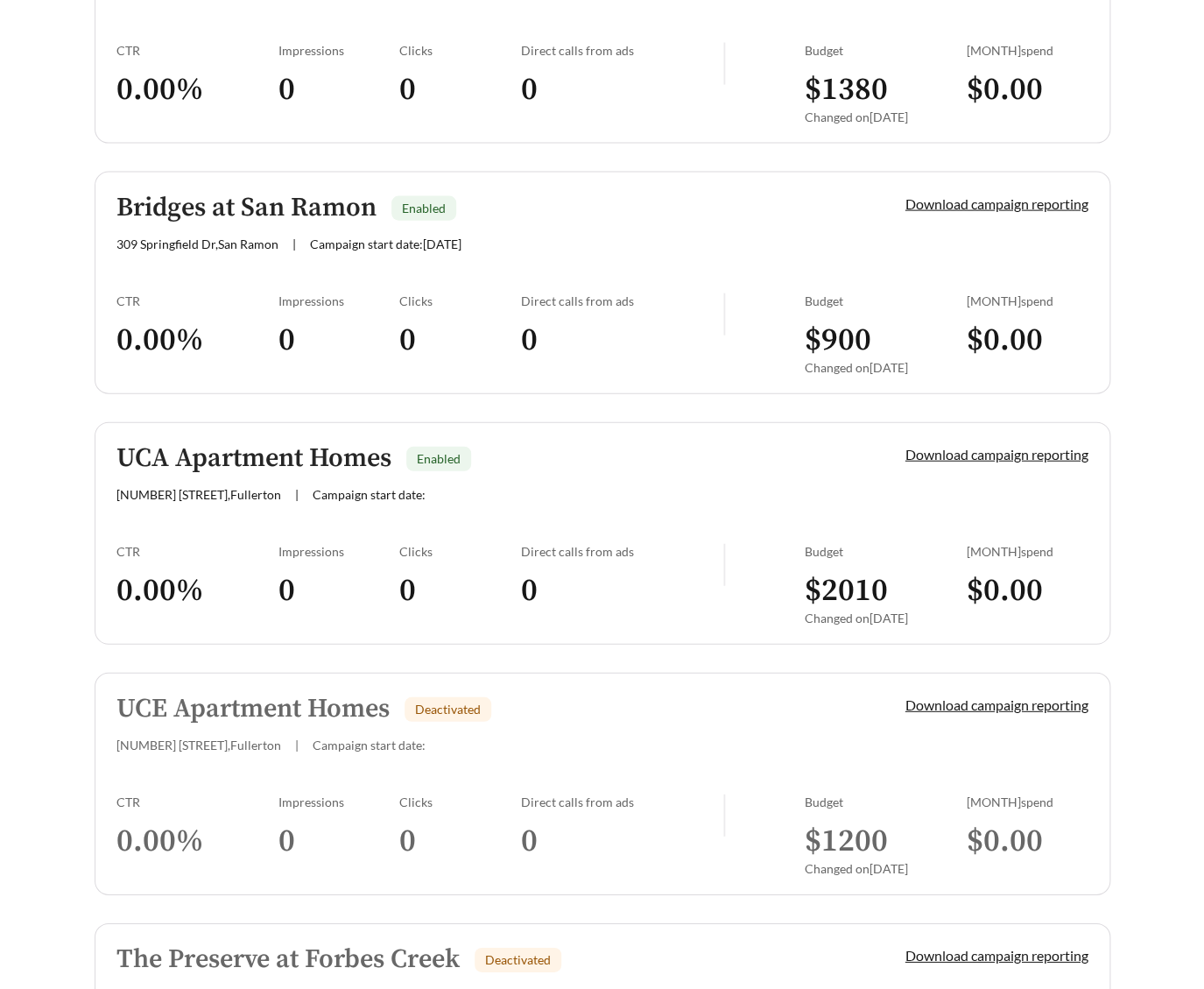 click on "UCE Apartment Homes Deactivated [NUMBER] [STREET] , [CITY] | Campaign start date: Download campaign reporting CTR 0.00 % Impressions 0 Clicks 0 Direct calls from ads 0 Budget $ 1200 Changed on [DATE] July spend $ 0.00" at bounding box center [602, 784] 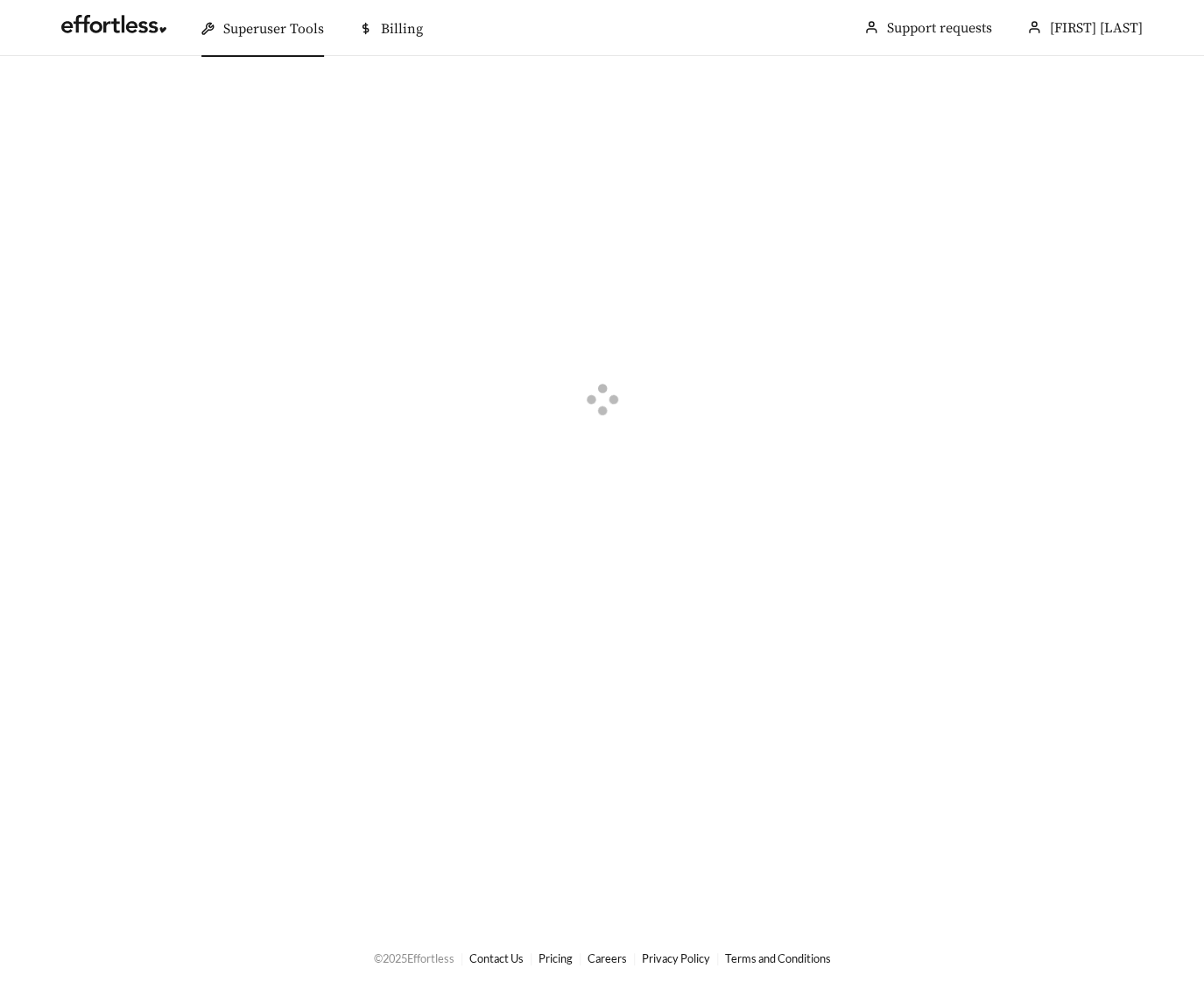 scroll, scrollTop: 0, scrollLeft: 0, axis: both 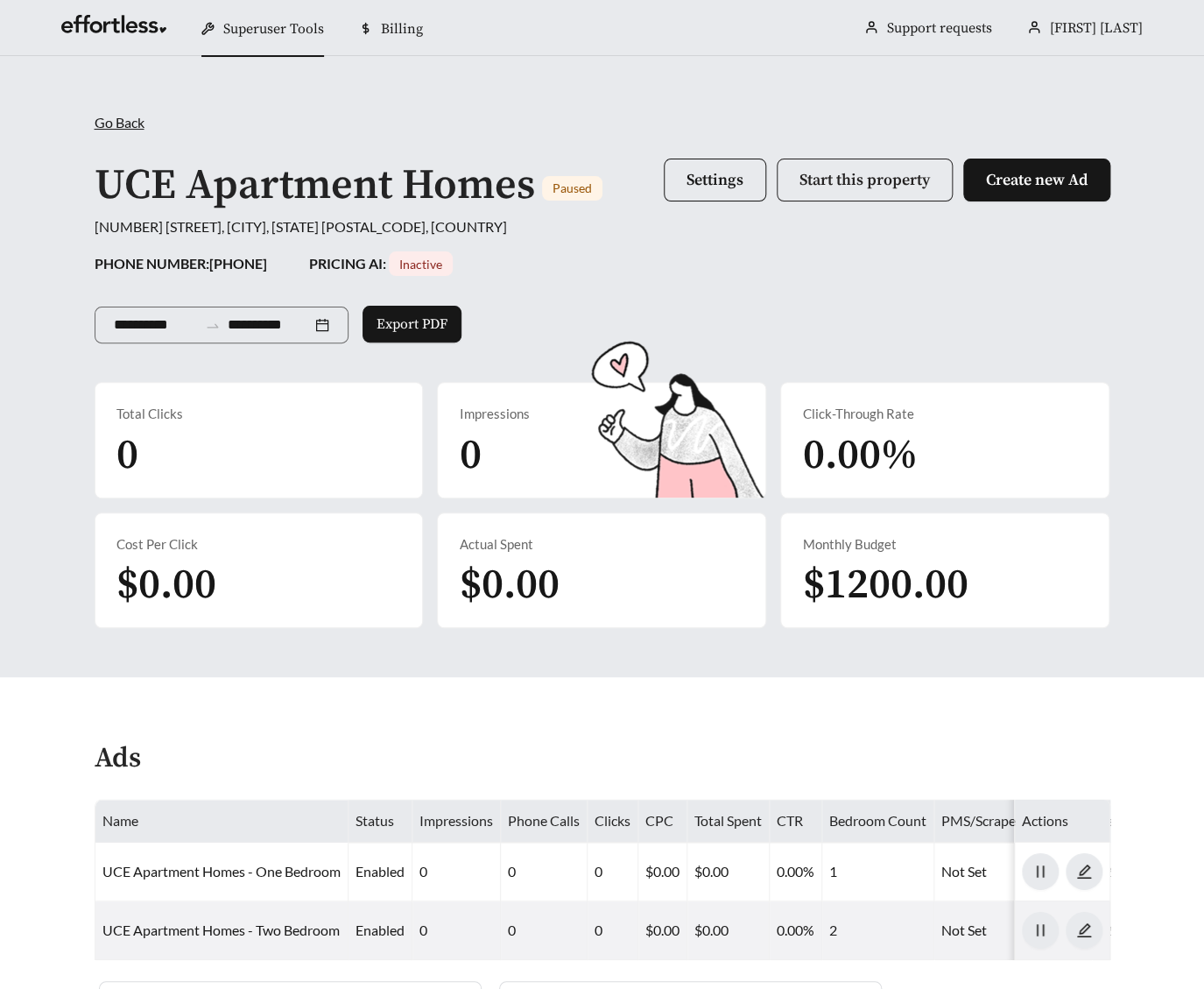 click on "Start this property" at bounding box center [864, 180] 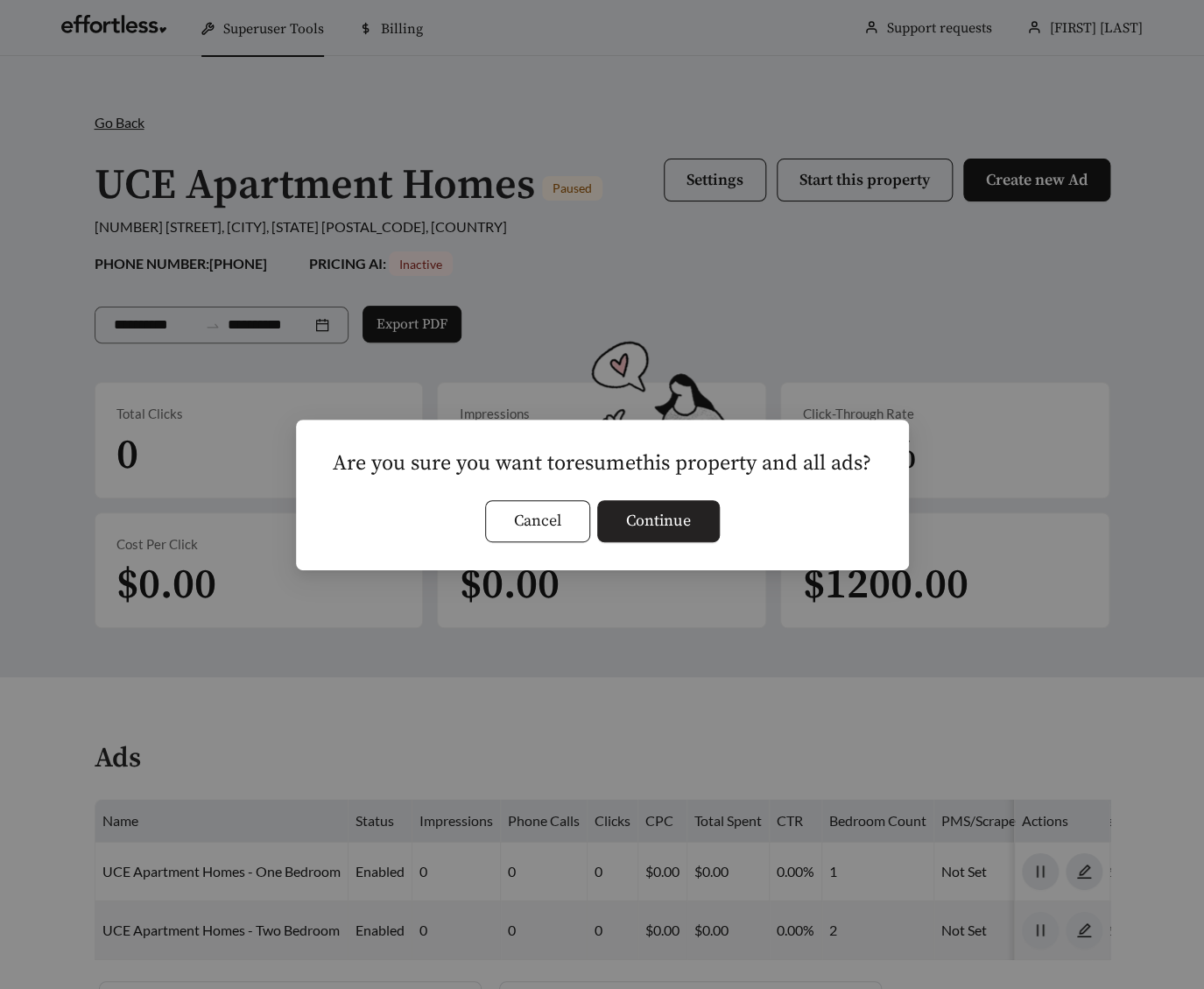 click on "Continue" at bounding box center [658, 521] 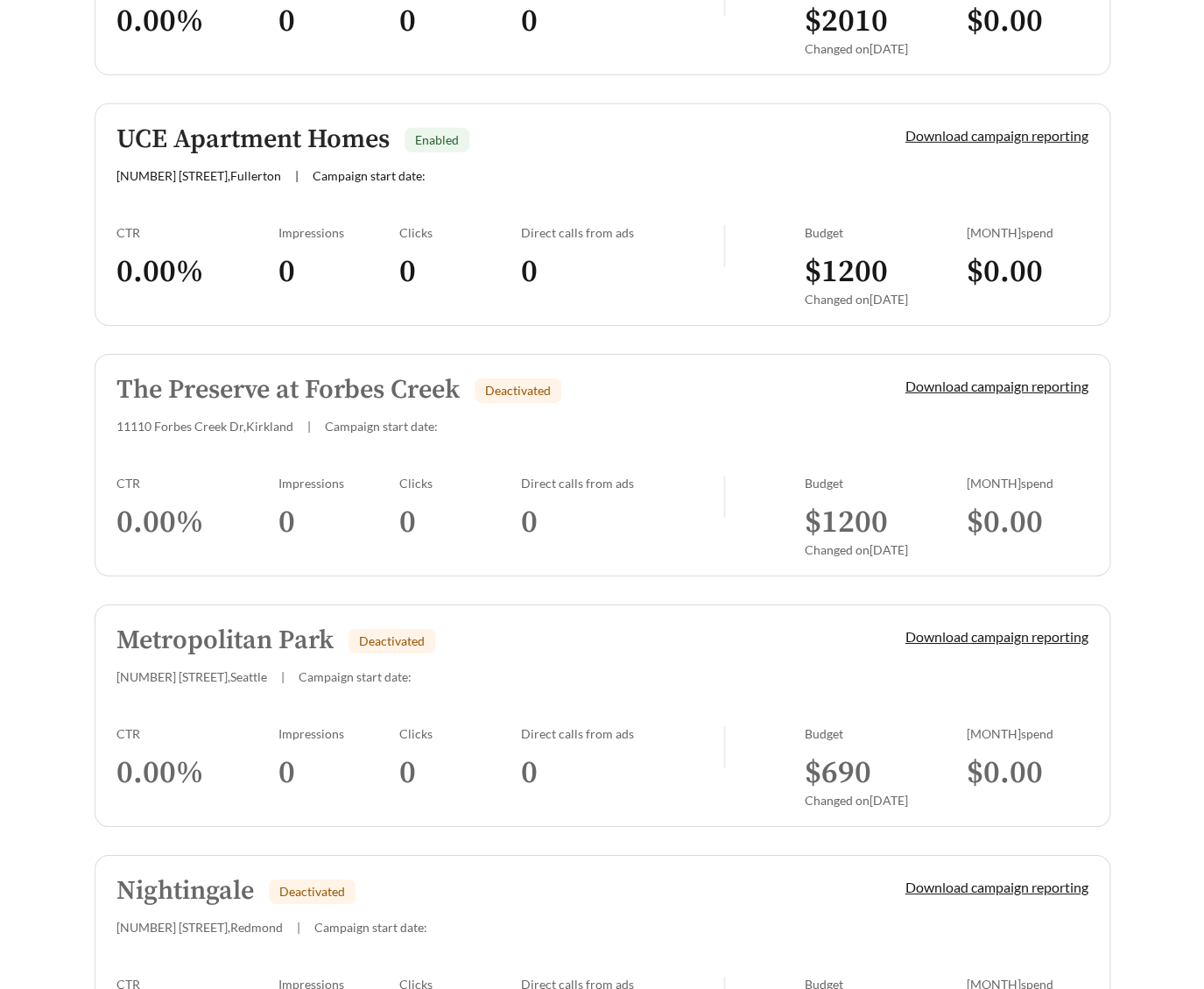 scroll, scrollTop: 2006, scrollLeft: 0, axis: vertical 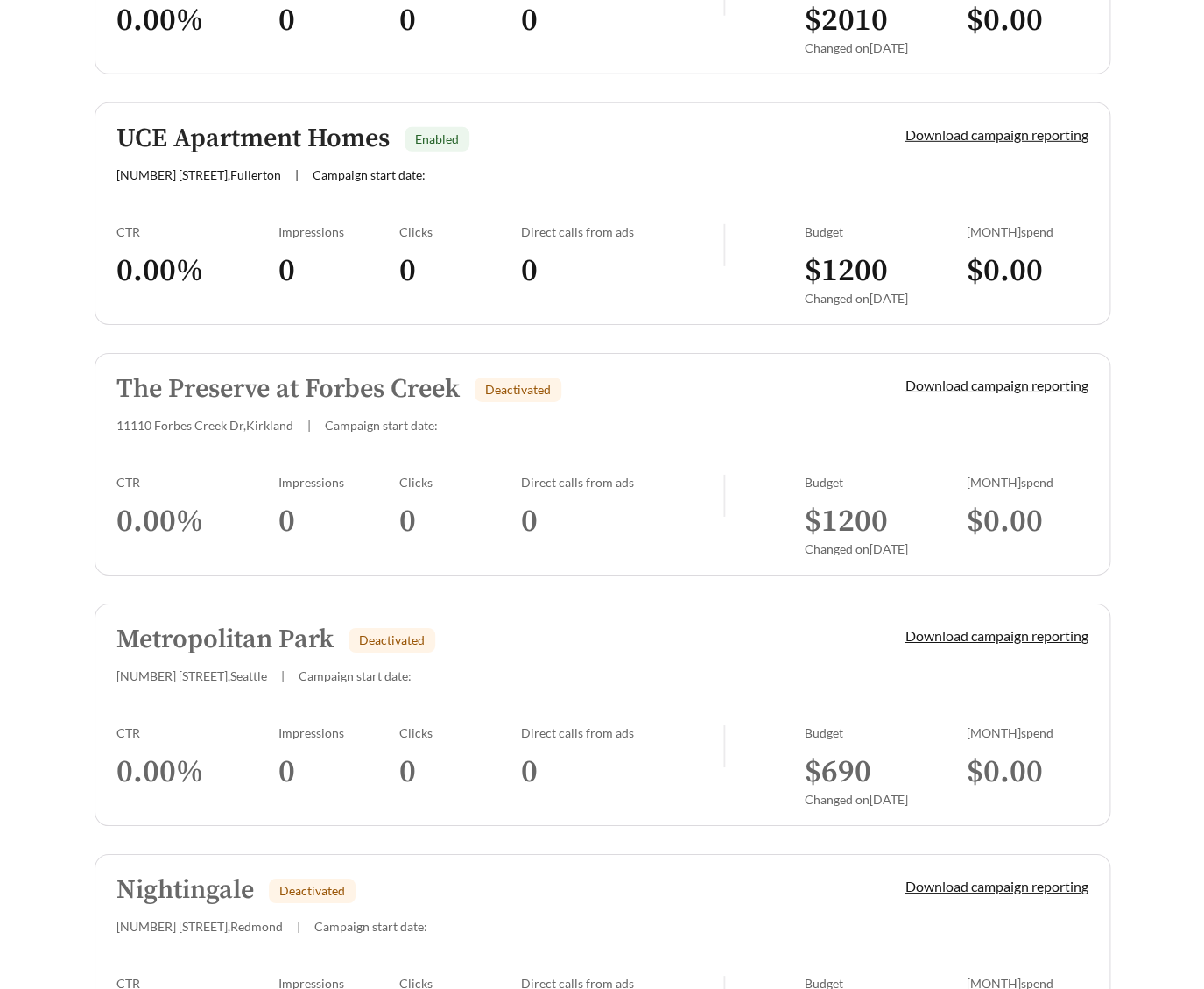click on "The Preserve at Forbes Creek Deactivated [NUMBER] Forbes Creek Dr , [STATE] | Campaign start date: Download campaign reporting CTR 0.00 % Impressions 0 Clicks 0 Direct calls from ads 0 Budget $ 1200 Changed on 2025-07-24 July spend $ 0.00" at bounding box center [602, 464] 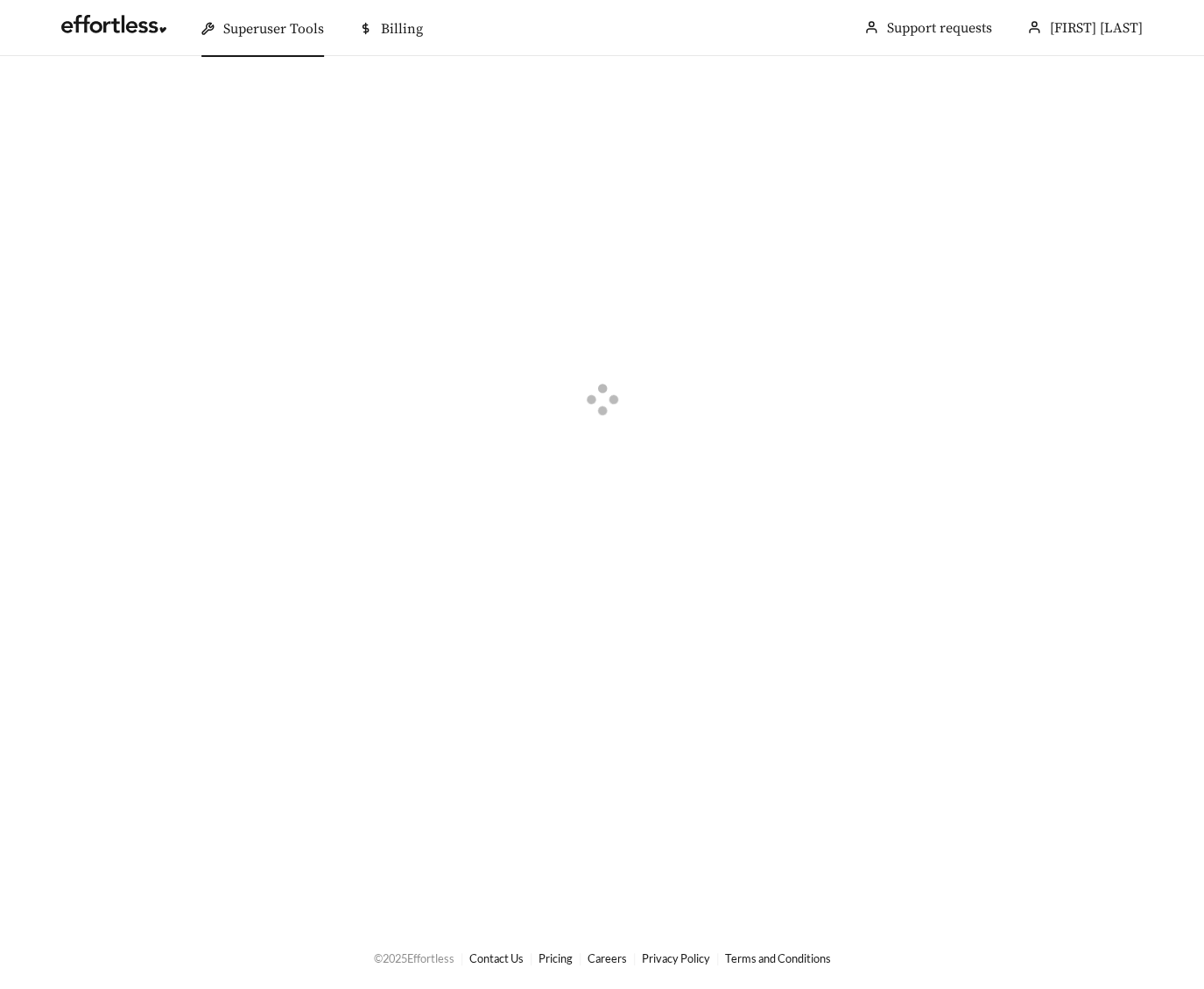 scroll, scrollTop: 0, scrollLeft: 0, axis: both 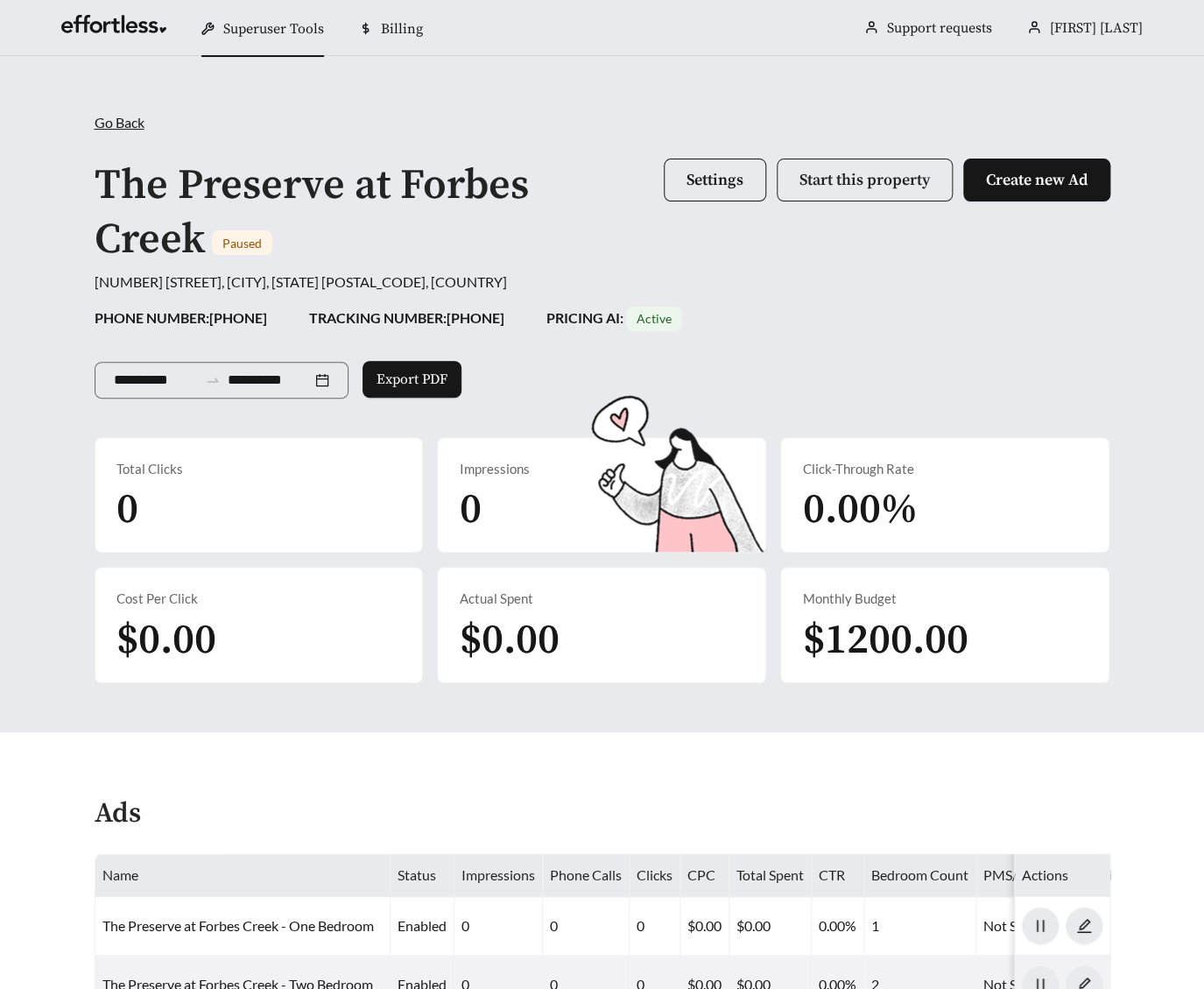 click on "Start this property" at bounding box center (864, 180) 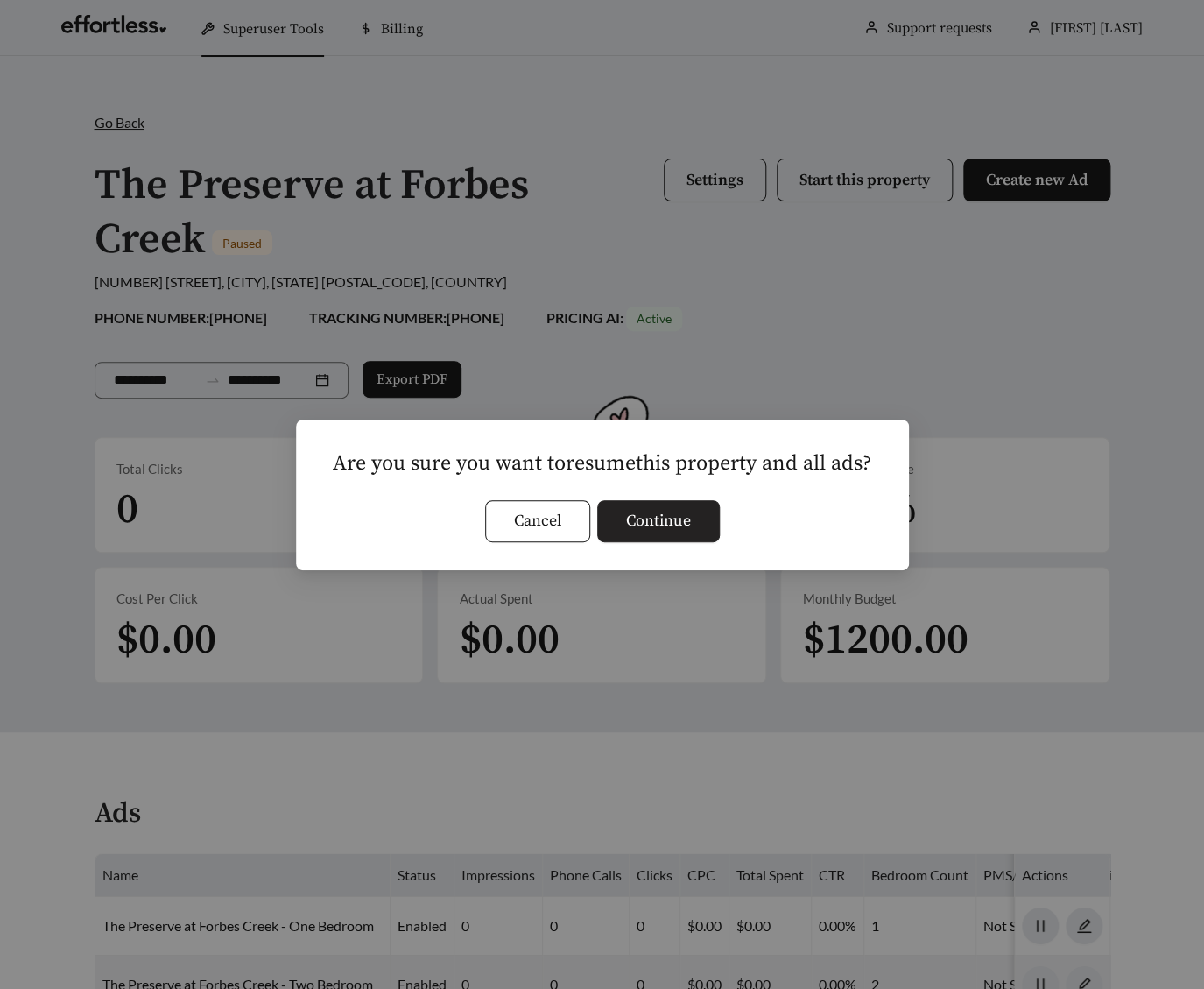click on "Continue" at bounding box center (658, 520) 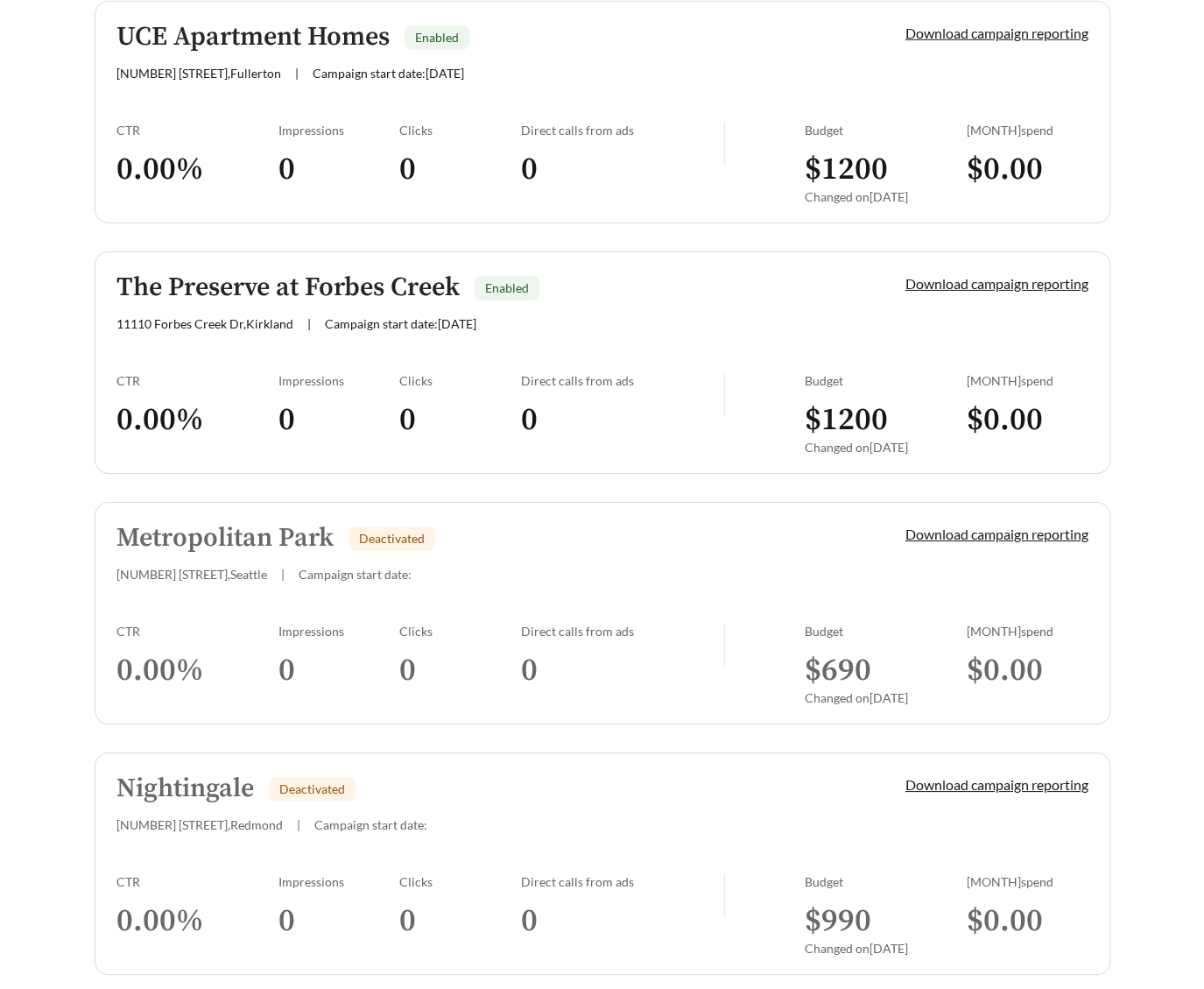 scroll, scrollTop: 2159, scrollLeft: 0, axis: vertical 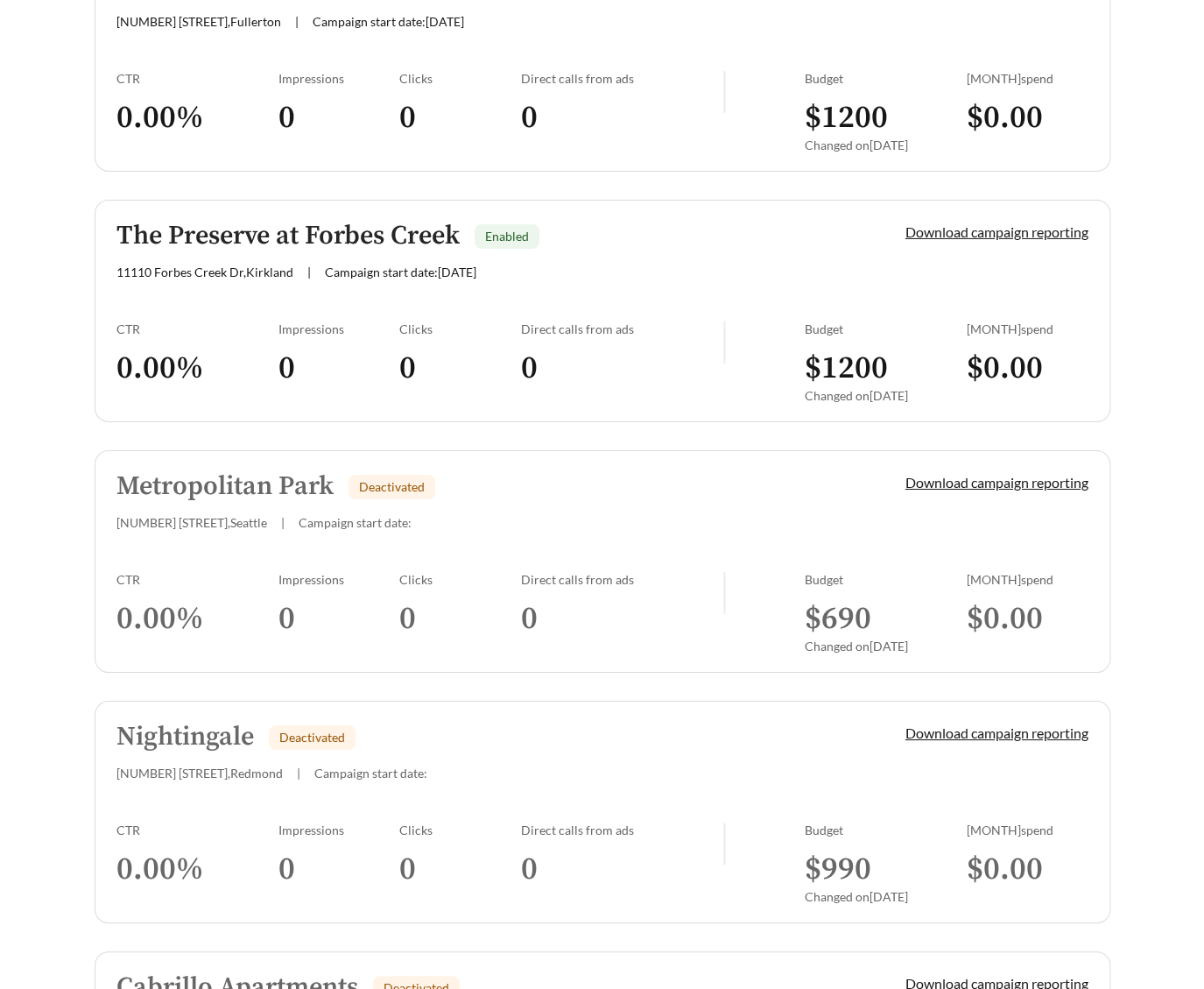 click on "Metropolitan Park Deactivated [NUMBER] [STREET] , [CITY] | Campaign start date: Download campaign reporting CTR 0.00 % Impressions 0 Clicks 0 Direct calls from ads 0 Budget $ 690 Changed on [DATE] July spend $ 0.00" at bounding box center (602, 562) 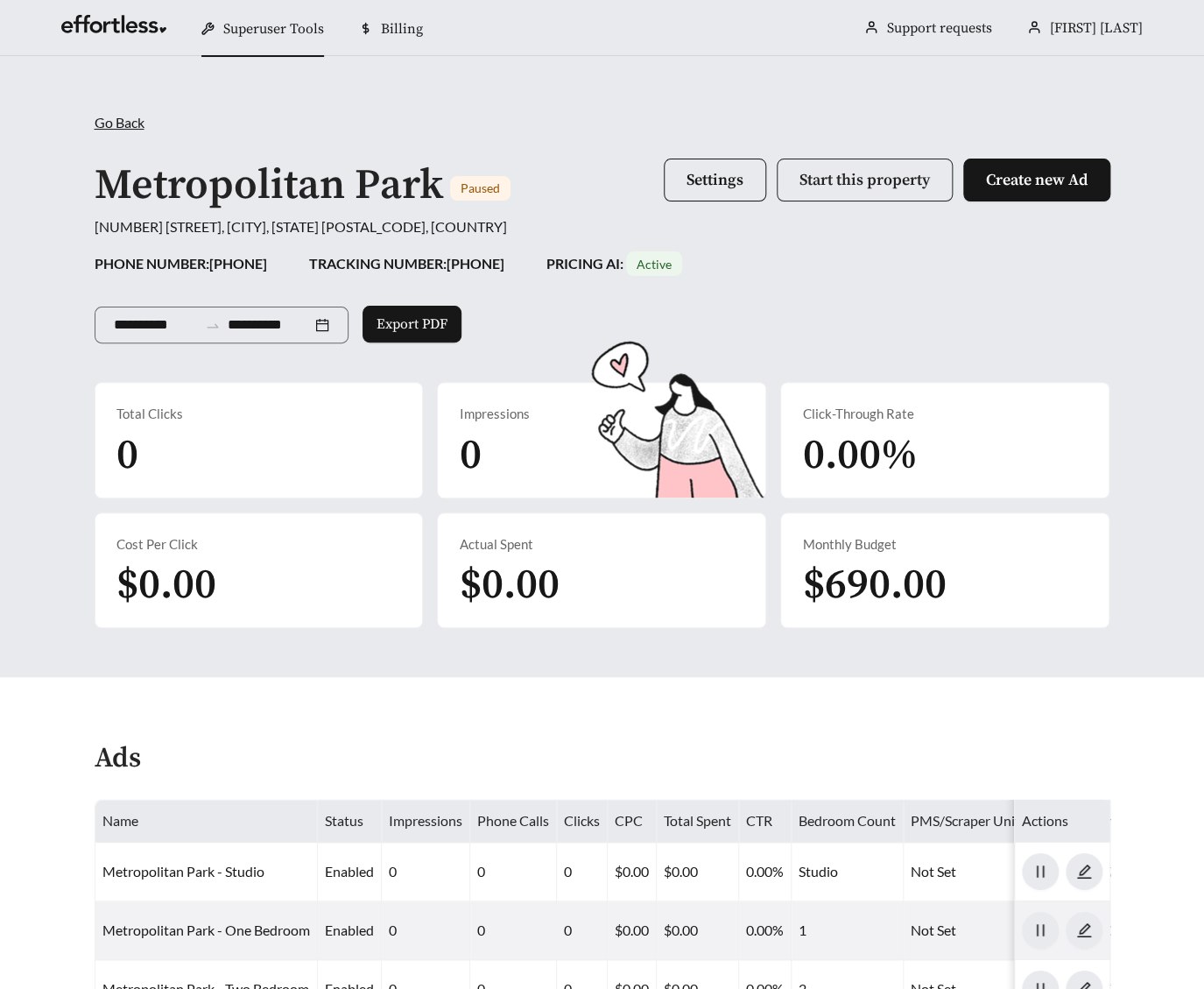 click on "Start this property" at bounding box center [864, 180] 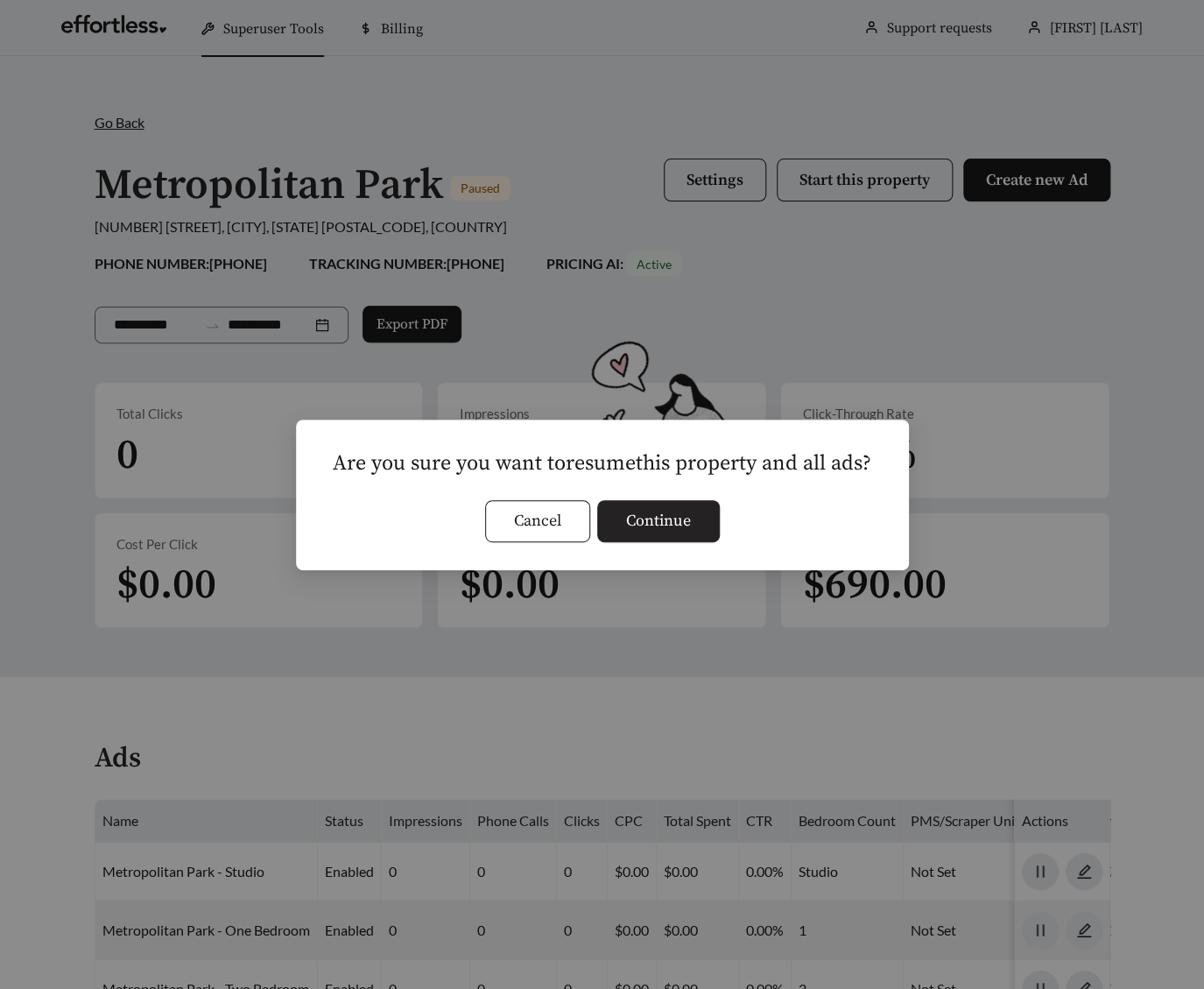 click on "Continue" at bounding box center [658, 520] 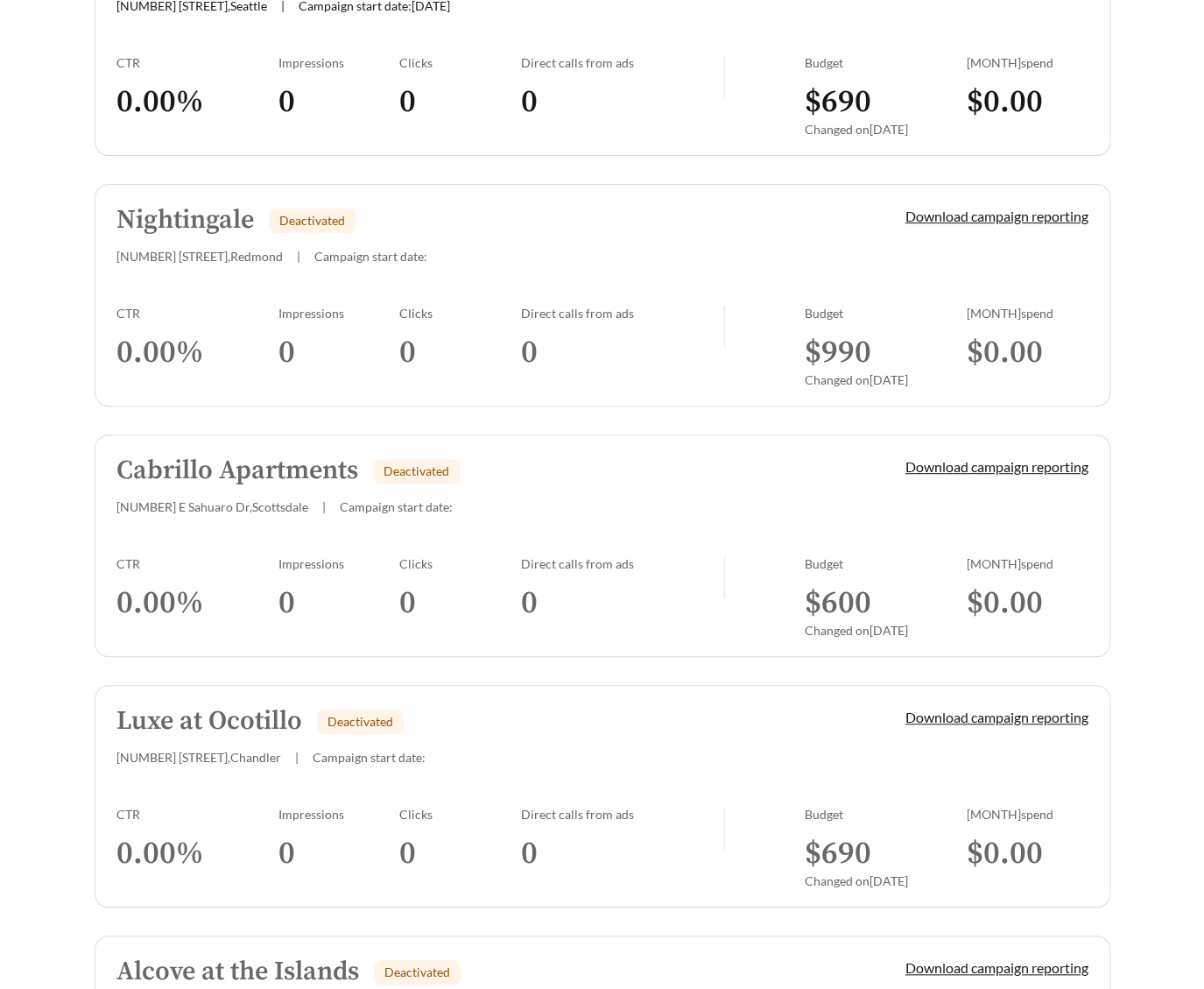 scroll, scrollTop: 2689, scrollLeft: 0, axis: vertical 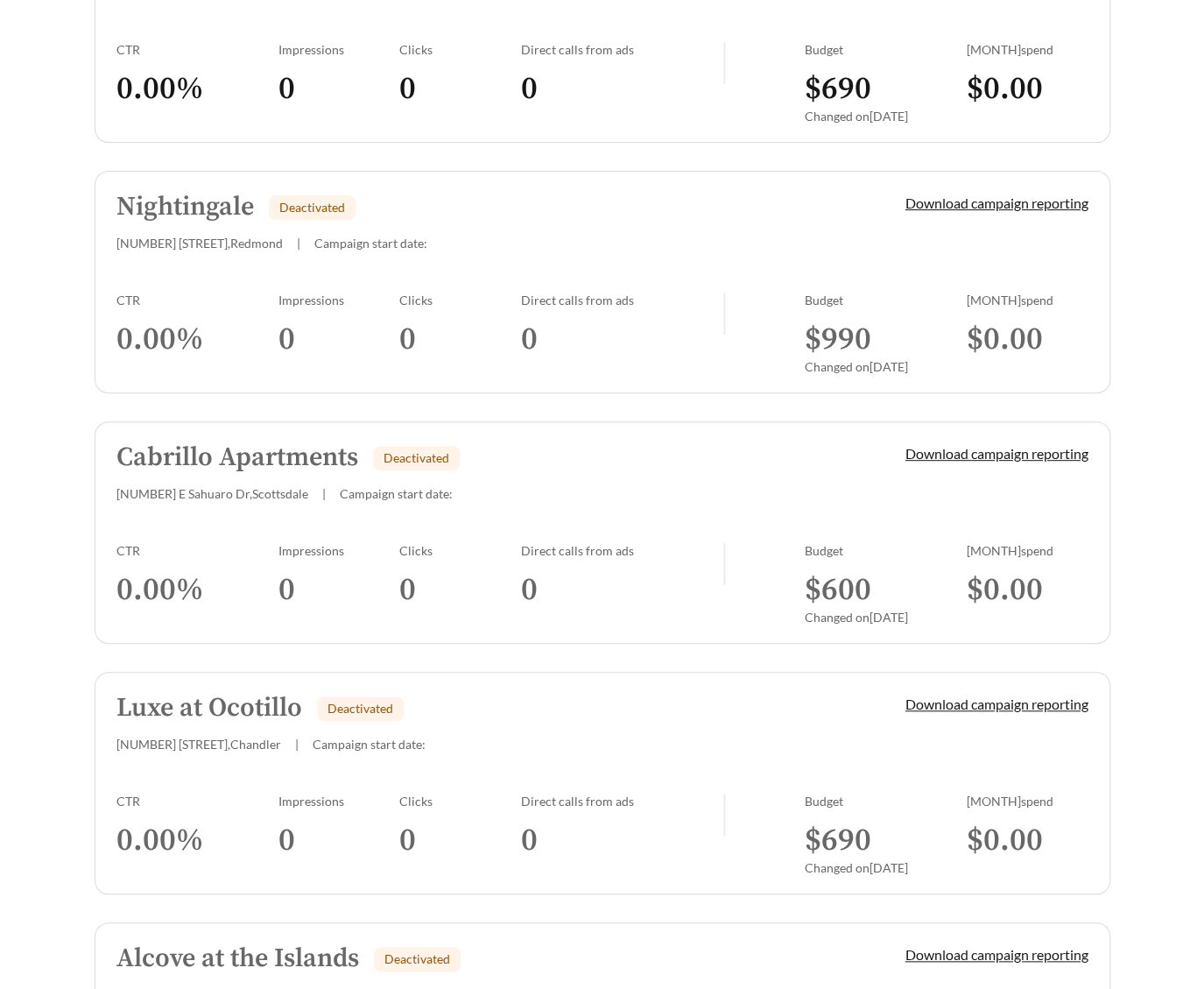 click on "CTR" at bounding box center (197, 300) 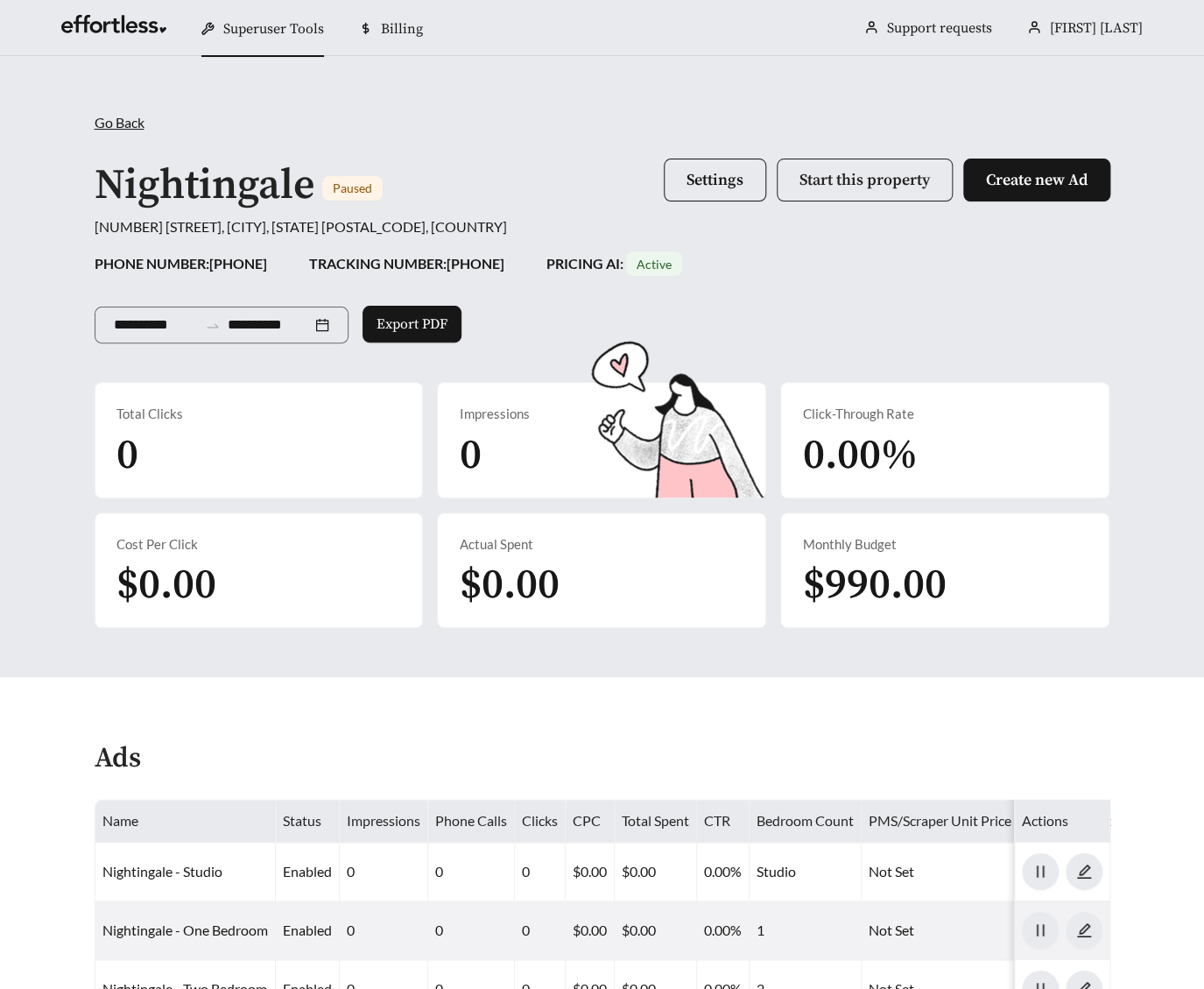 click on "Start this property" at bounding box center (864, 180) 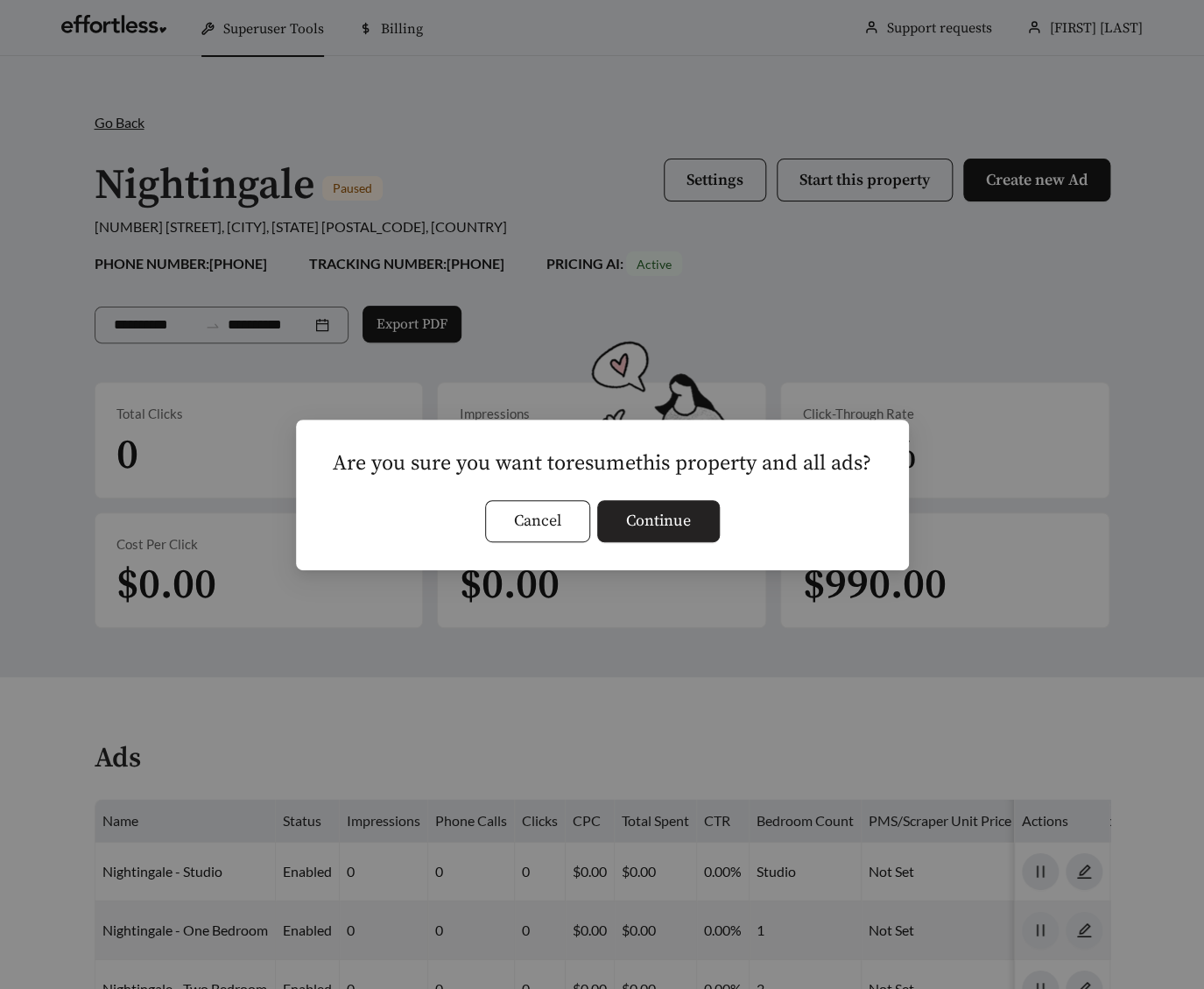 click on "Continue" at bounding box center [658, 520] 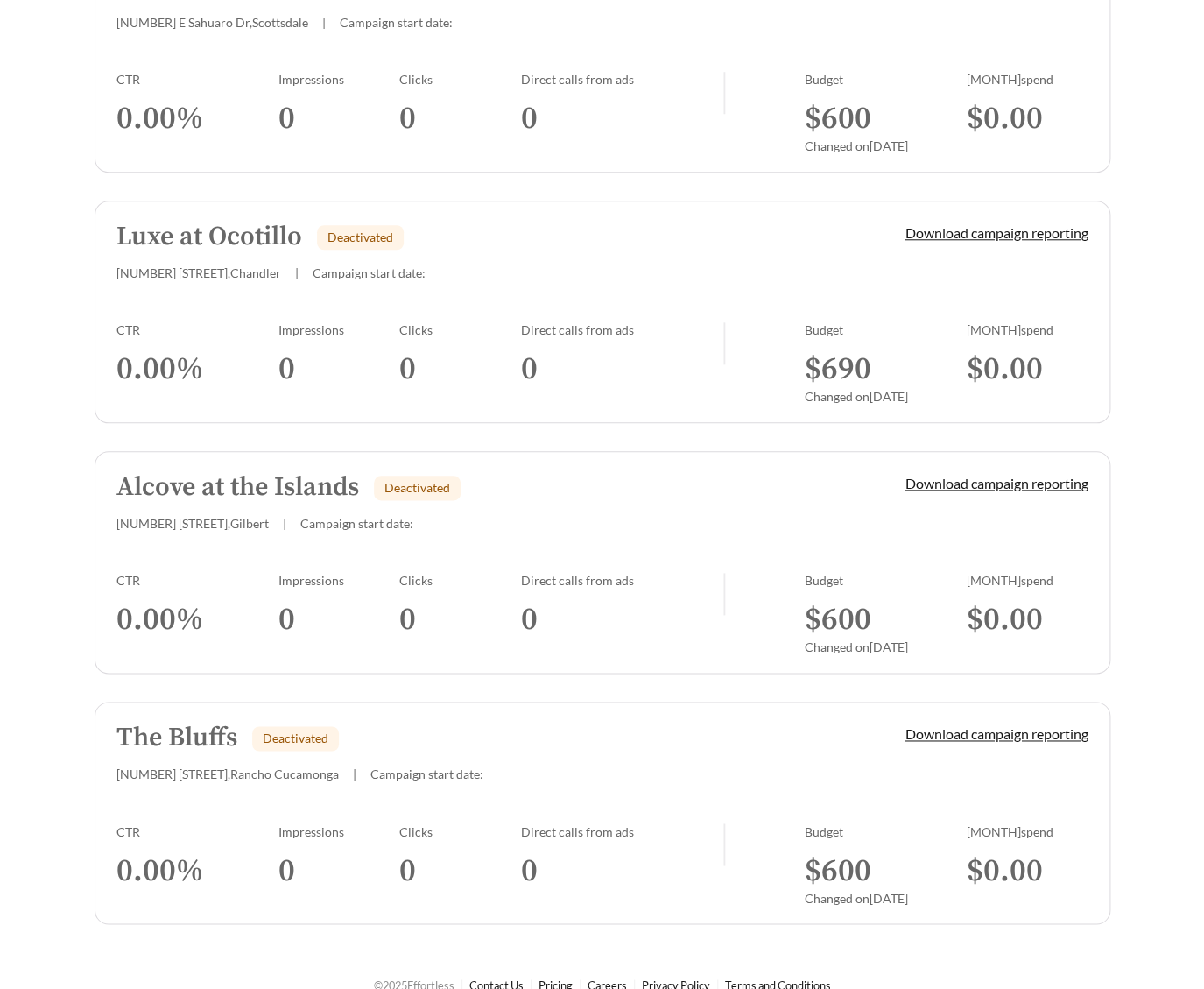 scroll, scrollTop: 3175, scrollLeft: 0, axis: vertical 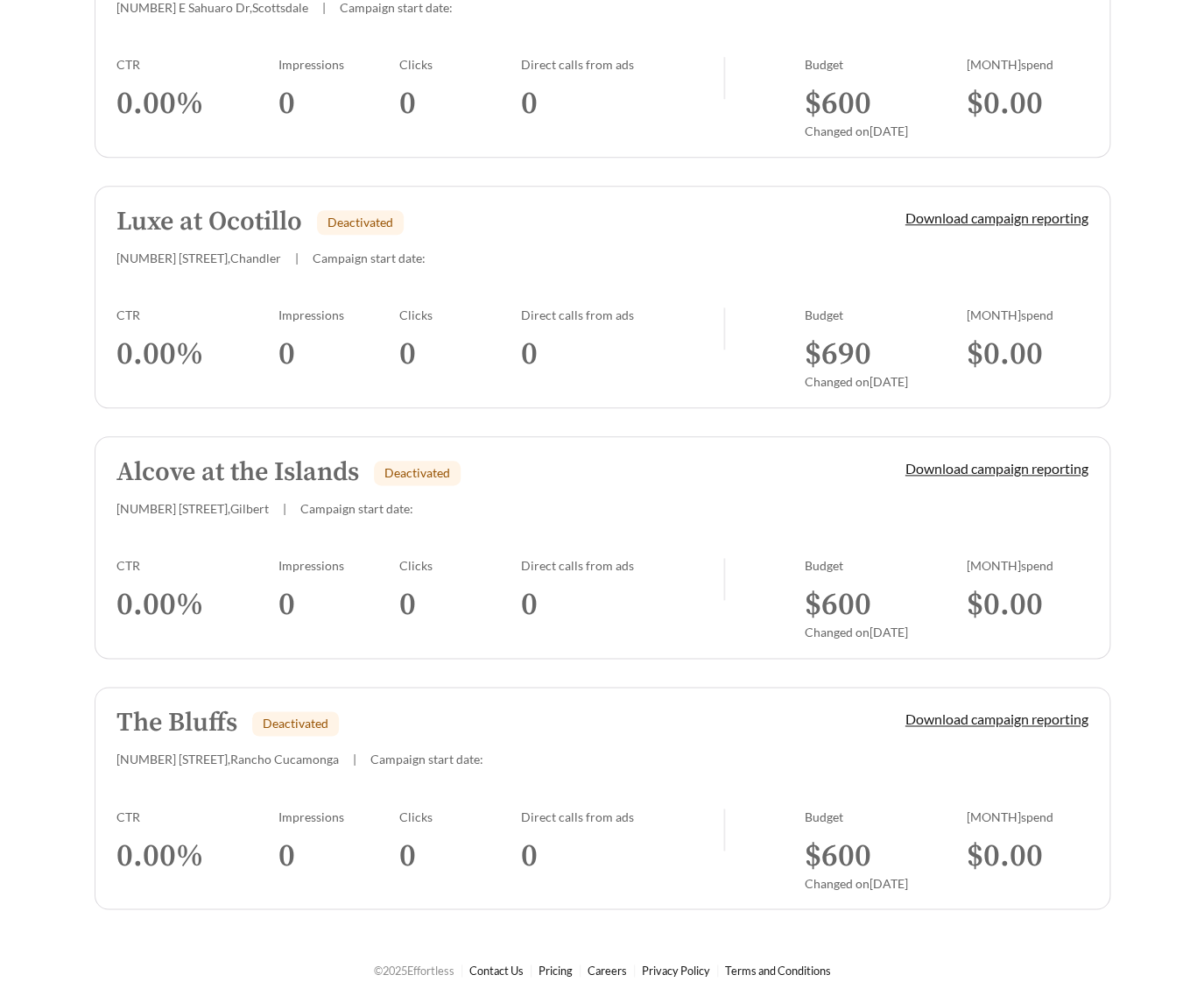 click on "[NUMBER] [STREET] , [CITY]" at bounding box center [228, 759] 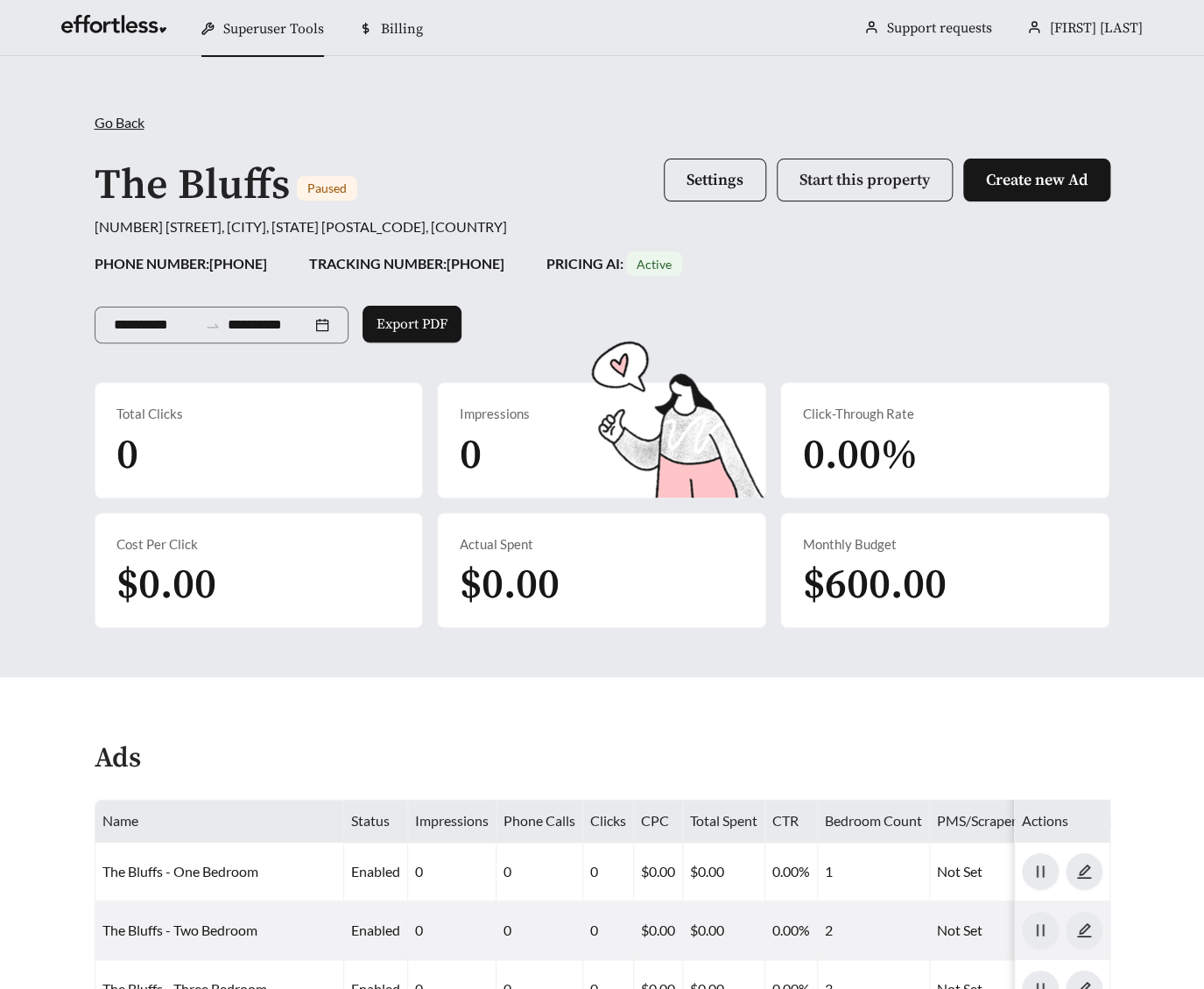 click on "Start this property" at bounding box center [864, 180] 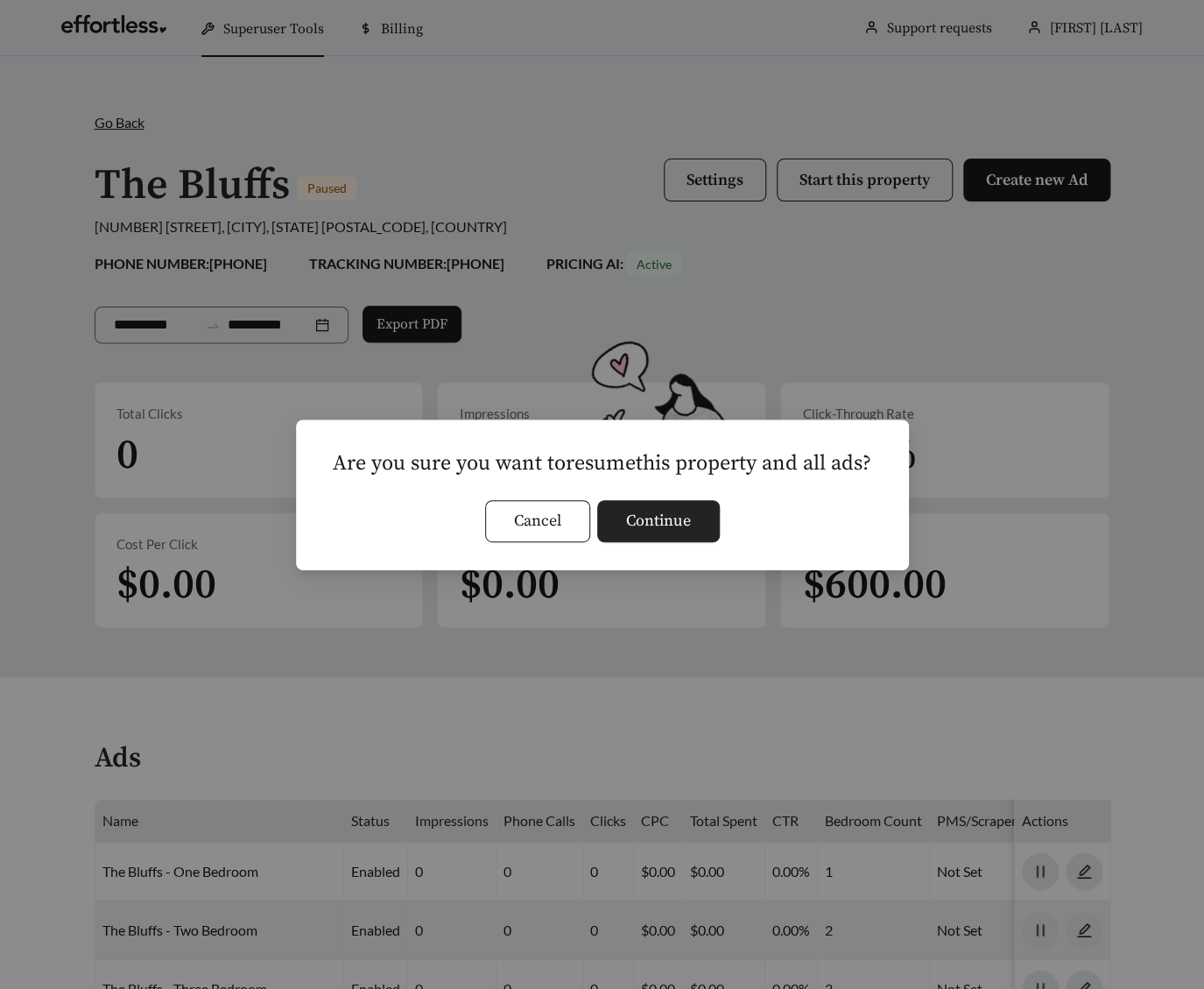 click on "Continue" at bounding box center [658, 520] 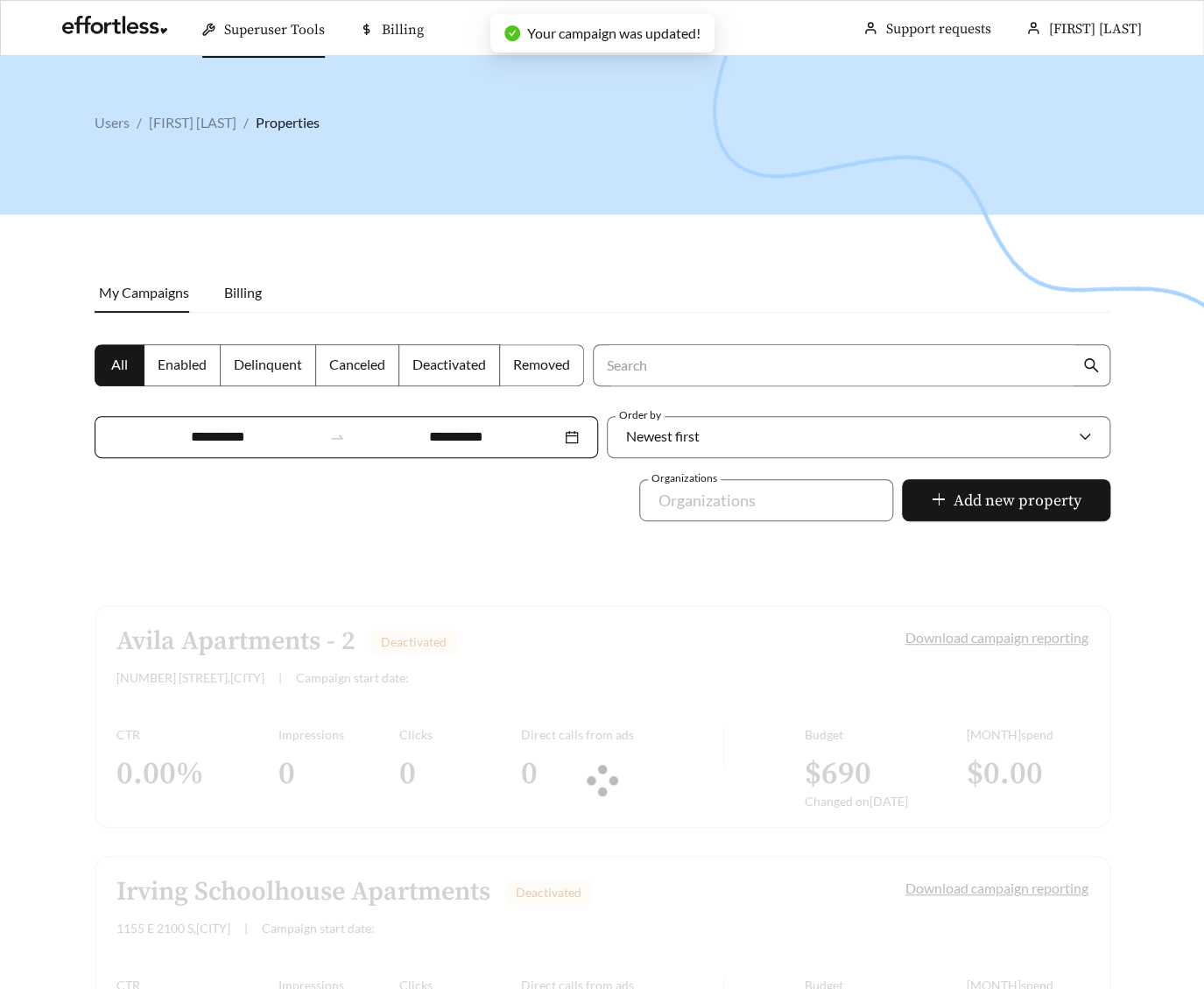 scroll, scrollTop: 3175, scrollLeft: 0, axis: vertical 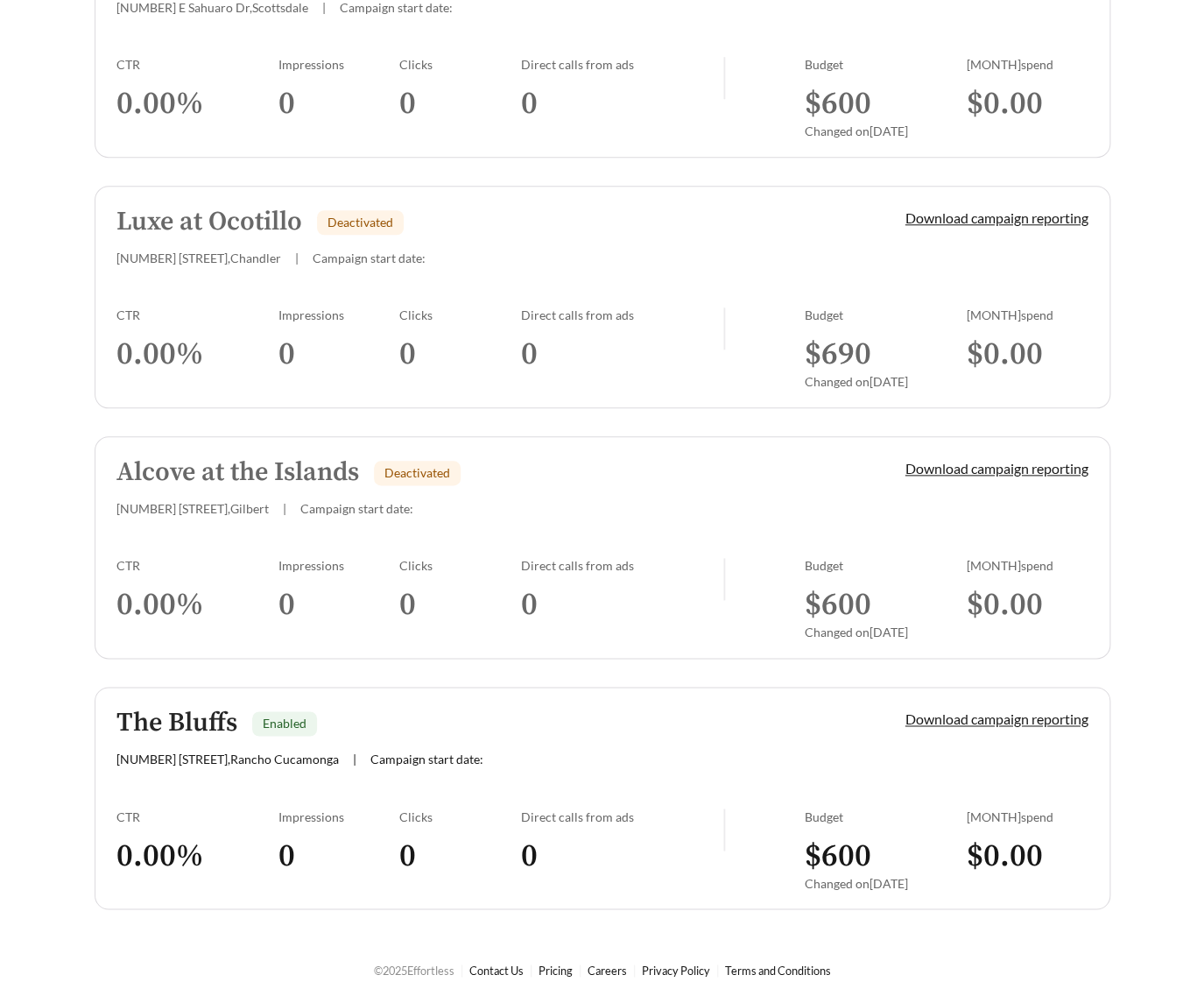 click on "0" at bounding box center [339, 604] 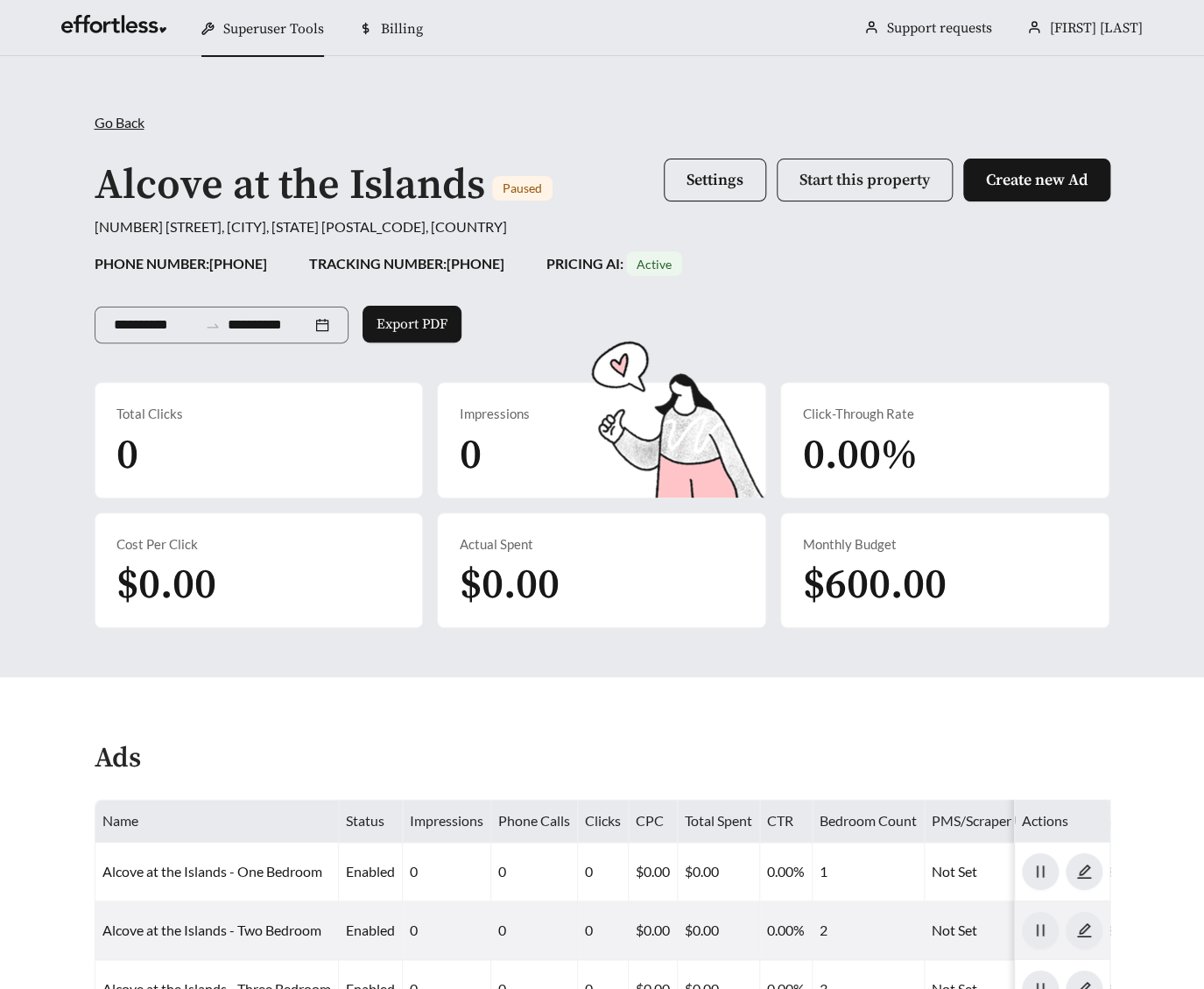 click on "Start this property" at bounding box center (864, 180) 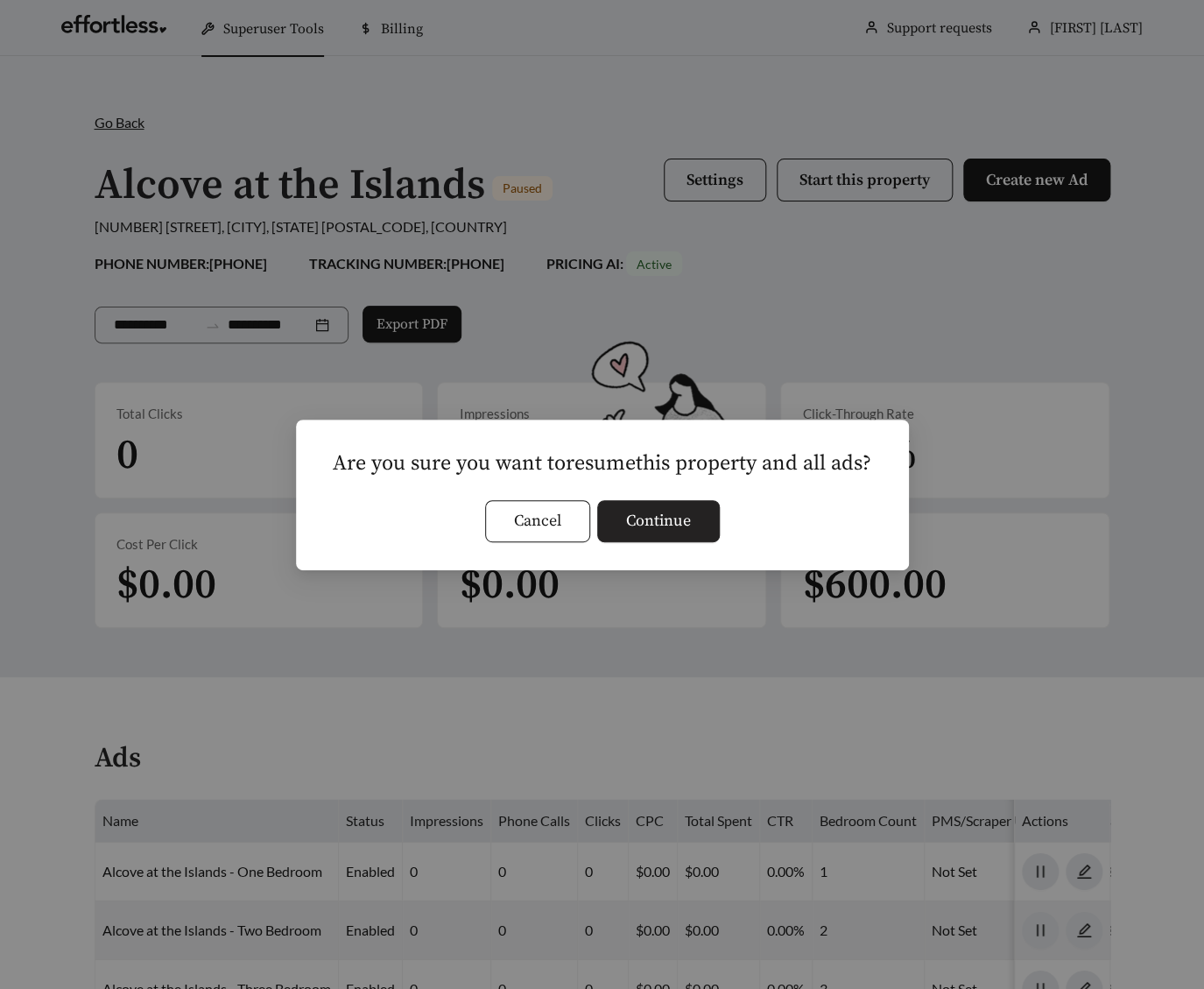 click on "Continue" at bounding box center (658, 520) 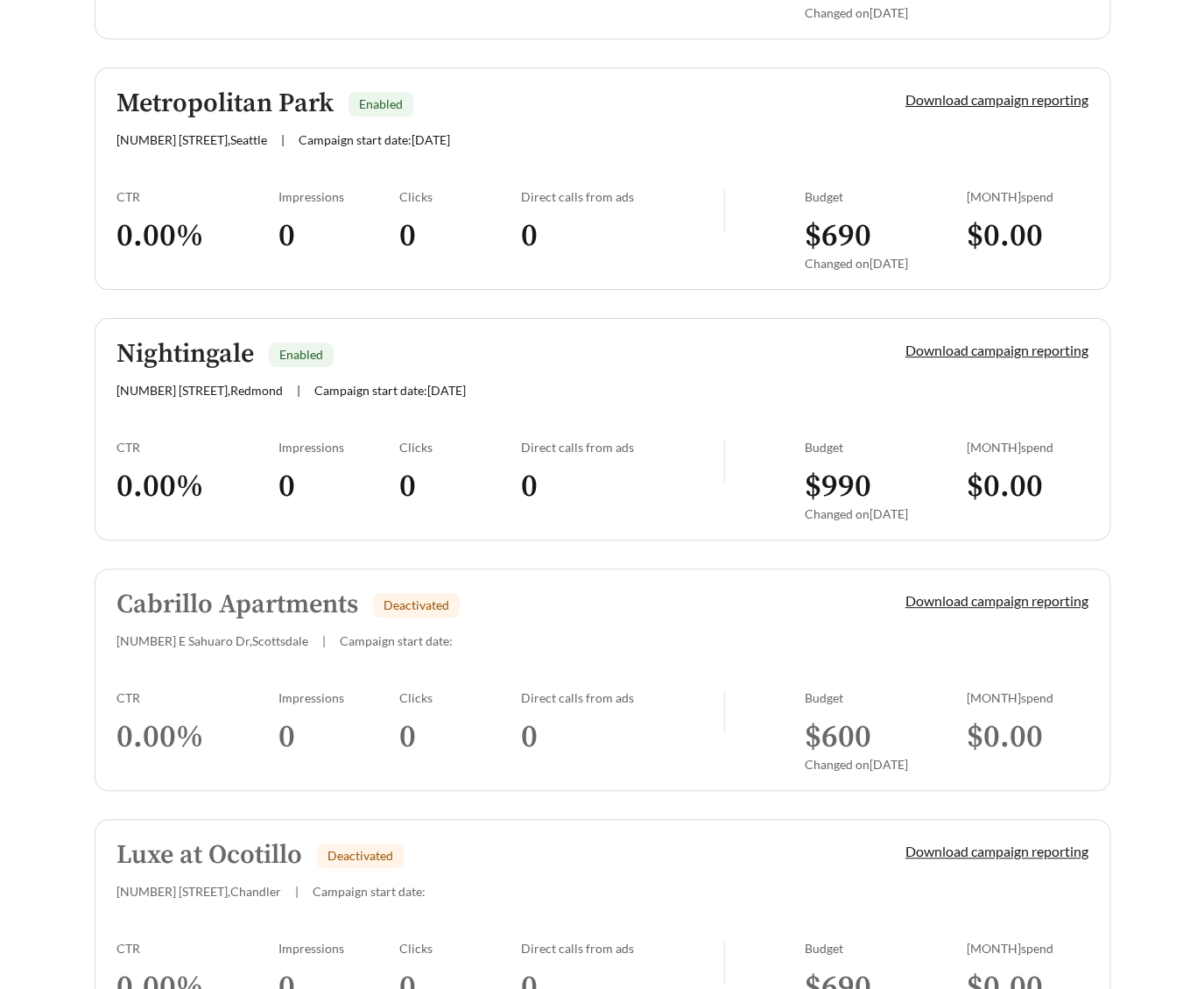 scroll, scrollTop: 2538, scrollLeft: 0, axis: vertical 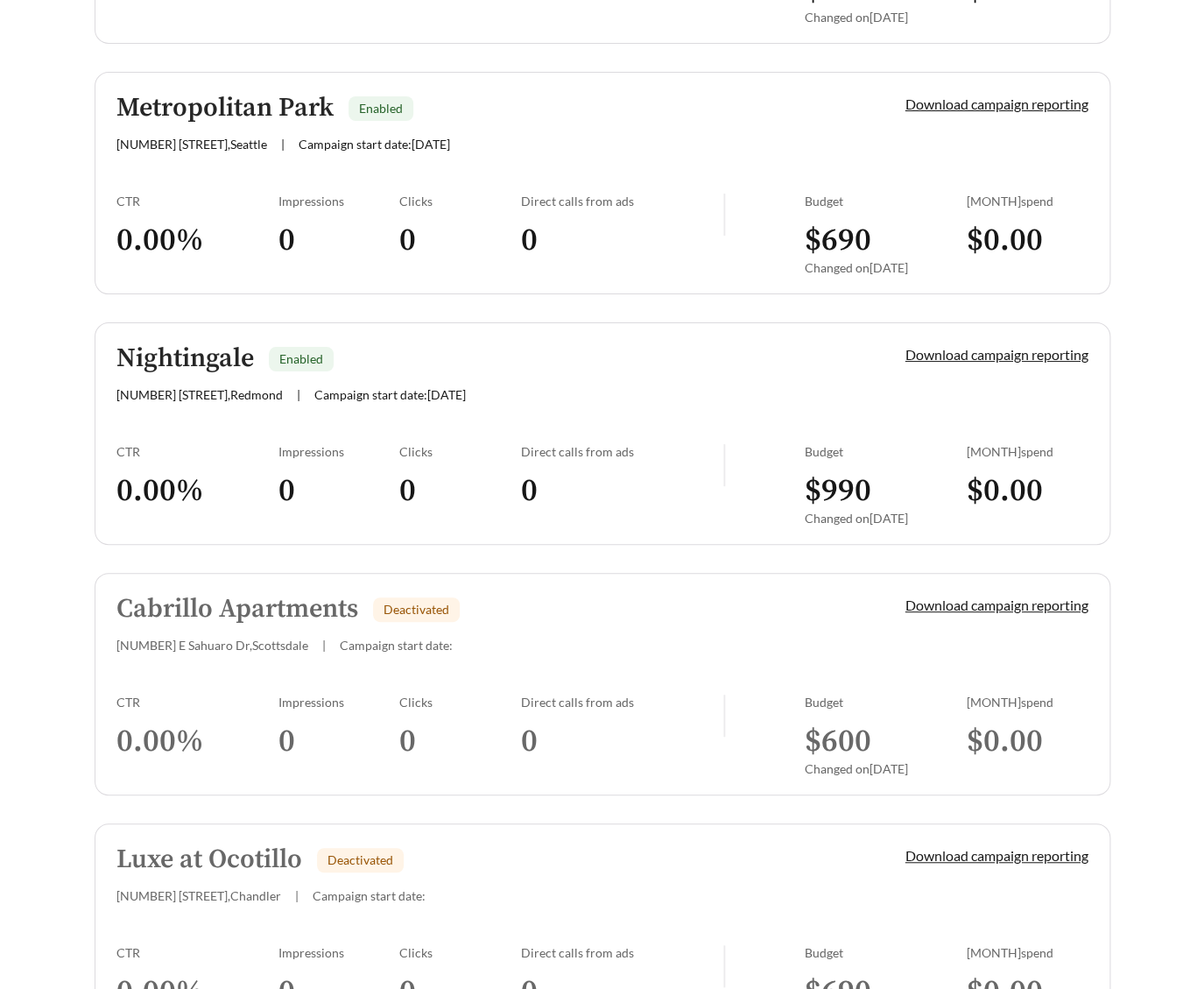 click on "[NUMBER] W Queen Creek Rd , [STATE]" at bounding box center [199, 895] 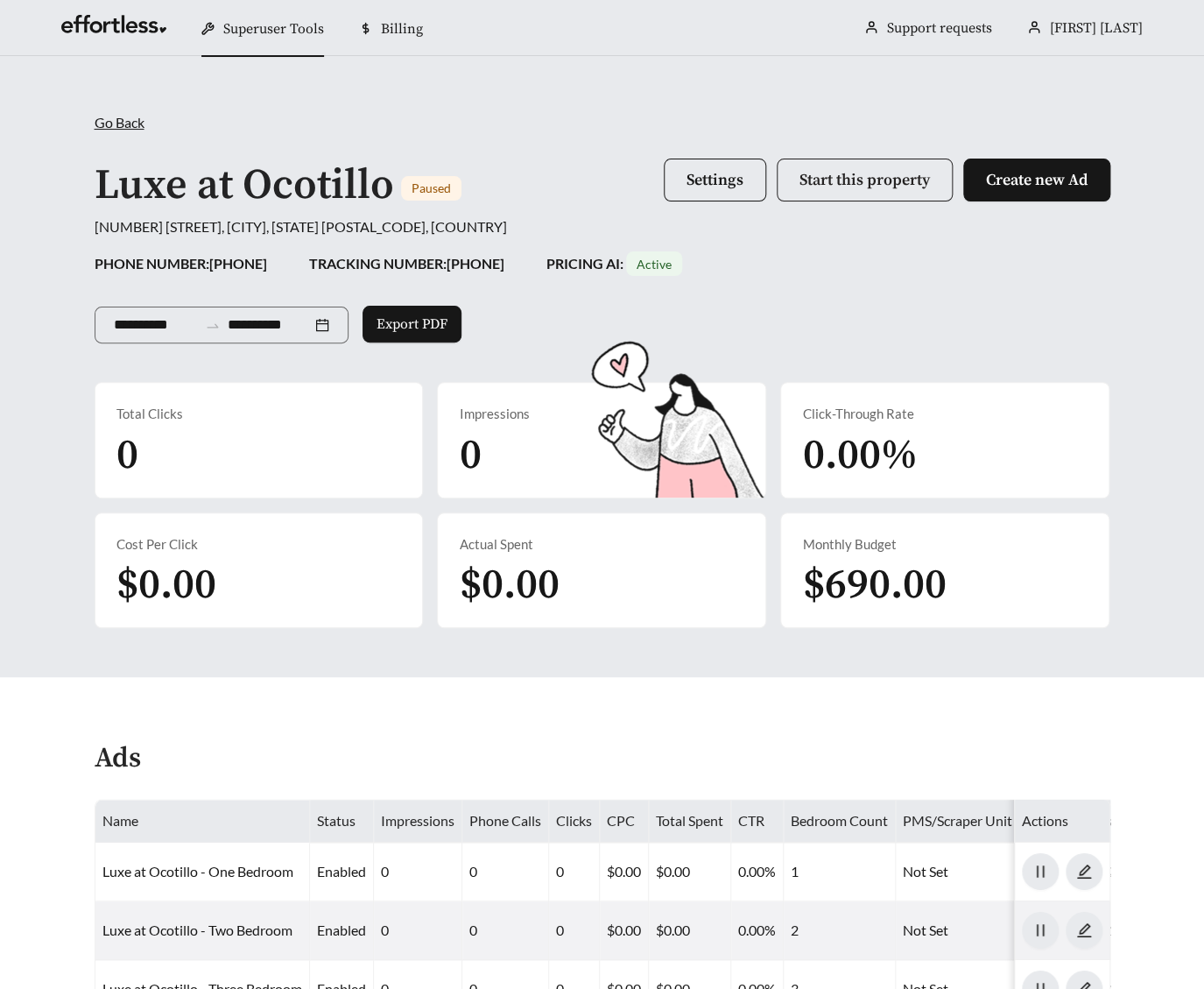 click on "Start this property" at bounding box center [864, 180] 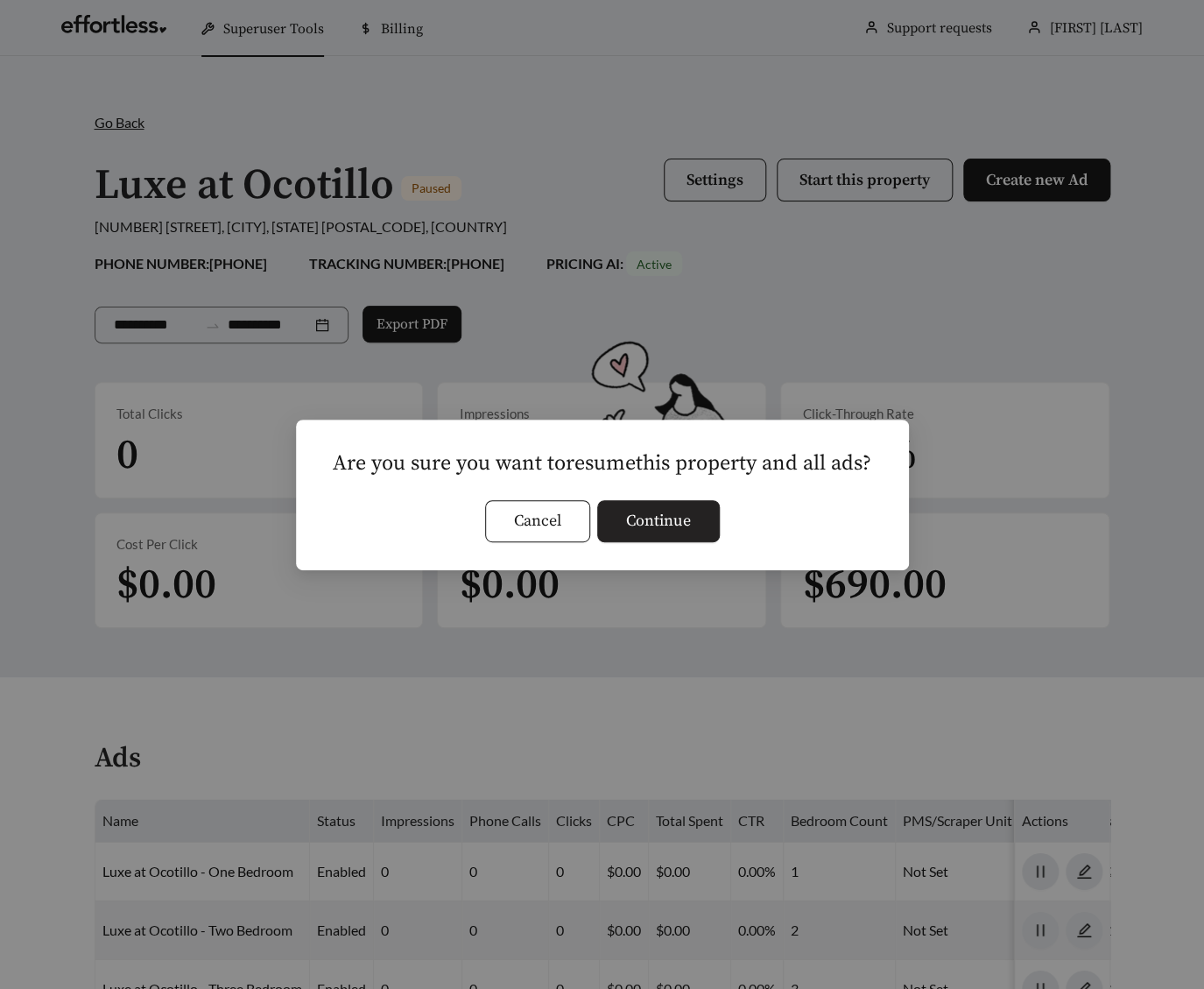 click on "Continue" at bounding box center [658, 520] 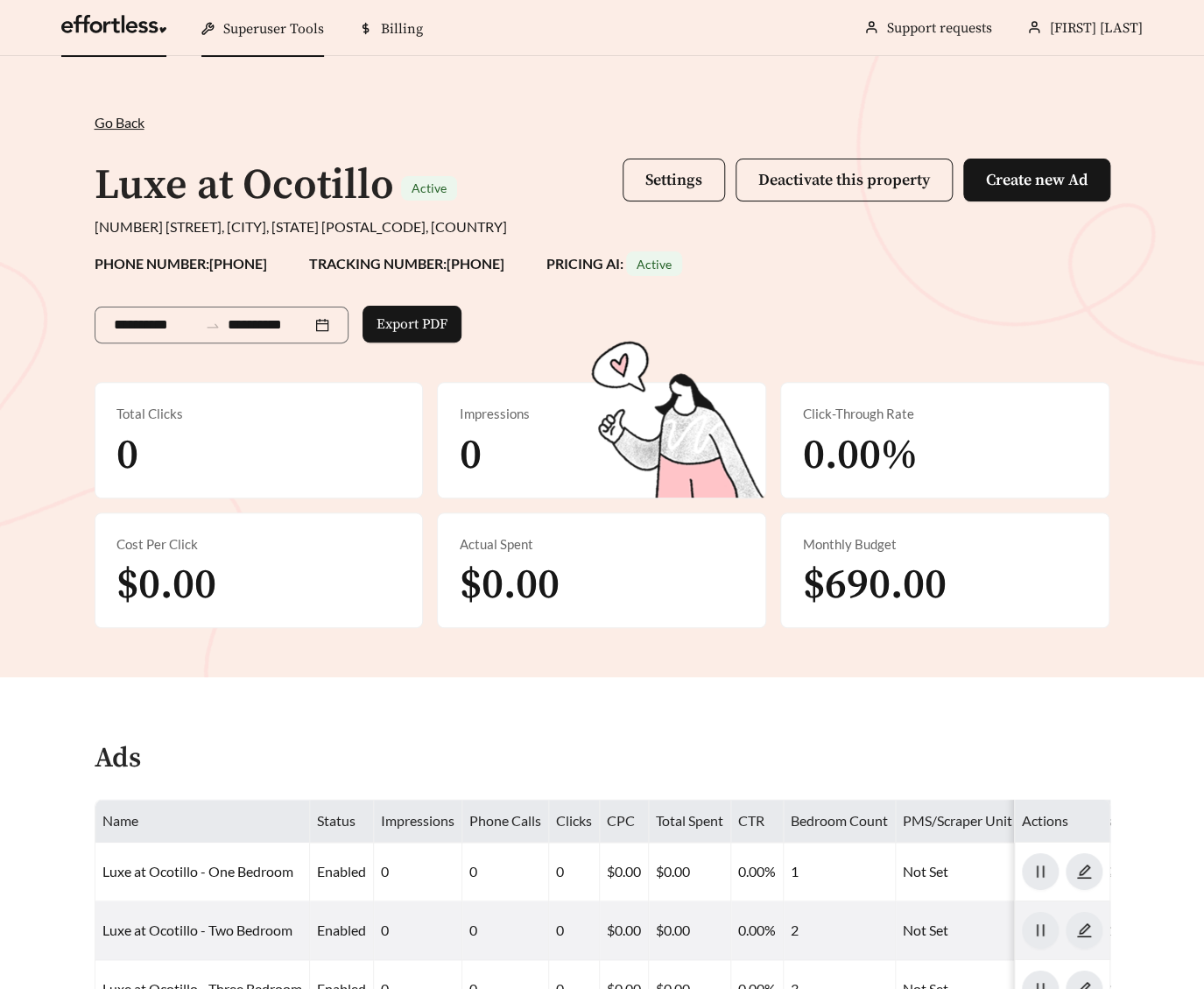 scroll, scrollTop: 2538, scrollLeft: 0, axis: vertical 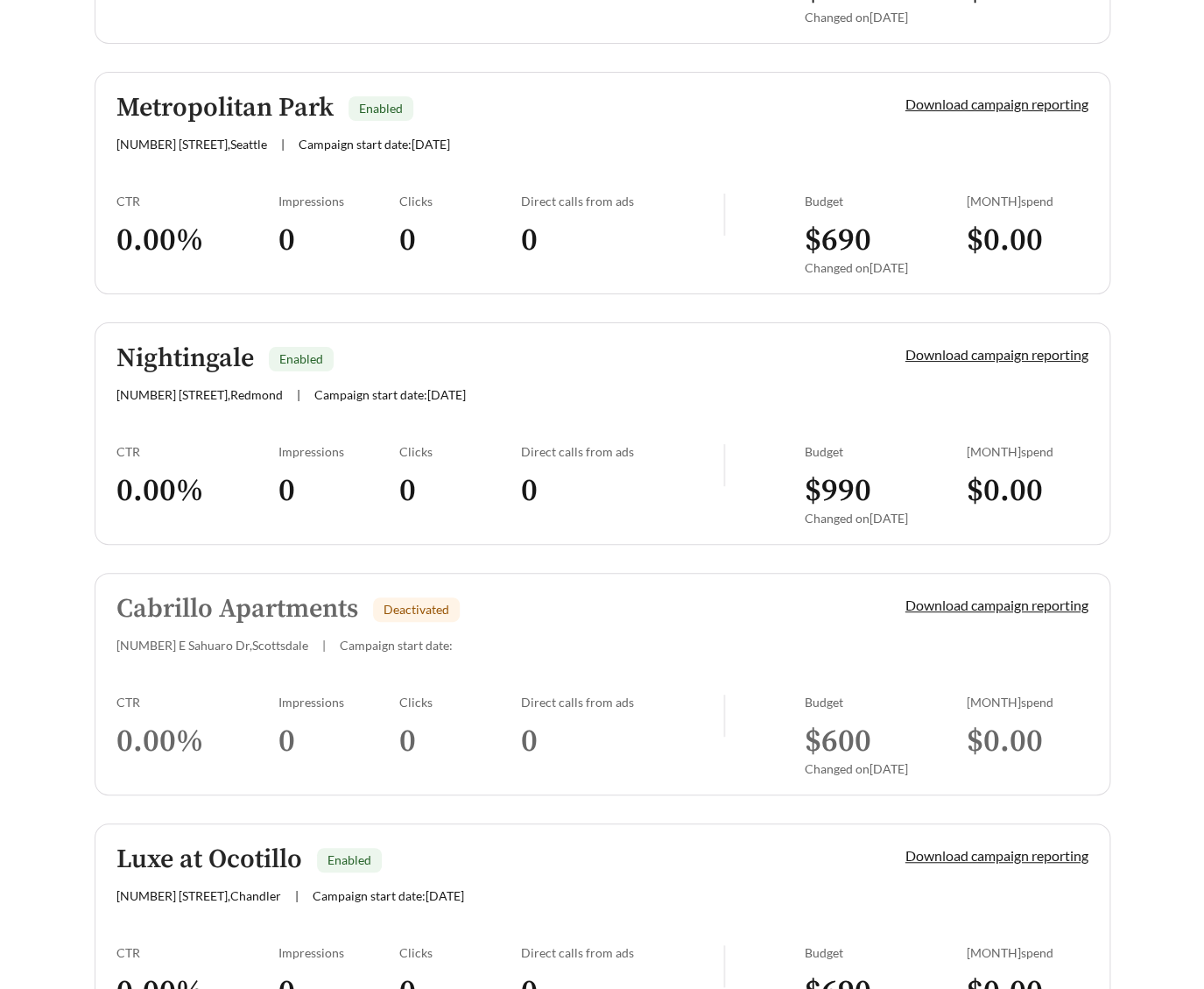 click on "Cabrillo Apartments" at bounding box center (237, 609) 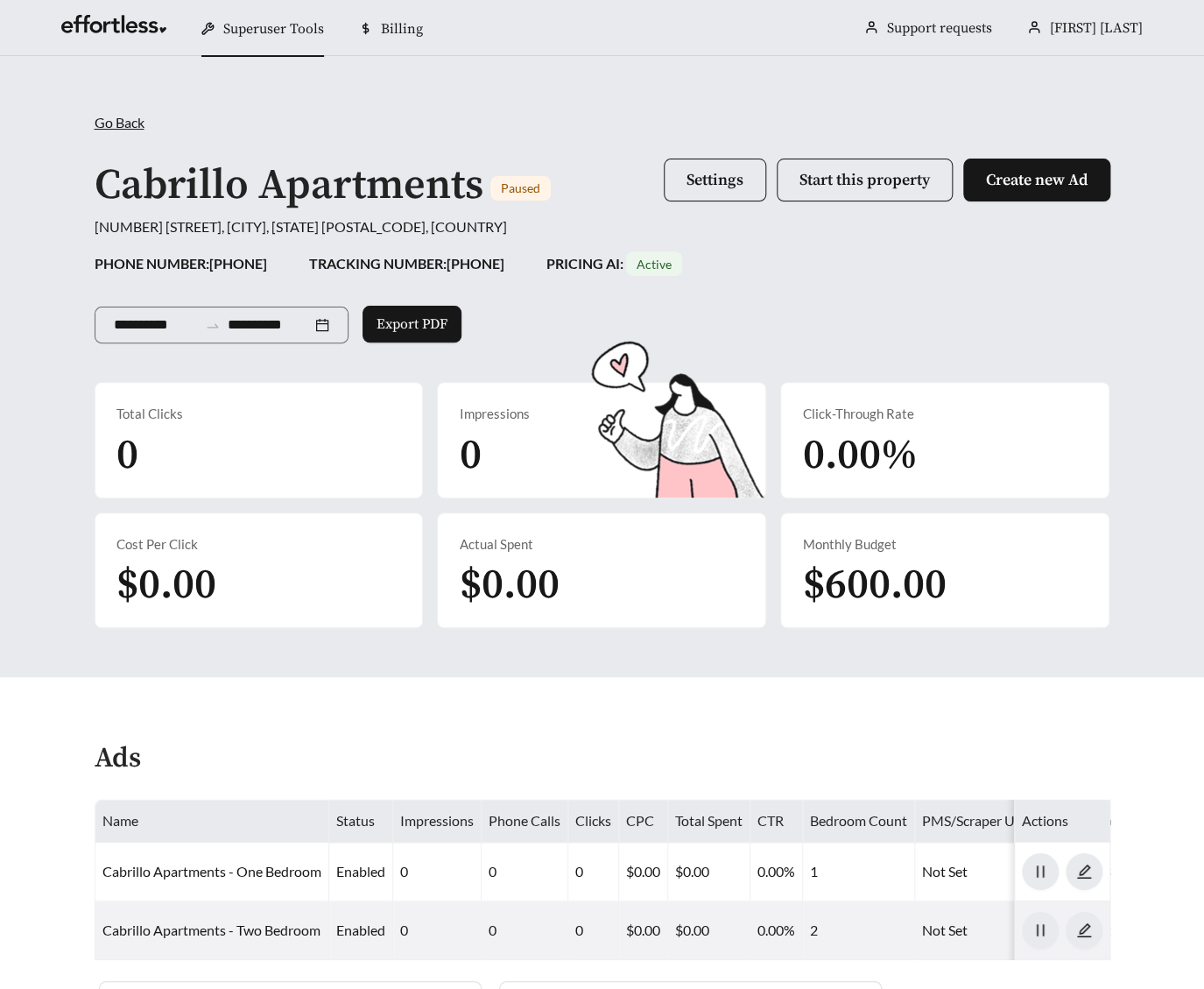 click on "Settings Start this property Create new Ad" at bounding box center (887, 186) 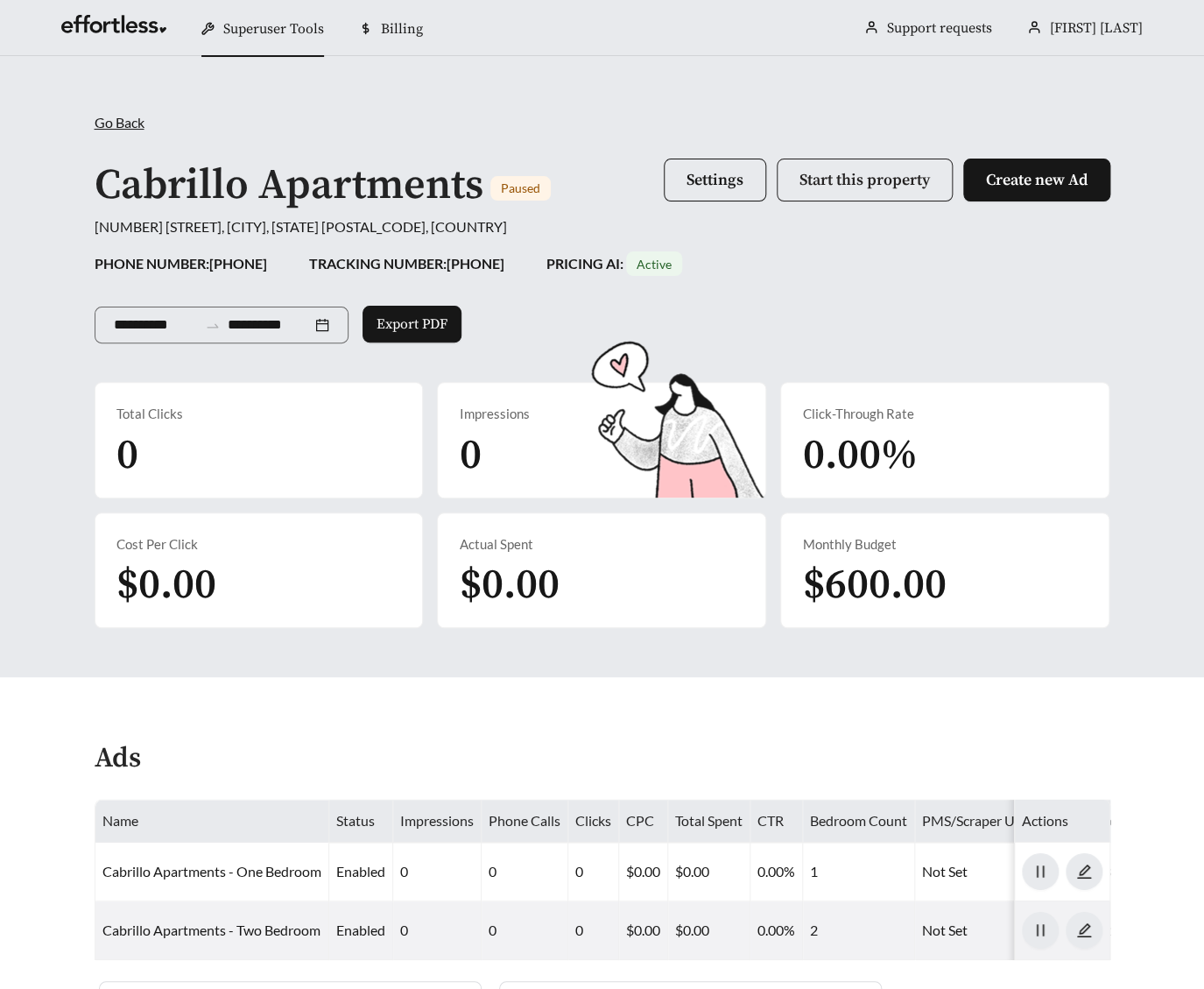 click on "Start this property" at bounding box center (864, 180) 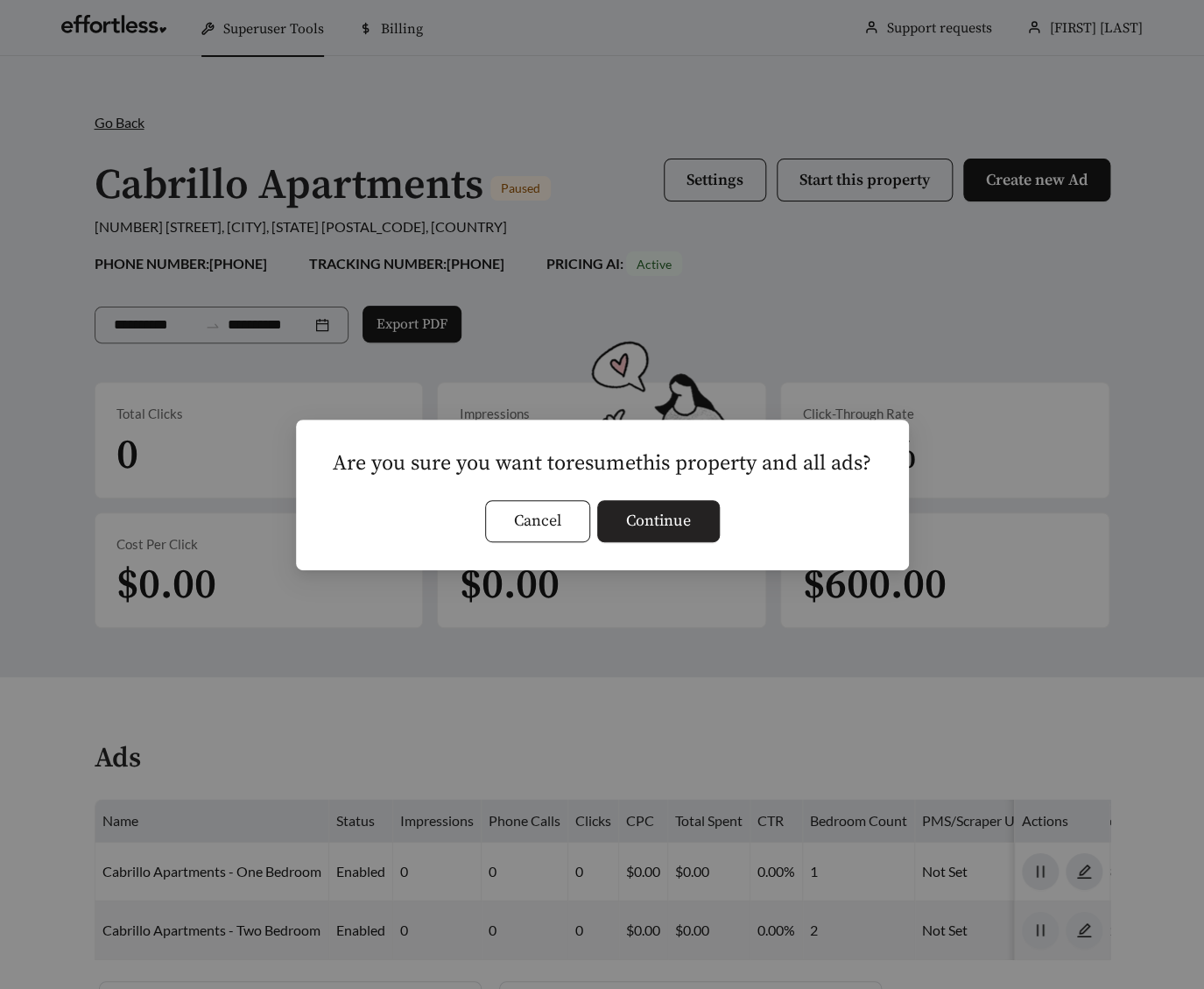 click on "Continue" at bounding box center (658, 521) 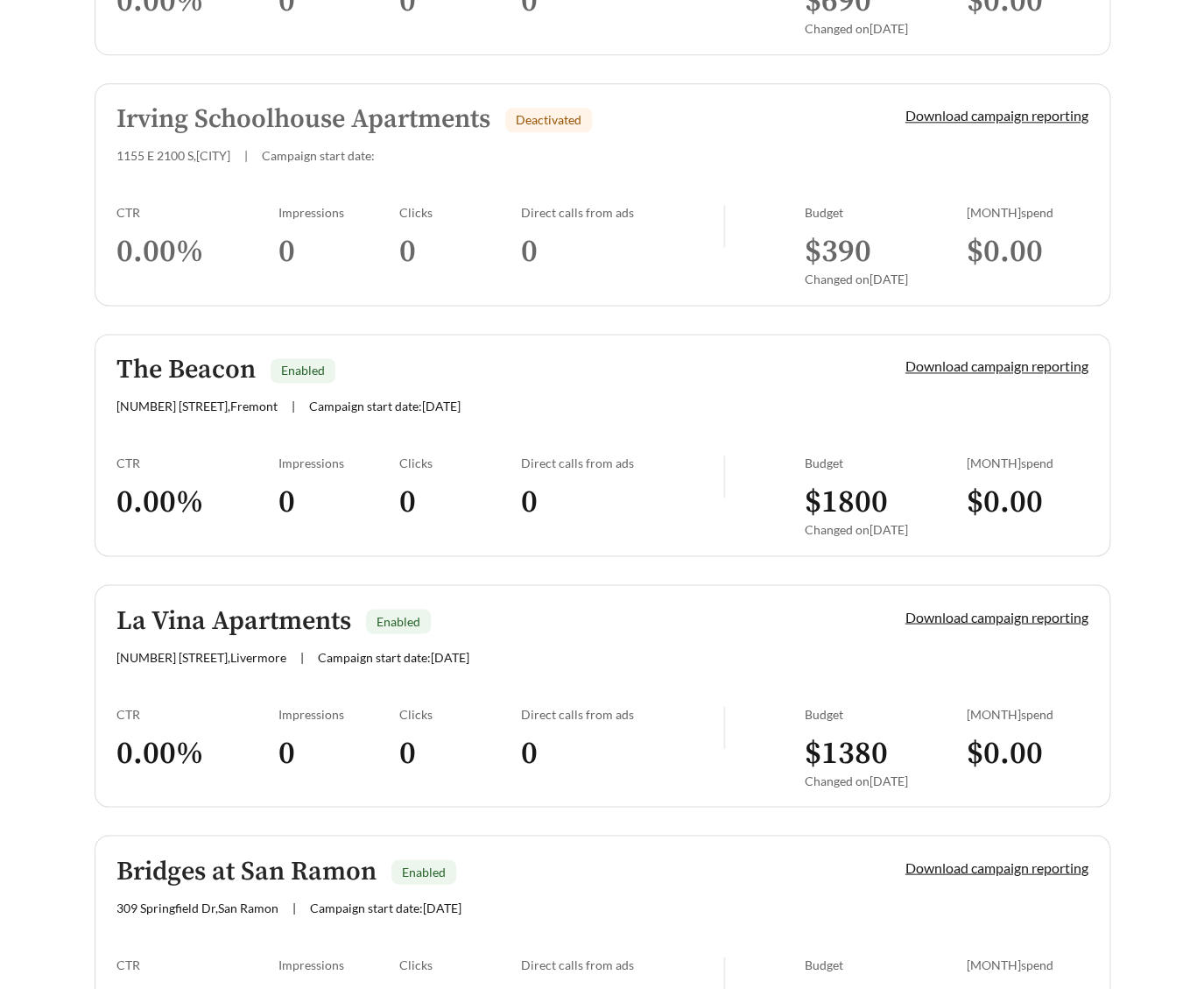 scroll, scrollTop: 778, scrollLeft: 0, axis: vertical 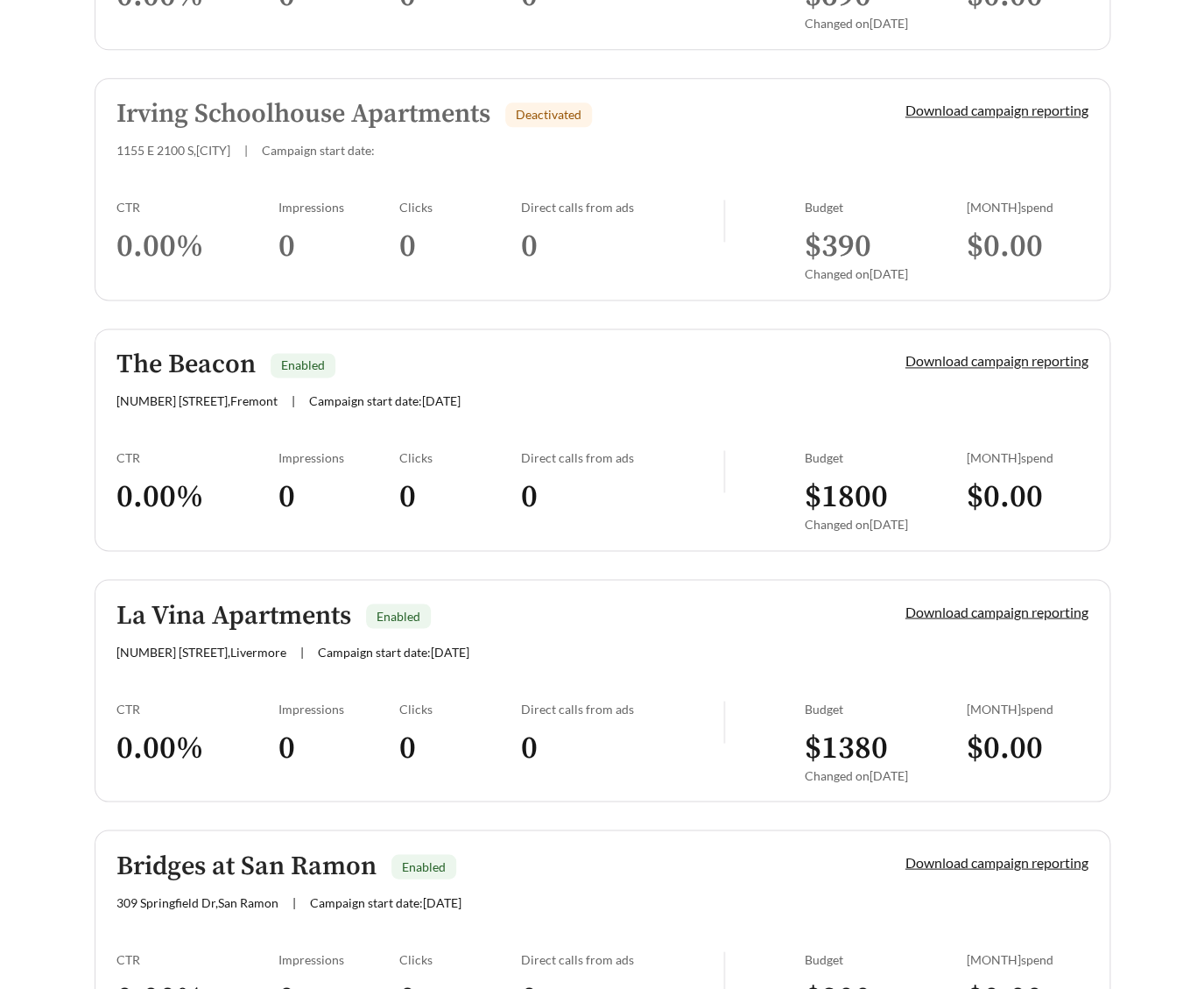 click on "Irving Schoolhouse Apartments Deactivated 1155 E 2100 S , Salt Lake City | Campaign start date: Download campaign reporting CTR 0.00 % Impressions 0 Clicks 0 Direct calls from ads 0 Budget $ 390 Changed on 2025-07-24 July spend $ 0.00" at bounding box center (602, 189) 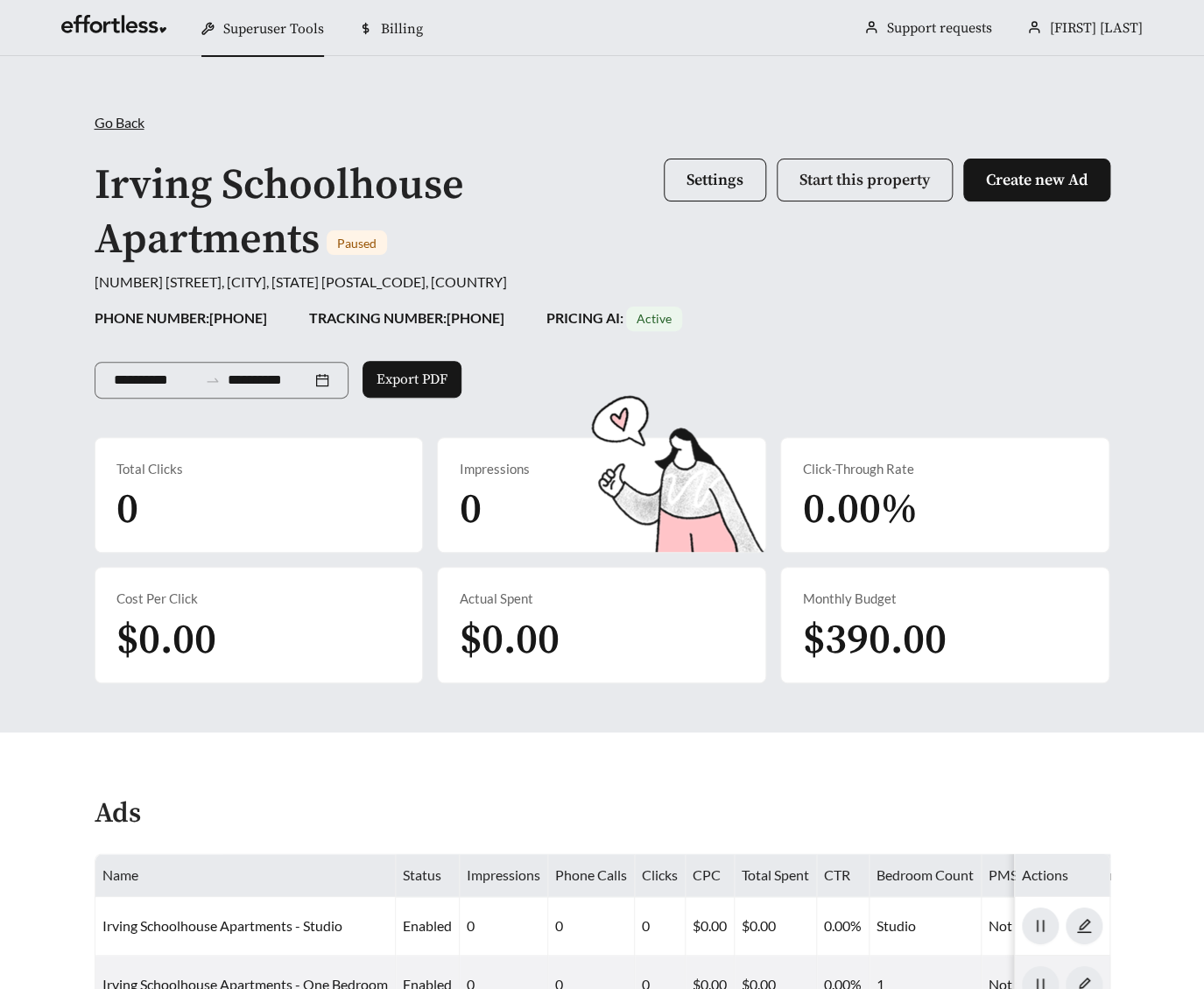 click on "Start this property" at bounding box center [864, 180] 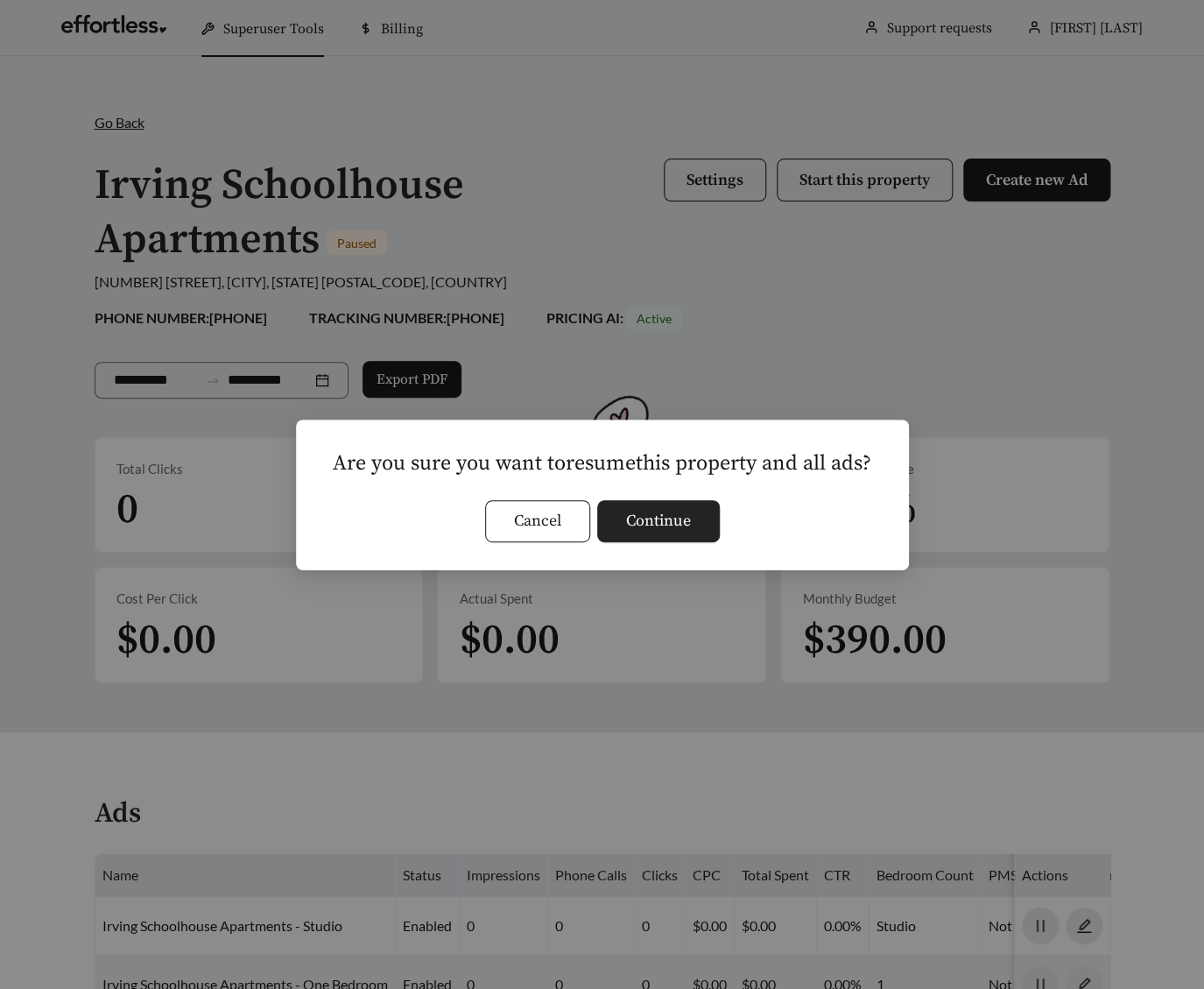 click on "Continue" at bounding box center (658, 520) 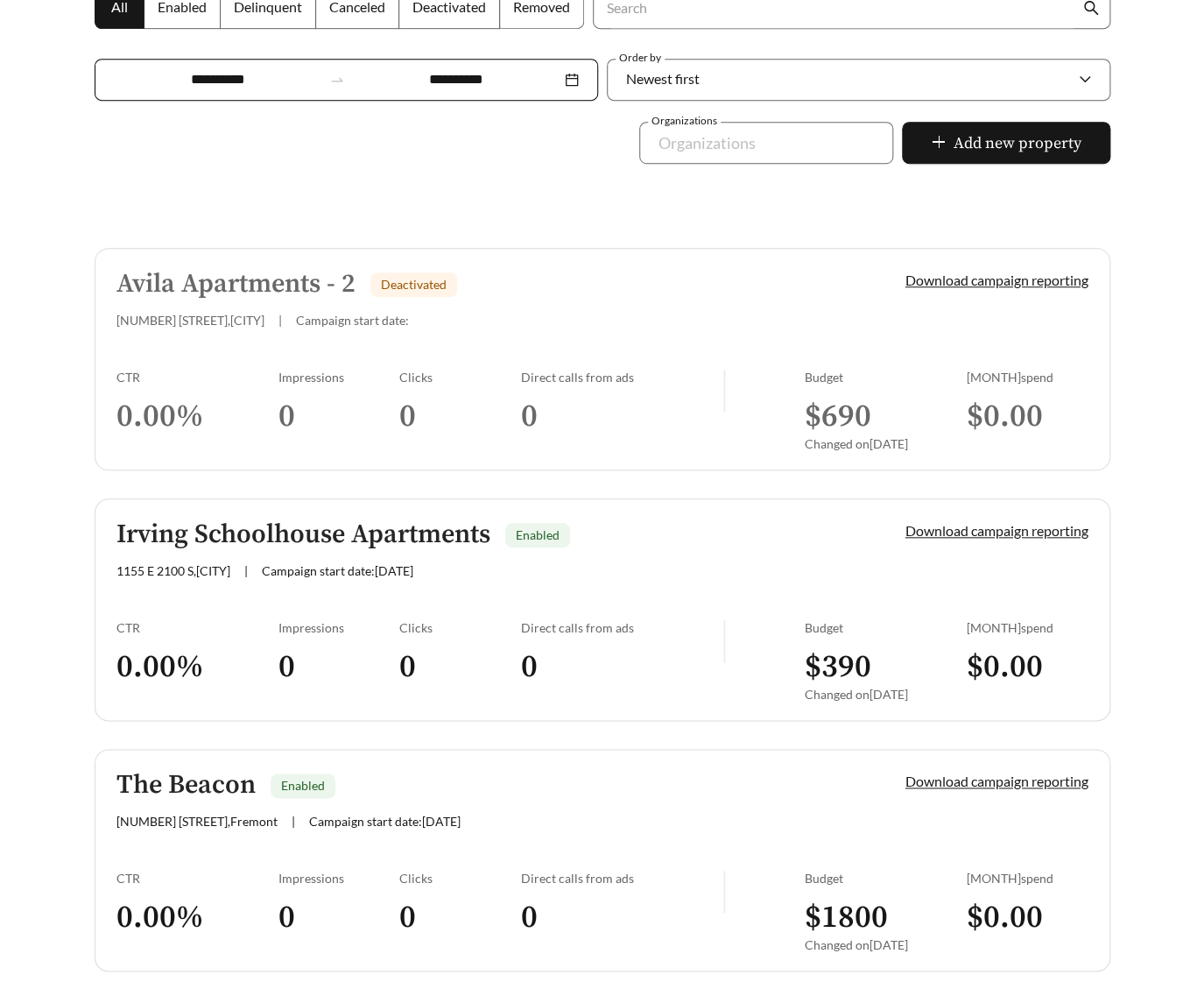 scroll, scrollTop: 0, scrollLeft: 0, axis: both 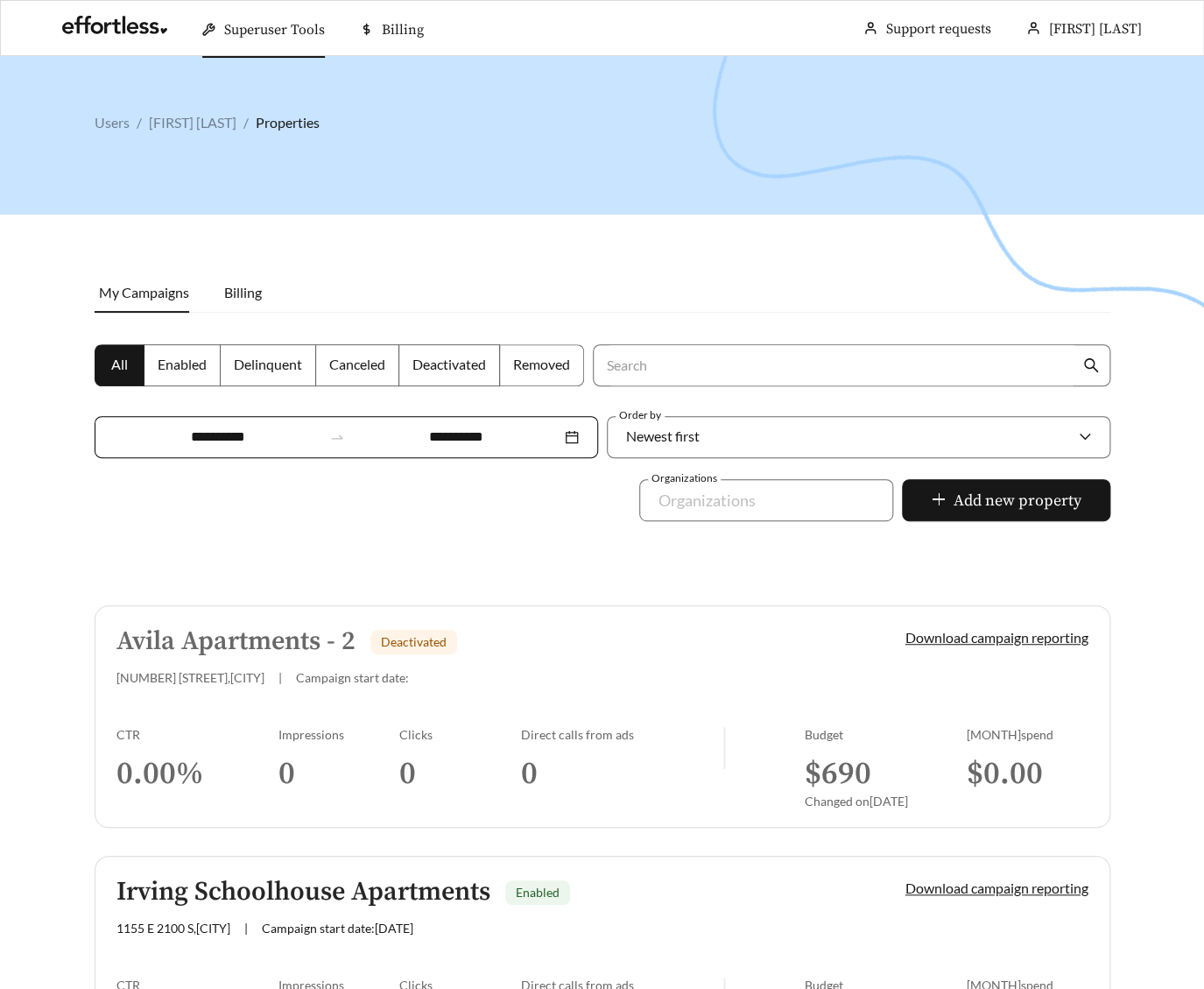 click on "Avila Apartments - 2 Deactivated [NUMBER] [STREET] , [CITY] | Campaign start date: Download campaign reporting CTR 0.00 % Impressions 0 Clicks 0 Direct calls from ads 0 Budget $ 690 Changed on [DATE] July spend $ 0.00" at bounding box center [602, 717] 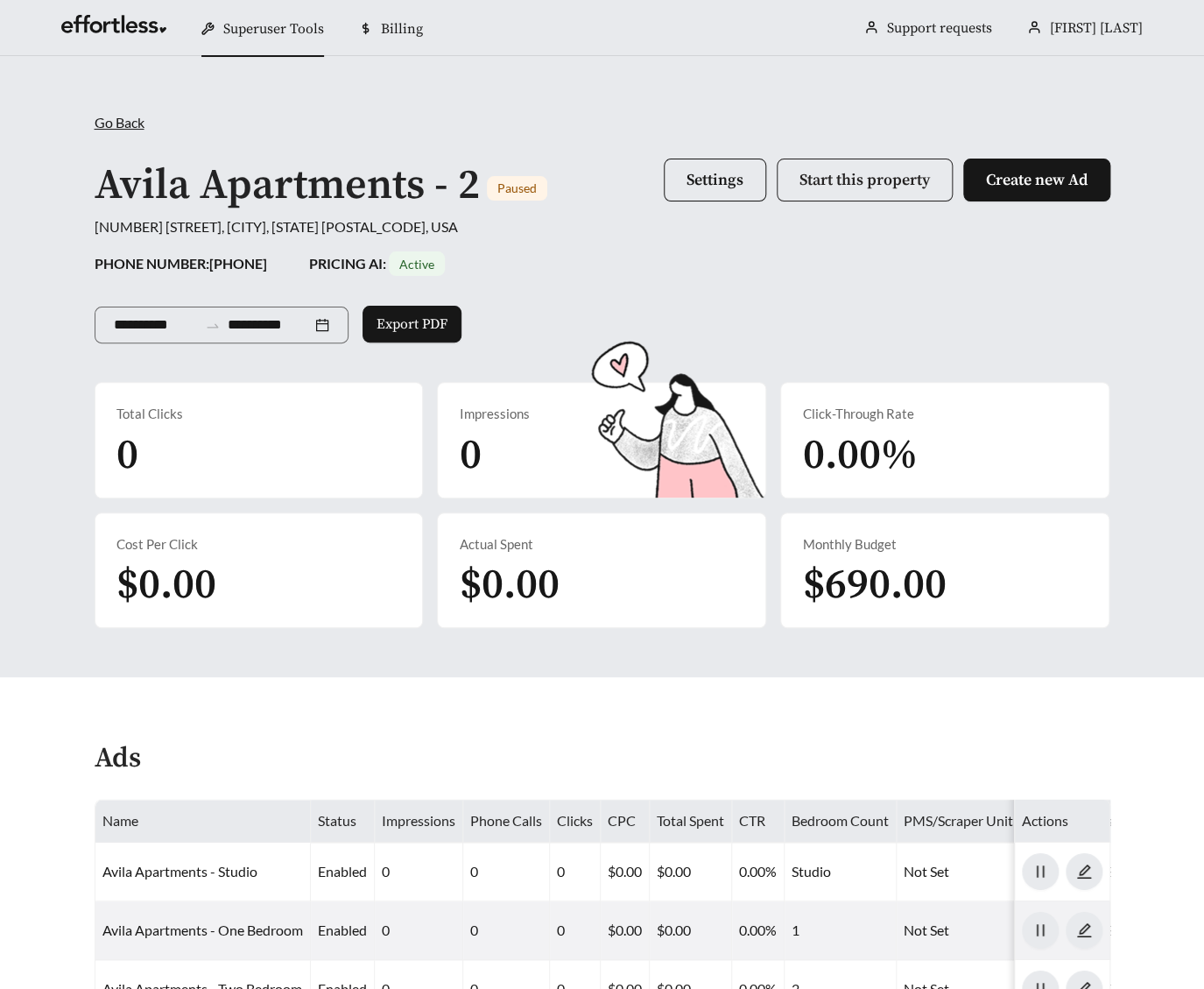 click on "Start this property" at bounding box center [864, 180] 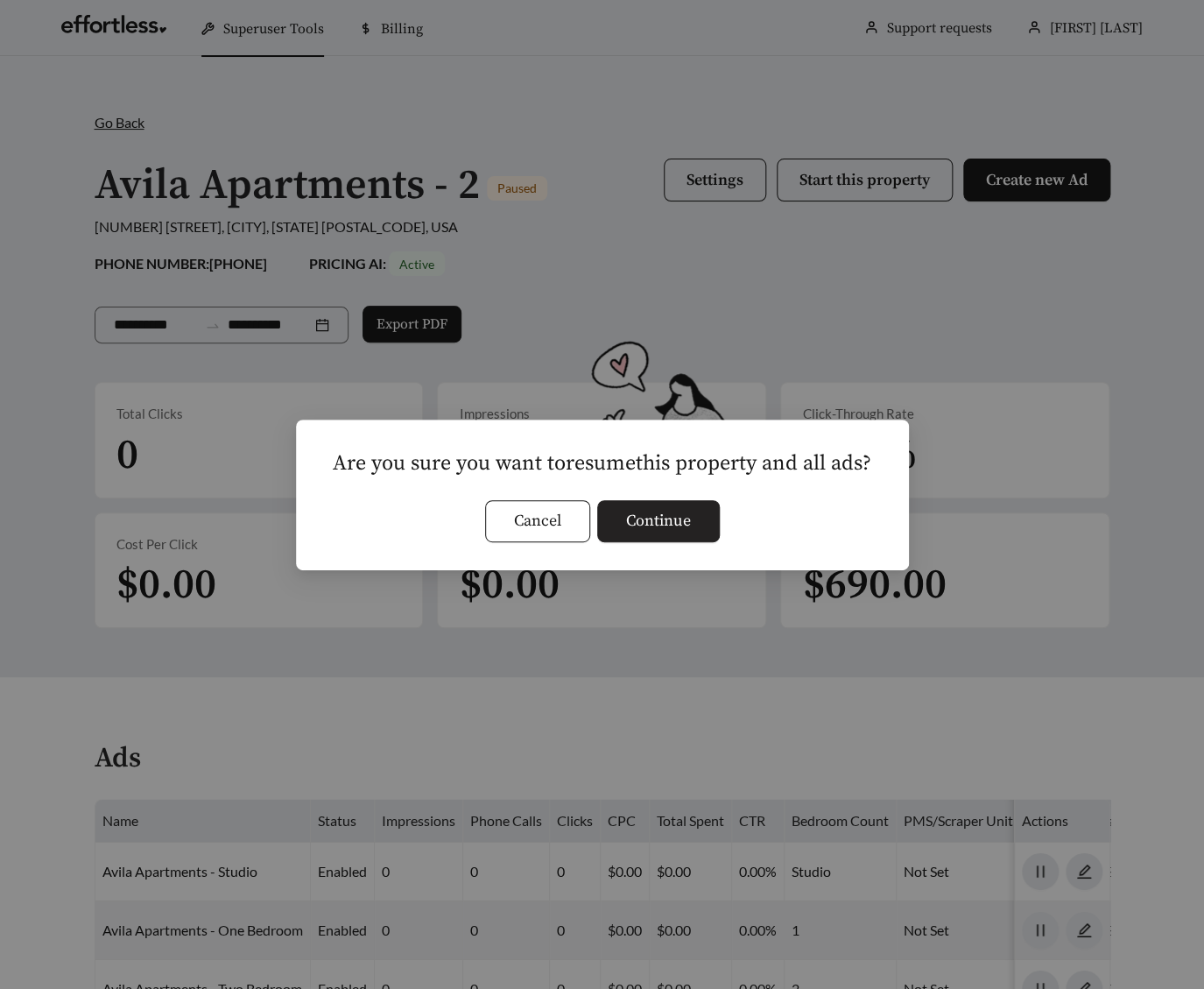 click on "Continue" at bounding box center [658, 520] 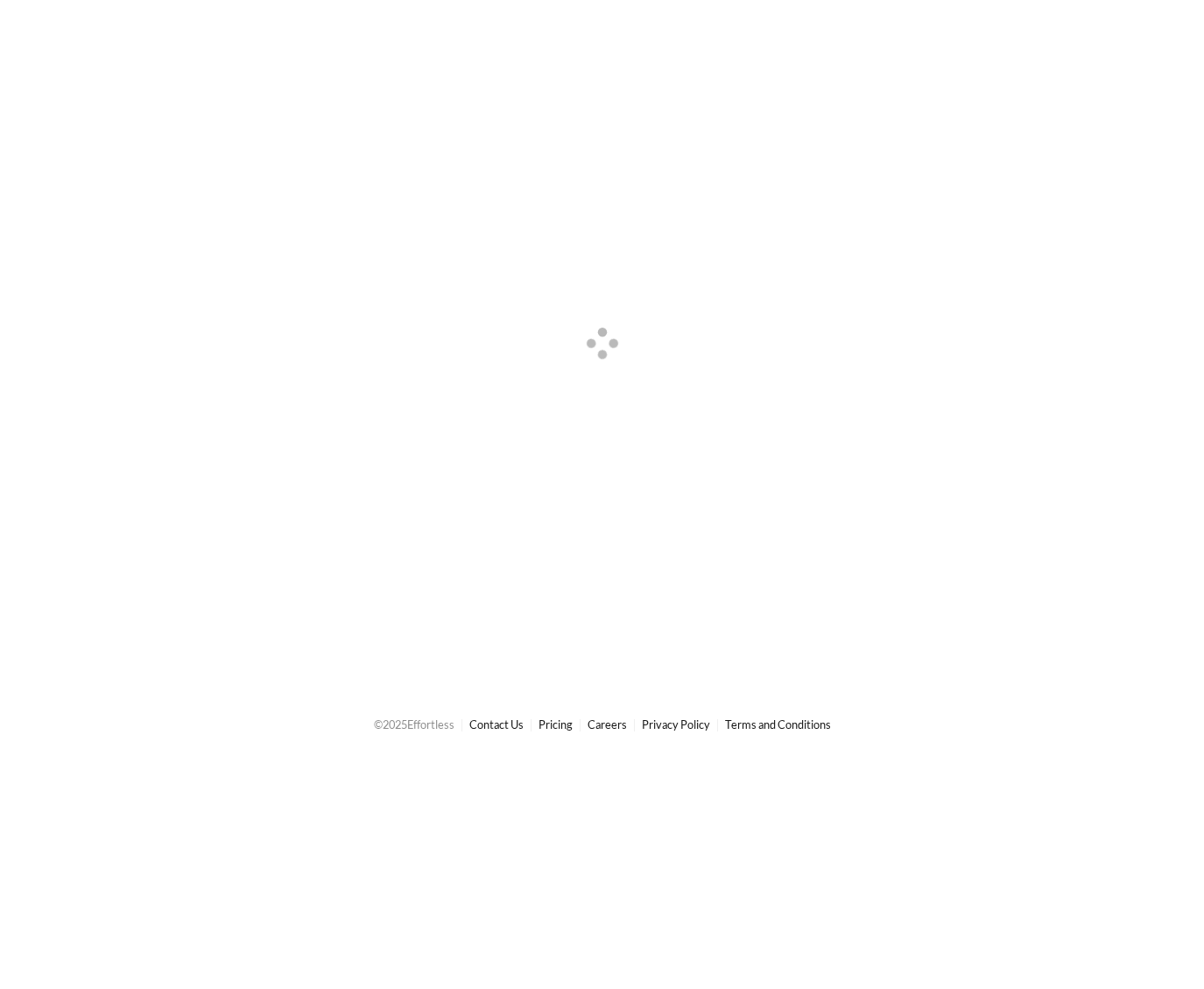 scroll, scrollTop: 0, scrollLeft: 0, axis: both 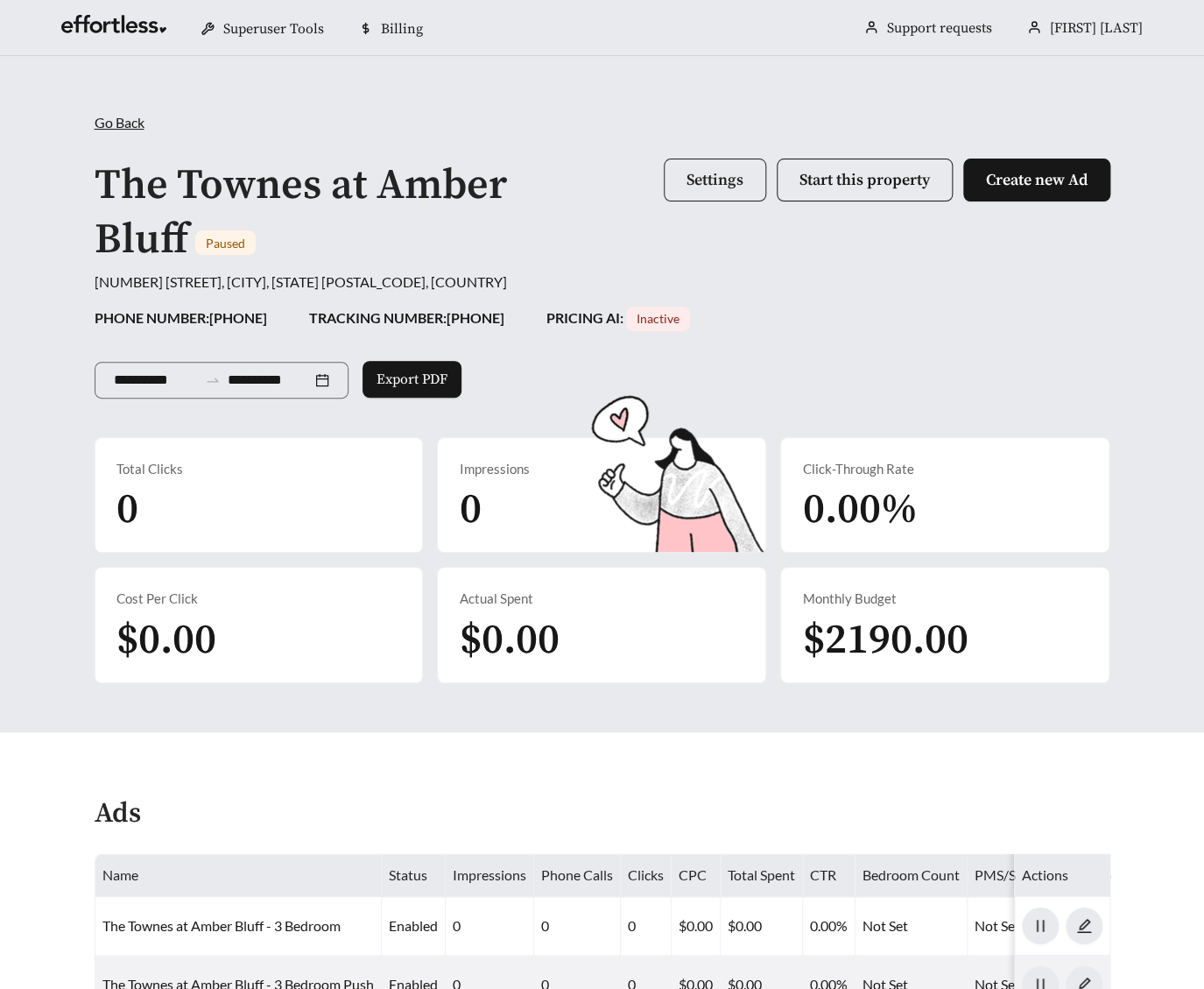 click on "Settings" at bounding box center [715, 180] 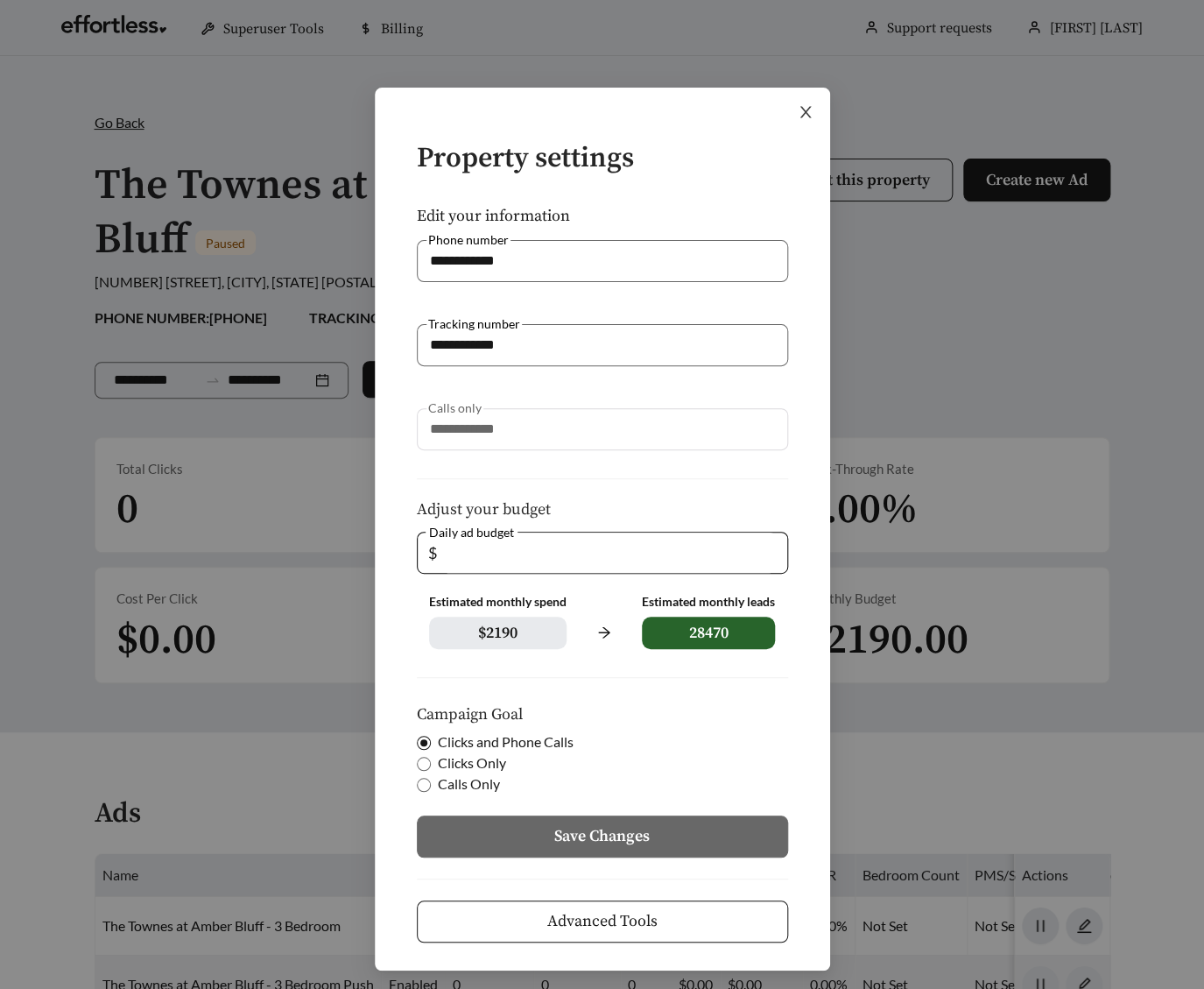 click 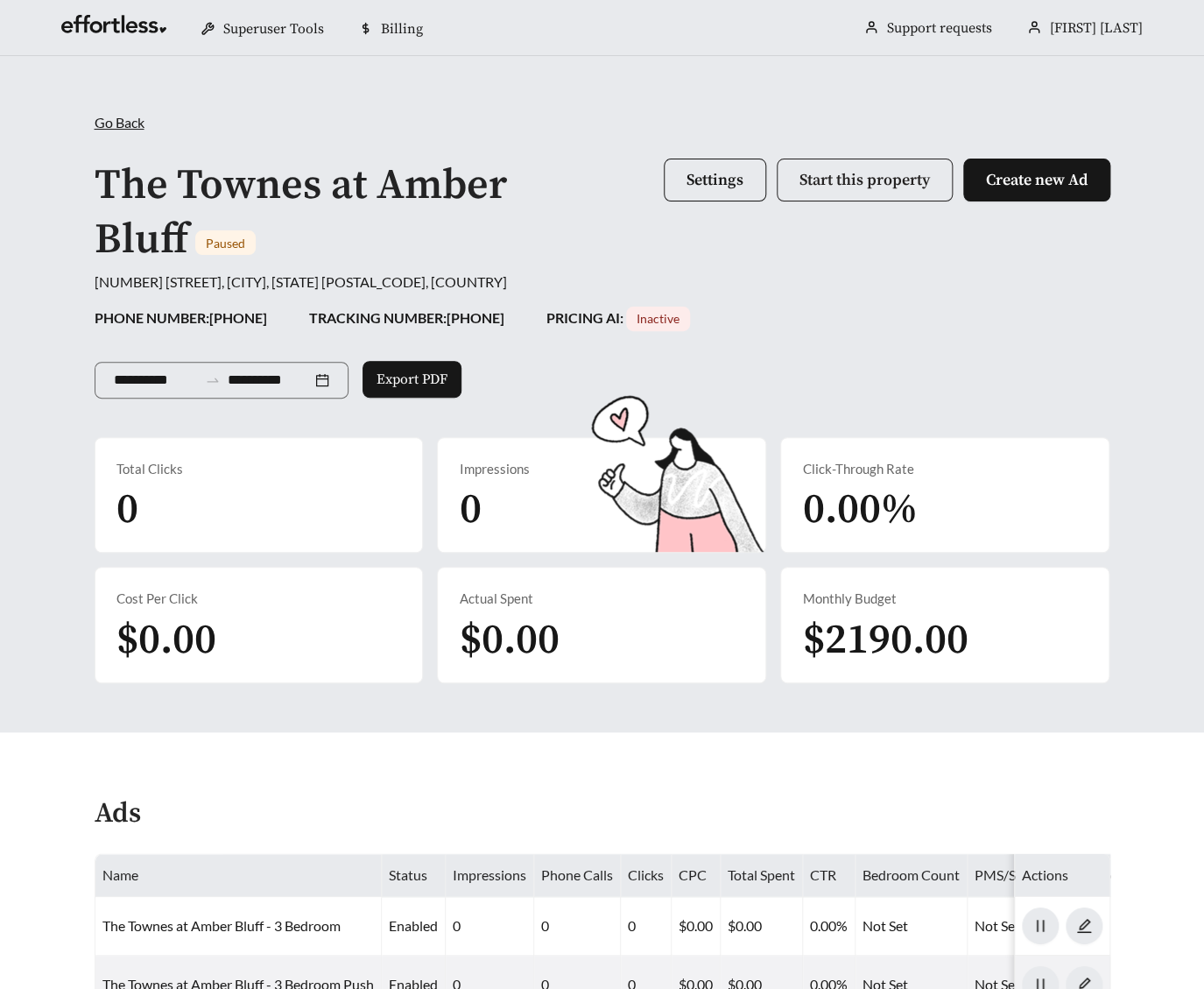 click on "Start this property" at bounding box center [864, 180] 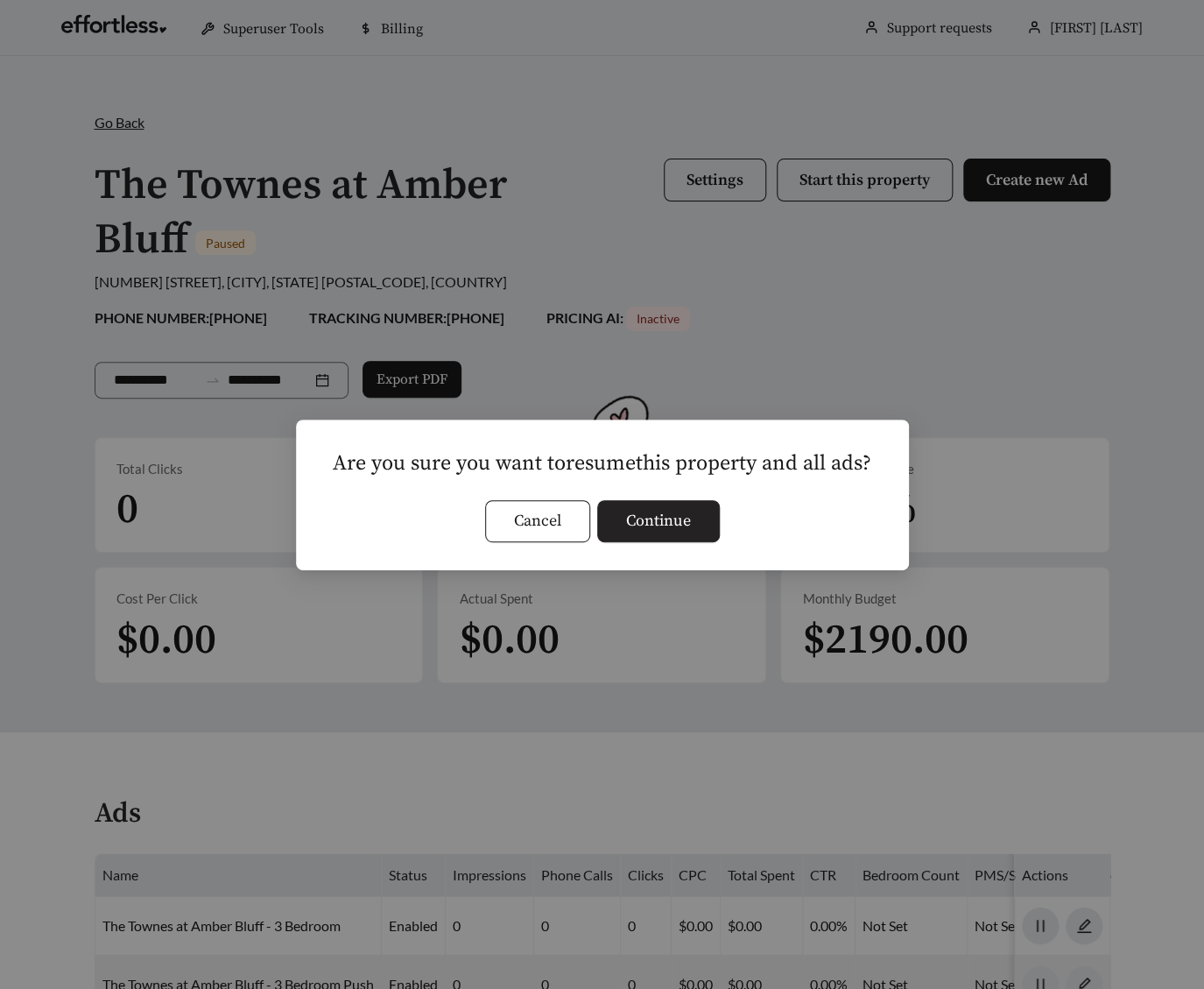 click on "Continue" at bounding box center [658, 520] 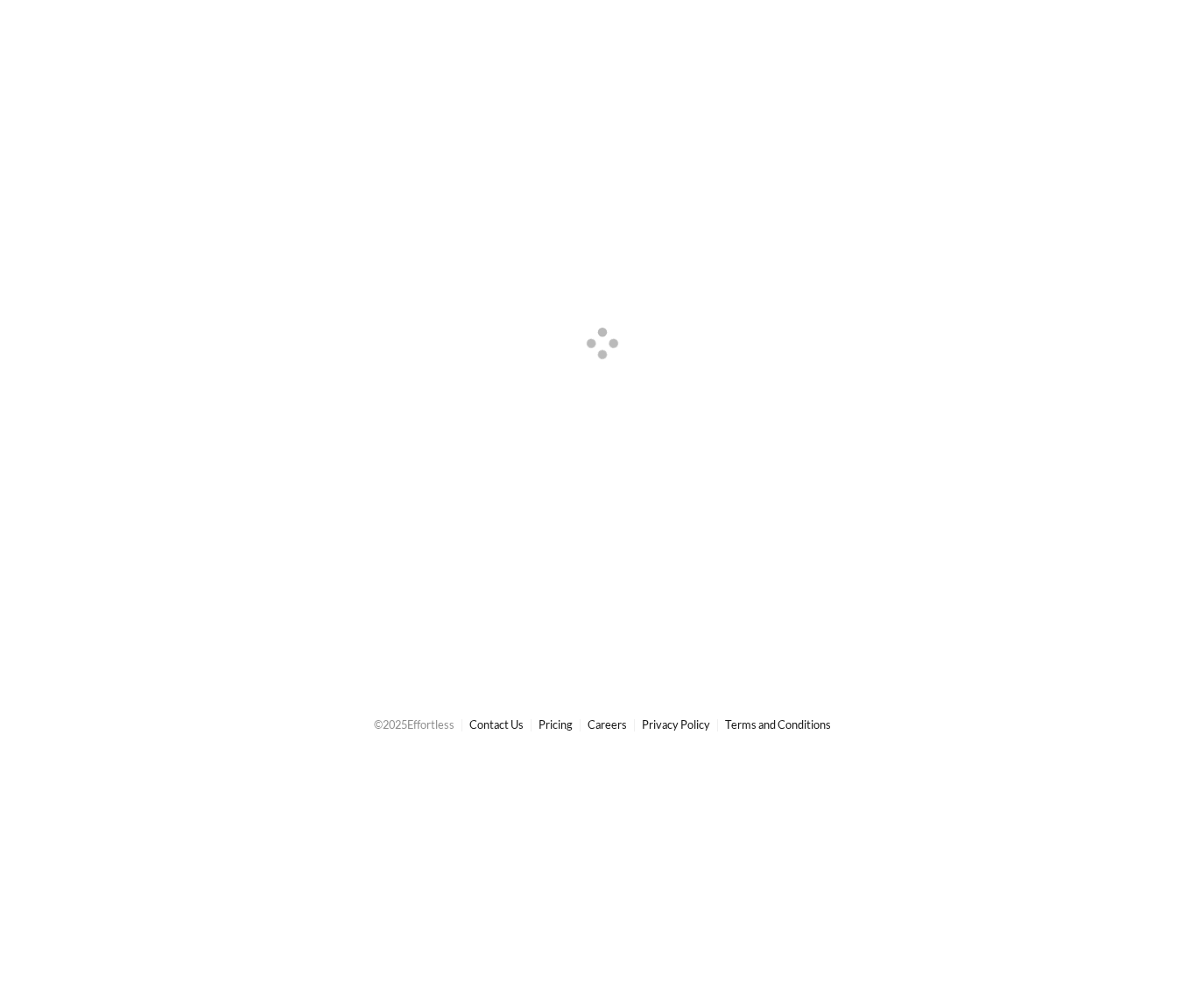scroll, scrollTop: 0, scrollLeft: 0, axis: both 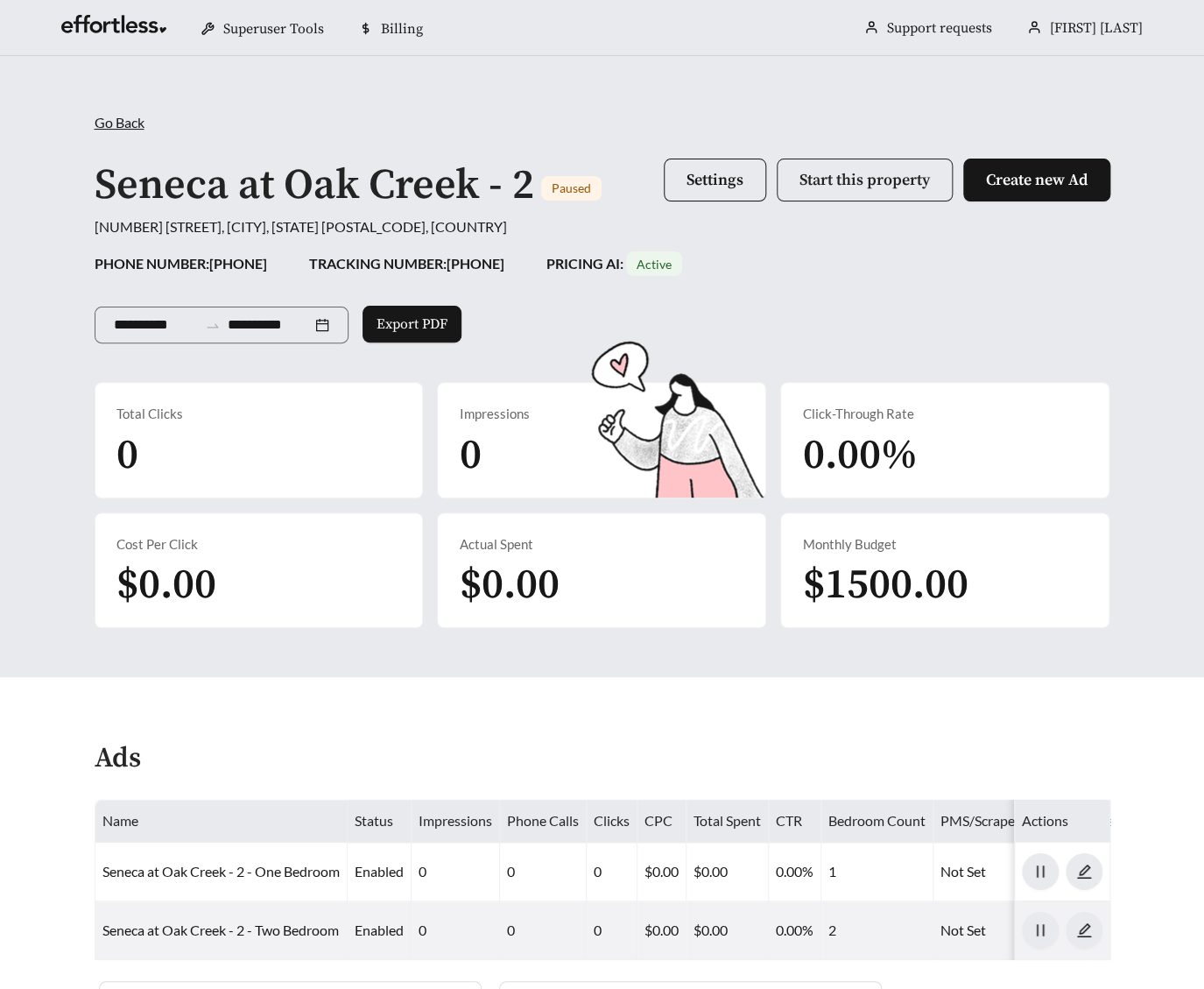 click on "Start this property" at bounding box center (864, 180) 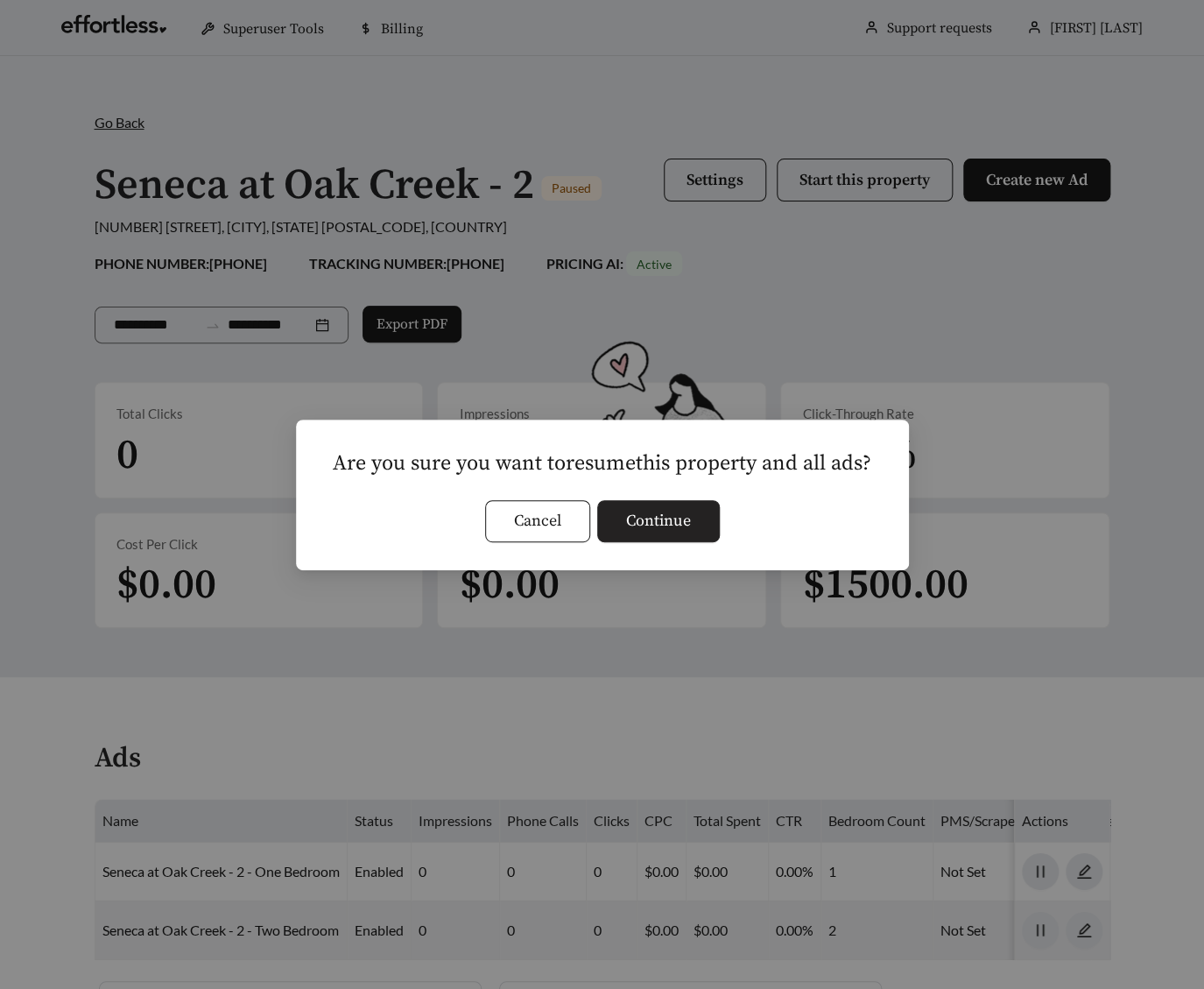 click on "Continue" at bounding box center [658, 521] 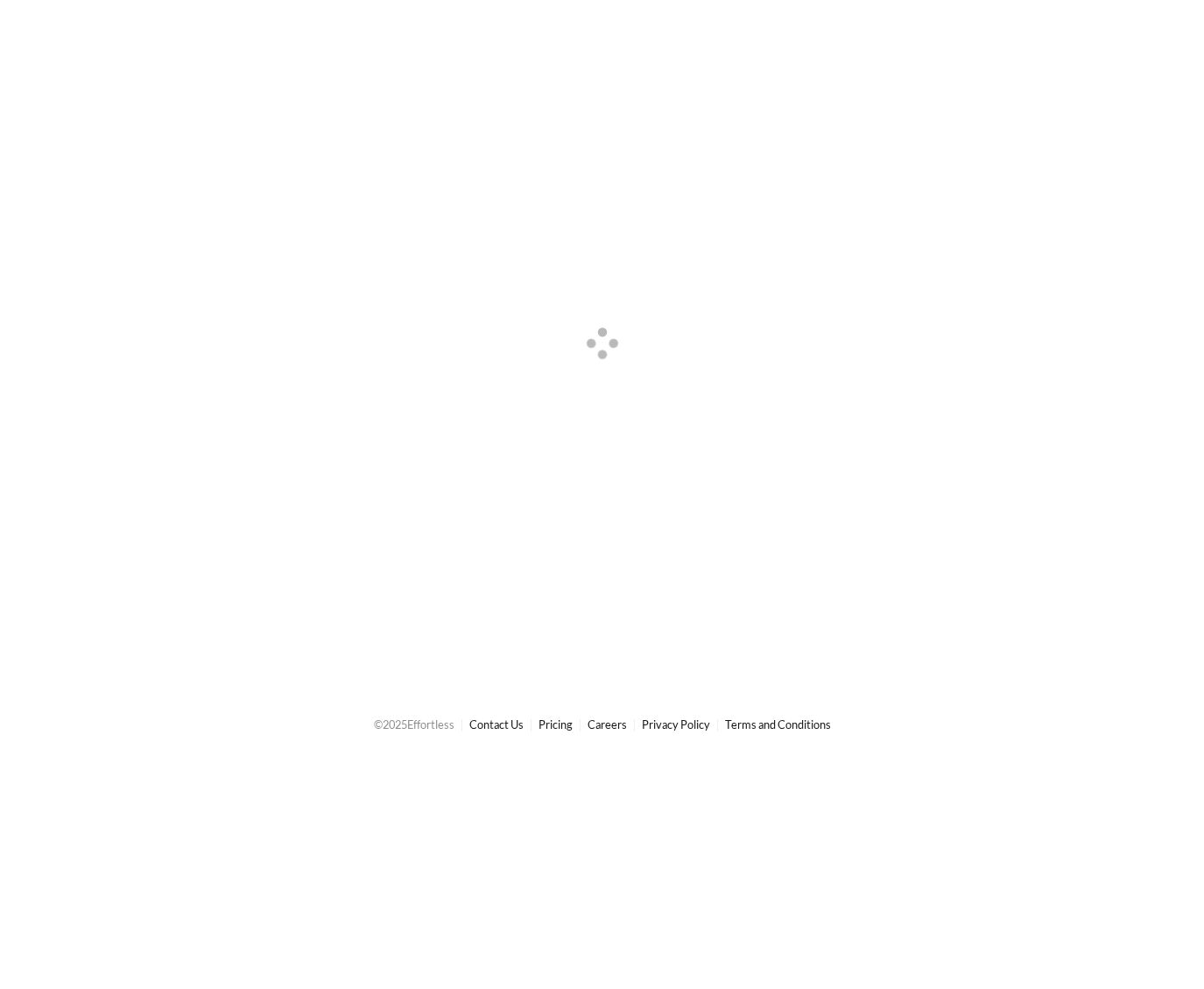 scroll, scrollTop: 0, scrollLeft: 0, axis: both 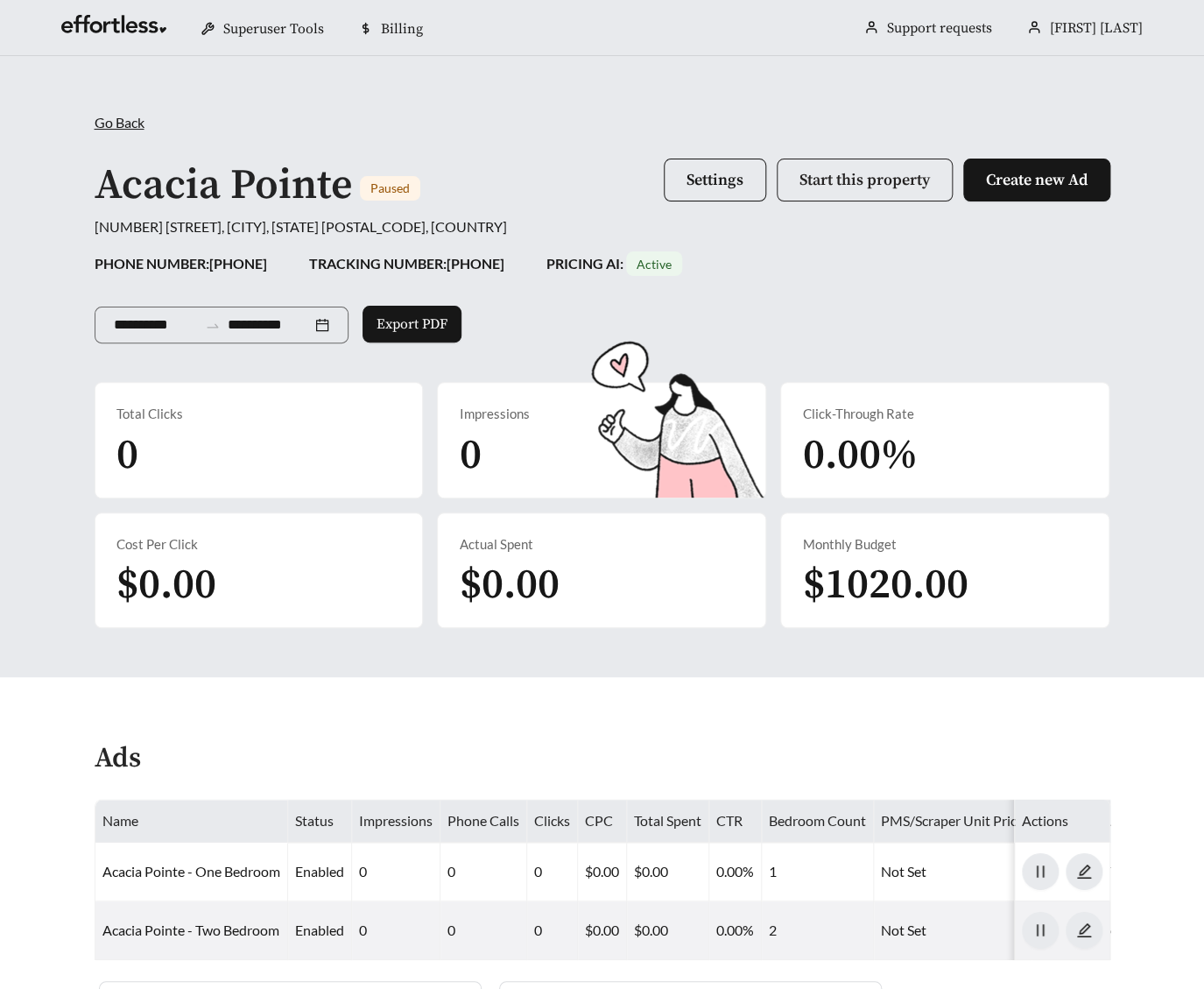 click on "Start this property" at bounding box center (864, 180) 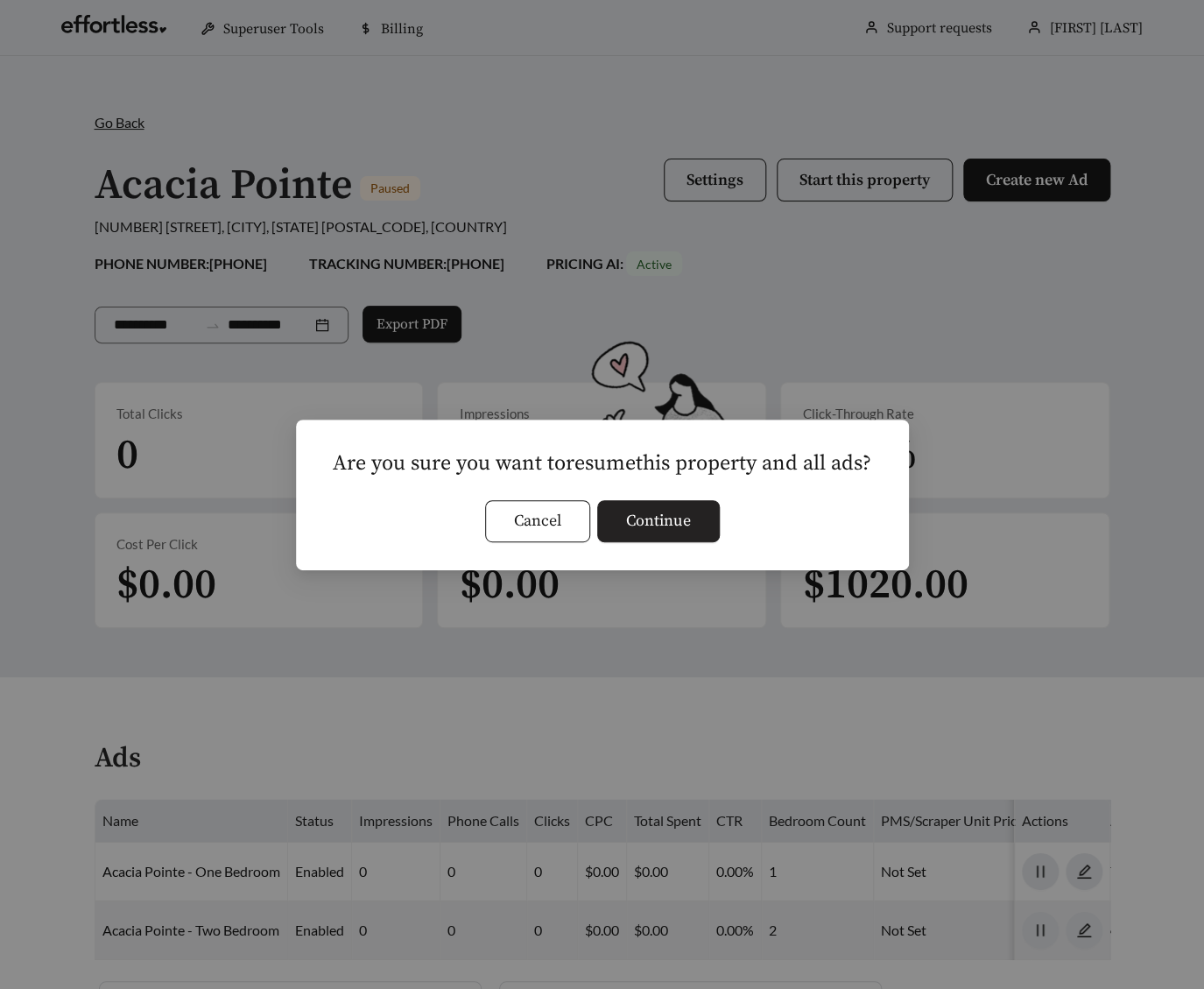 click on "Continue" at bounding box center [658, 520] 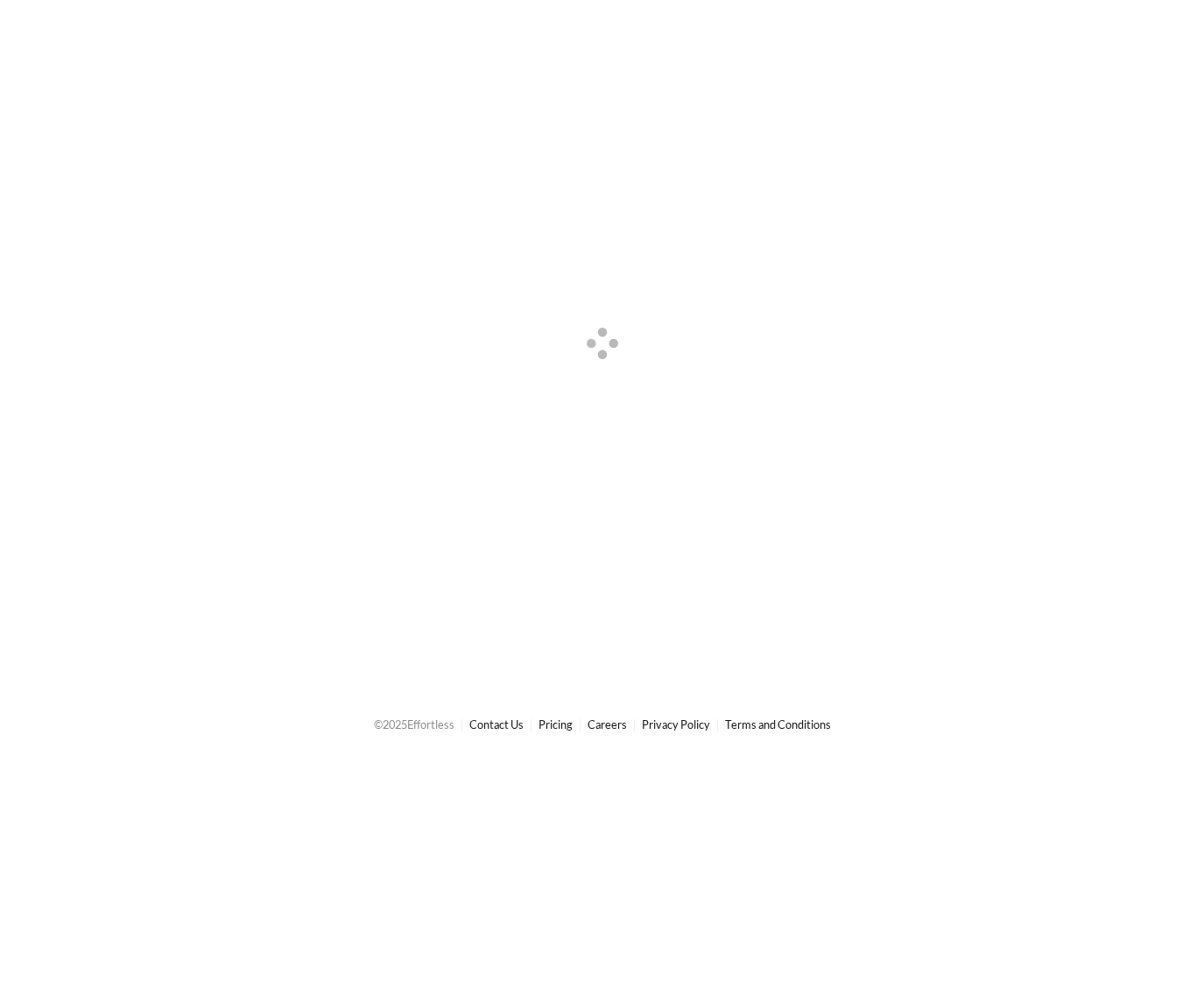 scroll, scrollTop: 0, scrollLeft: 0, axis: both 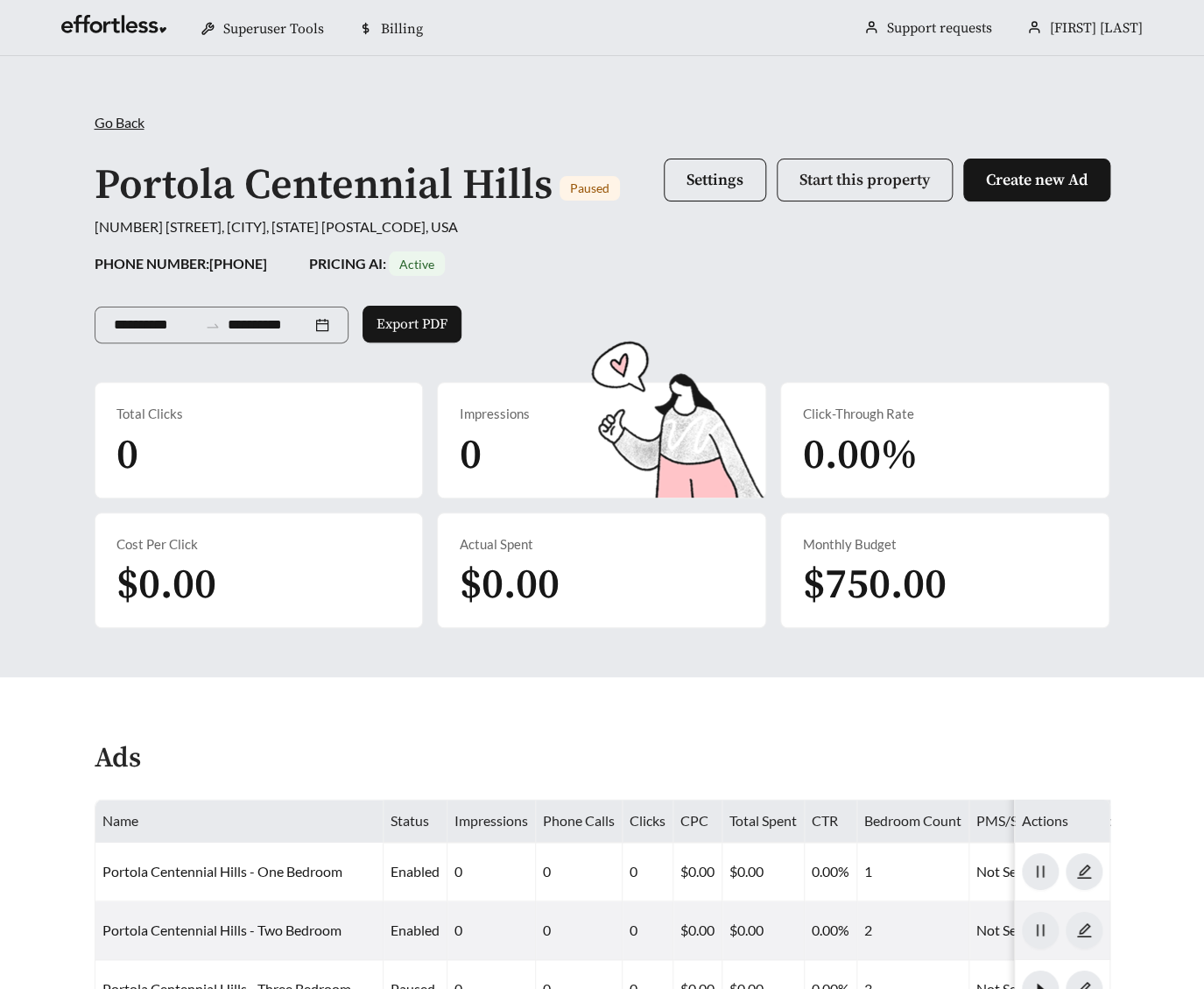 click on "Start this property" at bounding box center (864, 180) 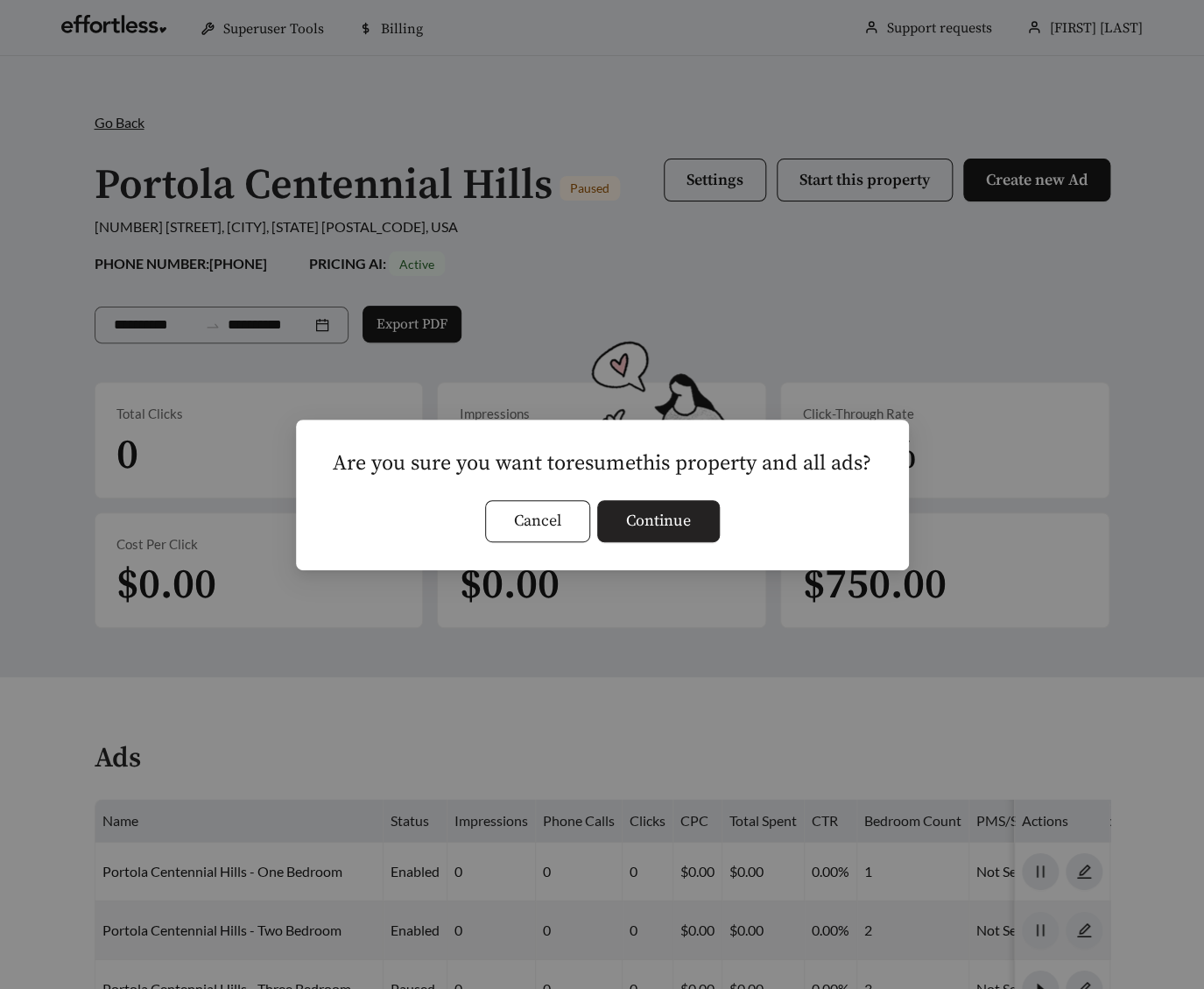 click on "Continue" at bounding box center (658, 520) 